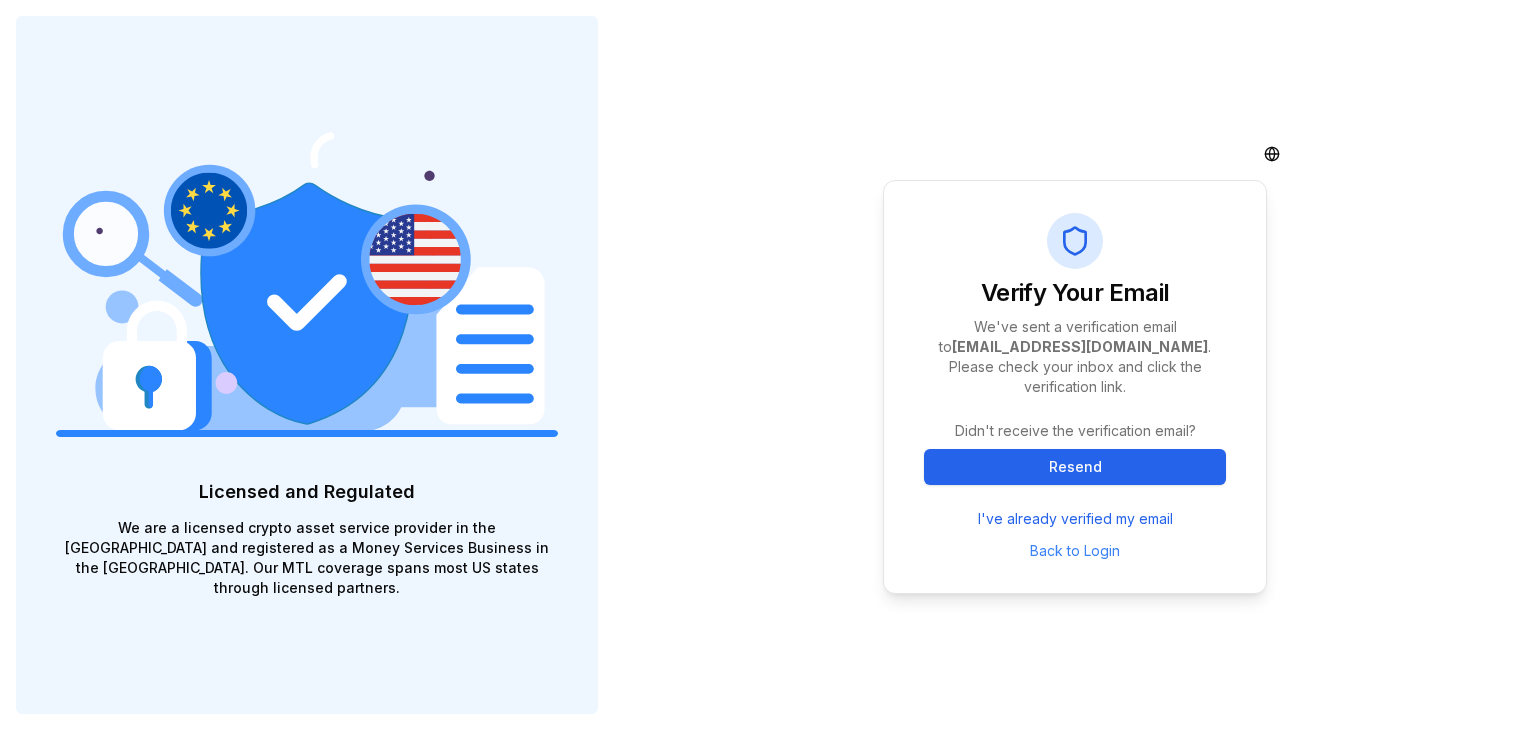 scroll, scrollTop: 0, scrollLeft: 0, axis: both 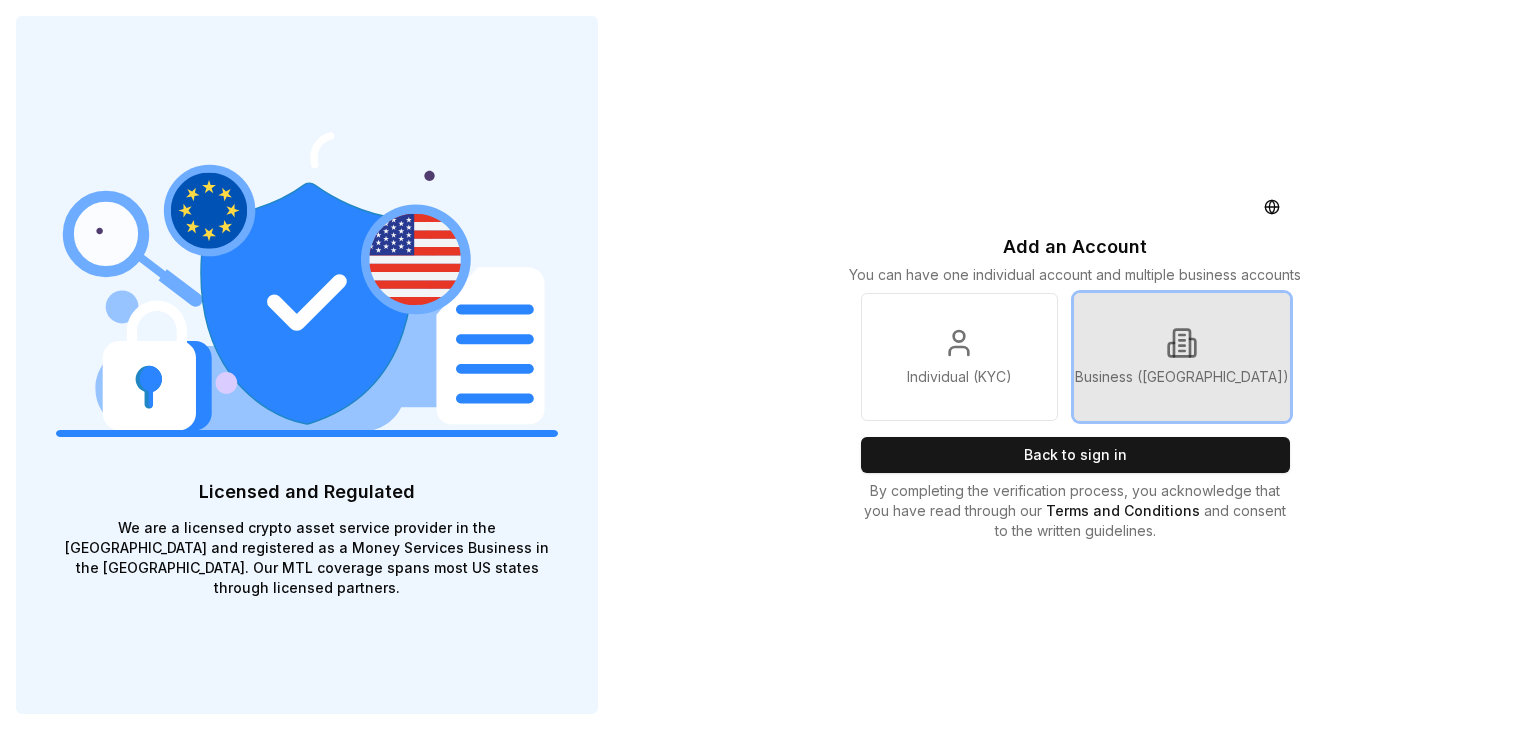 click on "Business ([GEOGRAPHIC_DATA])" at bounding box center [1182, 357] 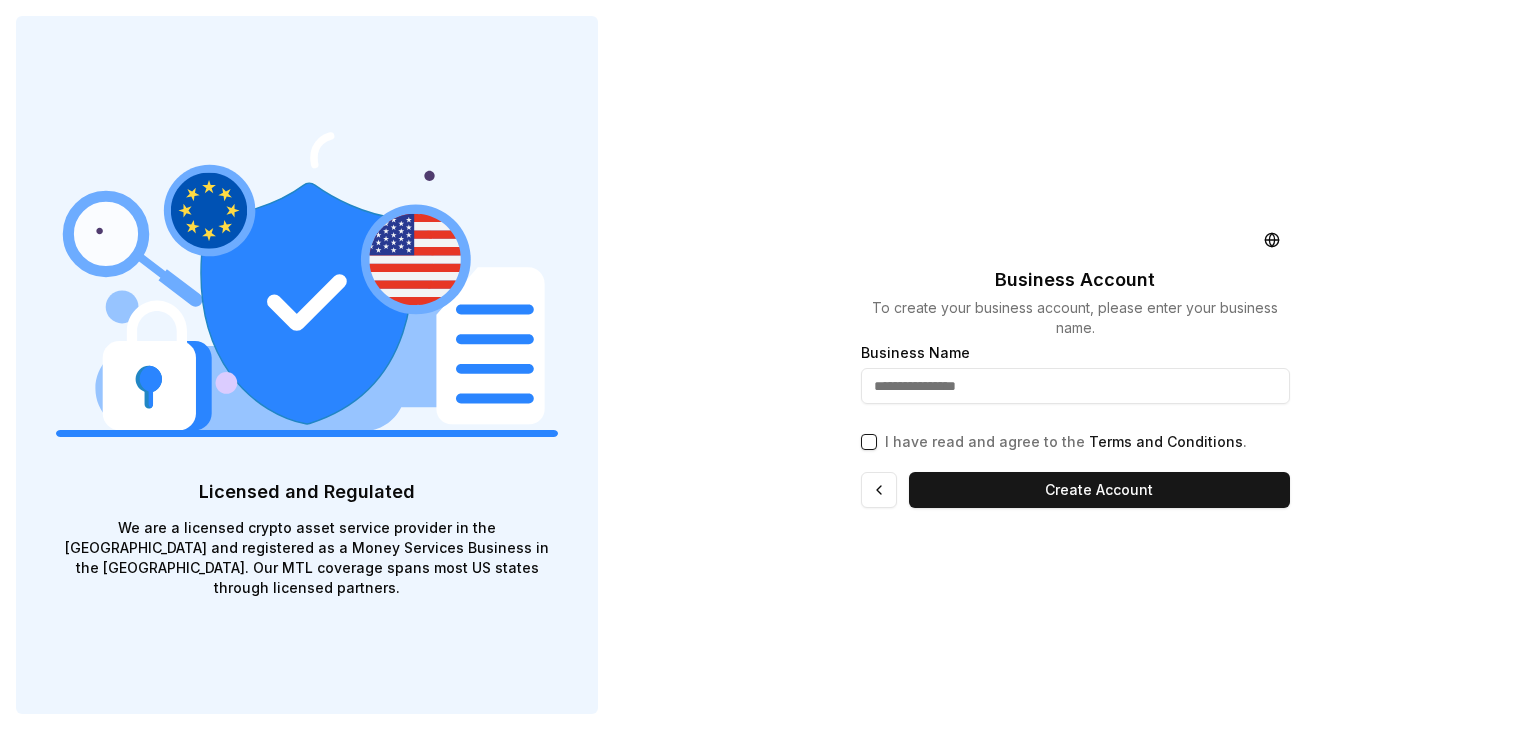click at bounding box center [1075, 386] 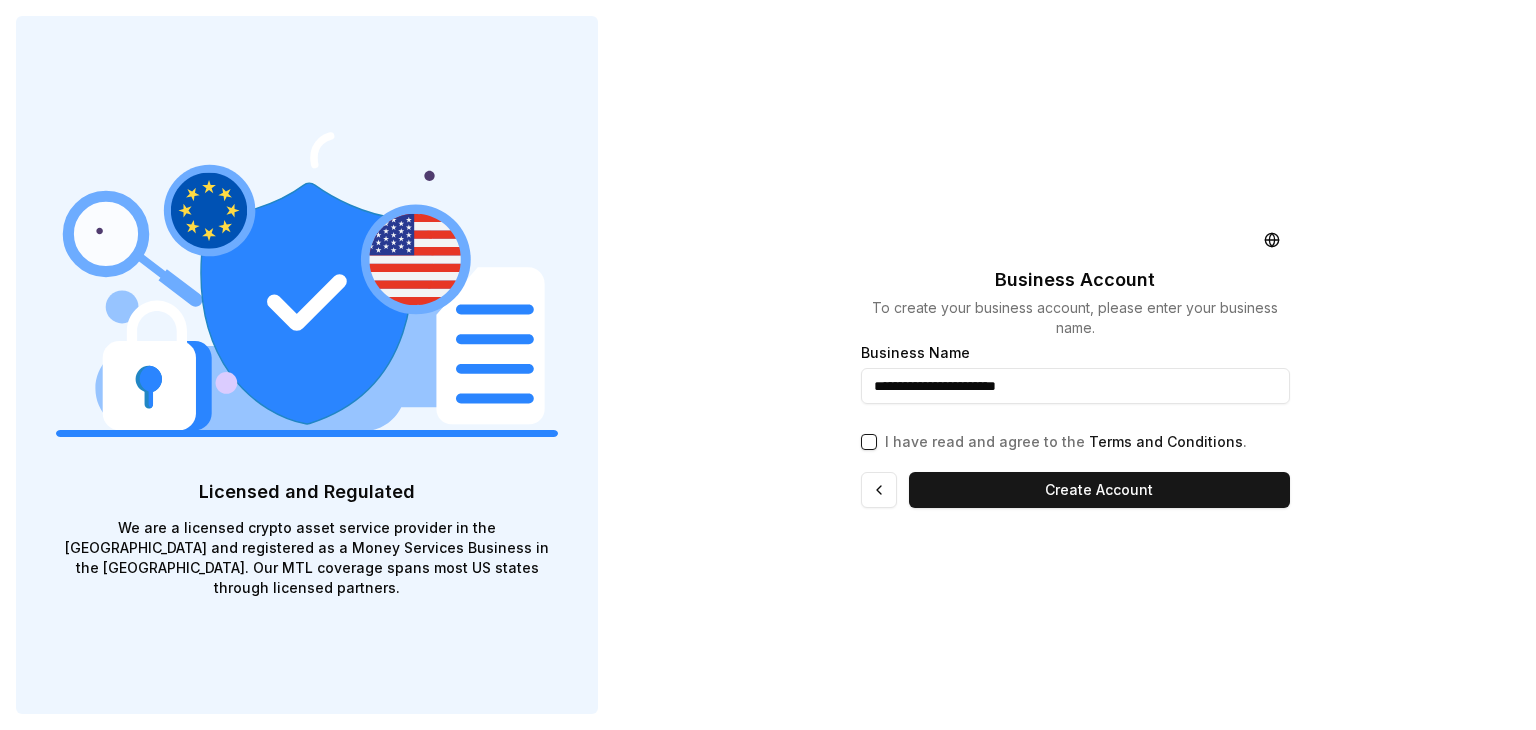 type on "**********" 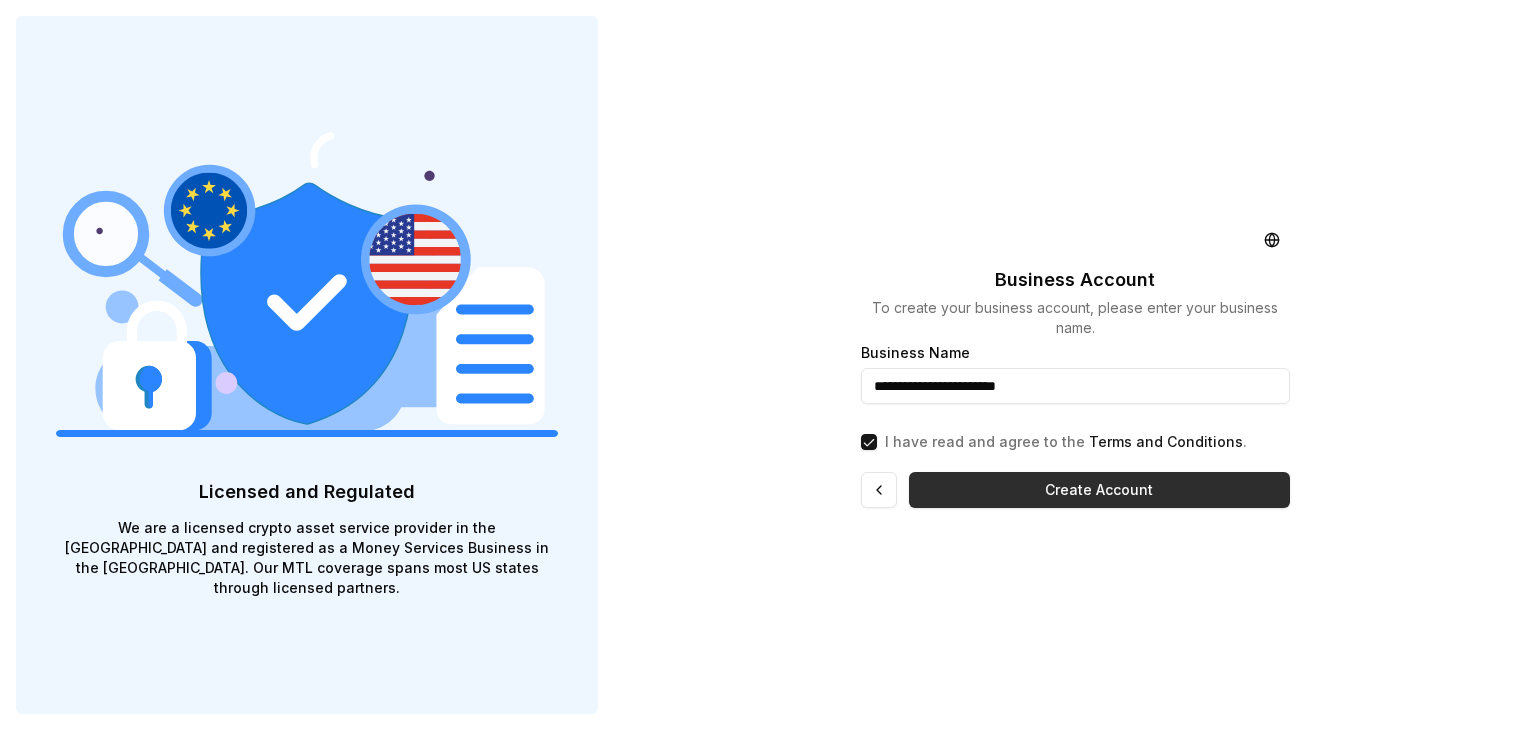 click on "Create Account" at bounding box center [1099, 490] 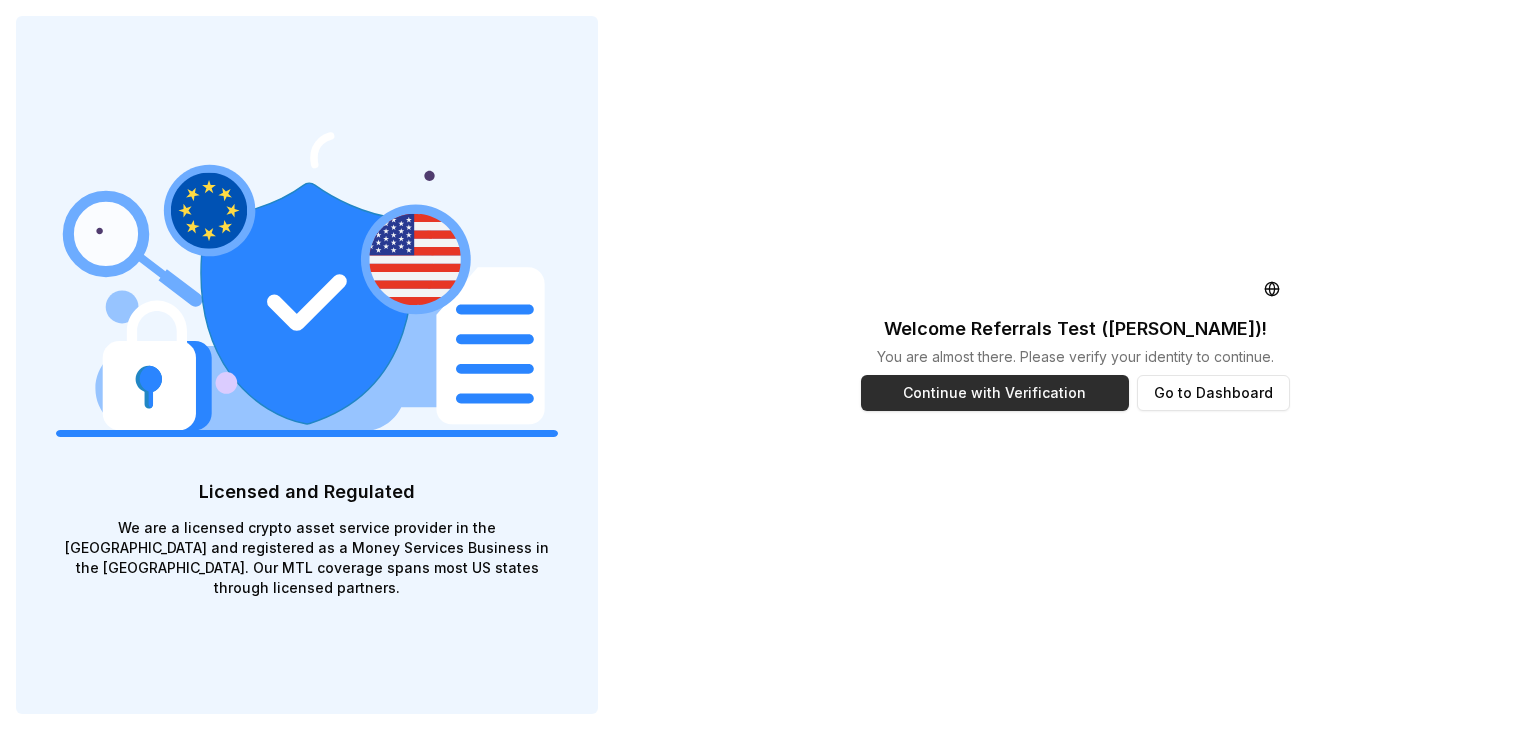 click on "Continue with Verification" at bounding box center (995, 393) 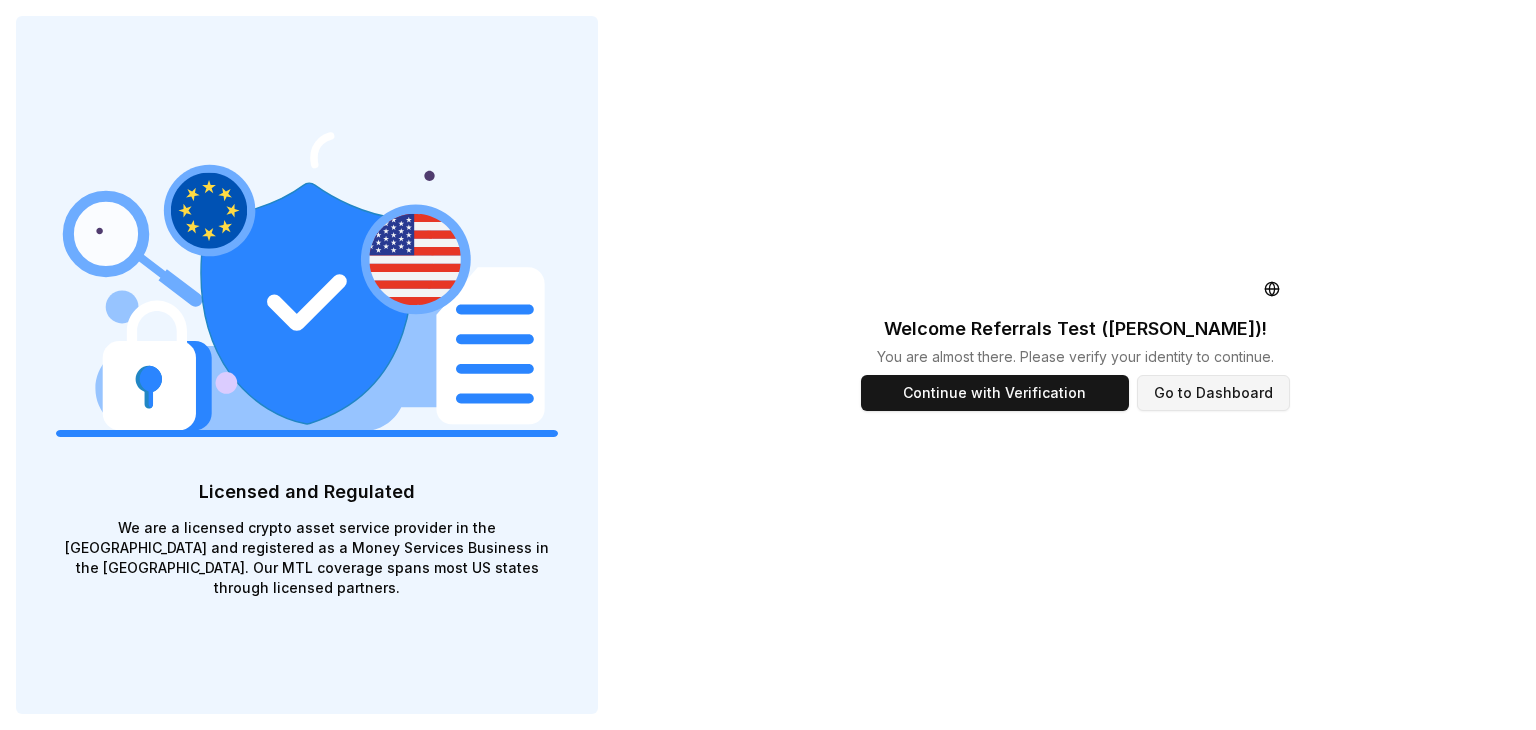 click on "Go to Dashboard" at bounding box center [1213, 393] 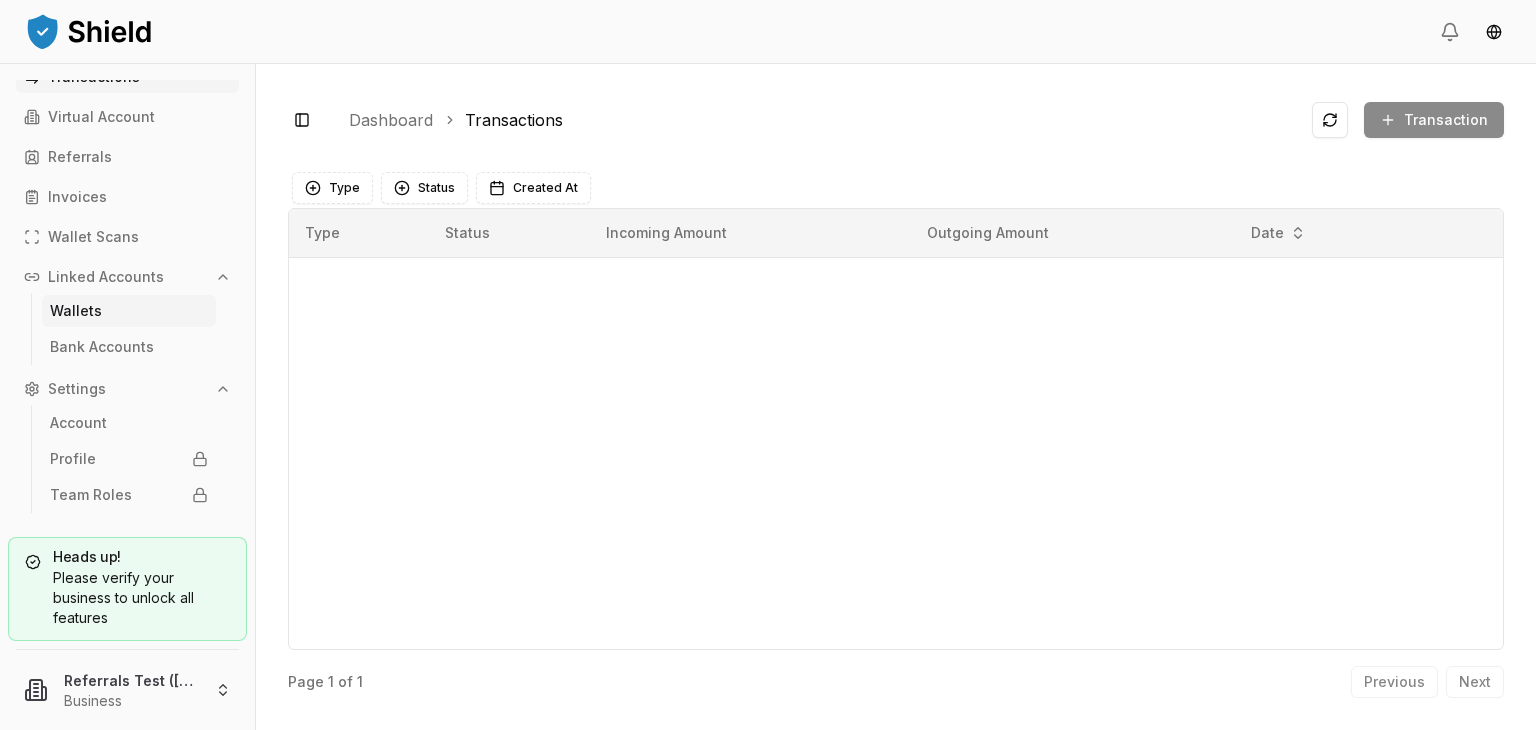 scroll, scrollTop: 0, scrollLeft: 0, axis: both 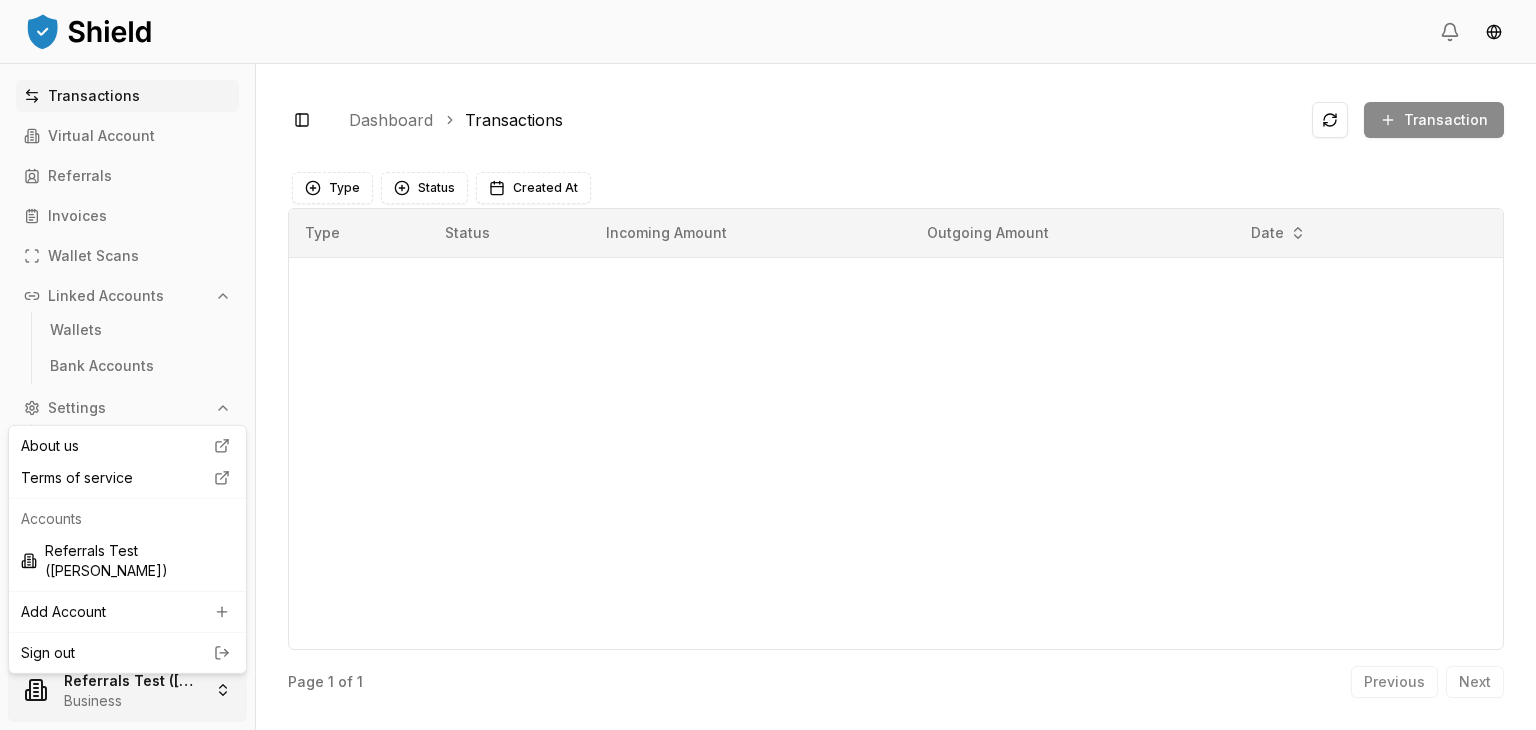 click on "Transactions Virtual Account Referrals Invoices Wallet Scans Linked Accounts Wallets Bank Accounts Settings Account Profile Team Roles Heads up! Please verify your business to unlock all features Referrals Test (Brandon) Business Toggle Sidebar Dashboard Transactions   Transaction Something went wrong. Please try again later. Type Status Created At Type Status Incoming Amount Outgoing Amount Date Page 1 of 1   Previous Next About us Terms of service Accounts Referrals Test (Brandon) Add Account Sign out" at bounding box center (768, 440) 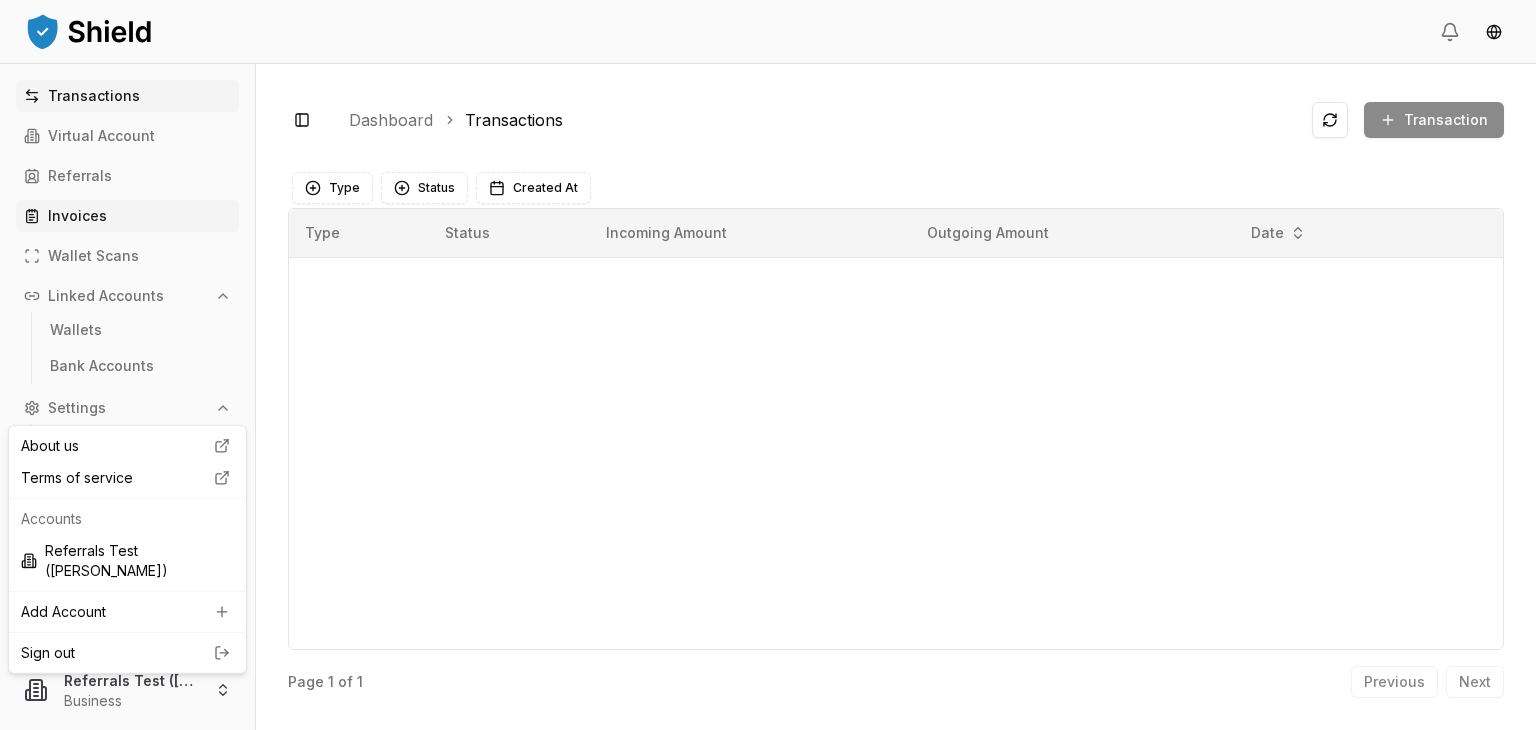click on "Transactions Virtual Account Referrals Invoices Wallet Scans Linked Accounts Wallets Bank Accounts Settings Account Profile Team Roles Heads up! Please verify your business to unlock all features Referrals Test (Brandon) Business Toggle Sidebar Dashboard Transactions   Transaction Something went wrong. Please try again later. Type Status Created At Type Status Incoming Amount Outgoing Amount Date Page 1 of 1   Previous Next About us Terms of service Accounts Referrals Test (Brandon) Add Account Sign out" at bounding box center [768, 440] 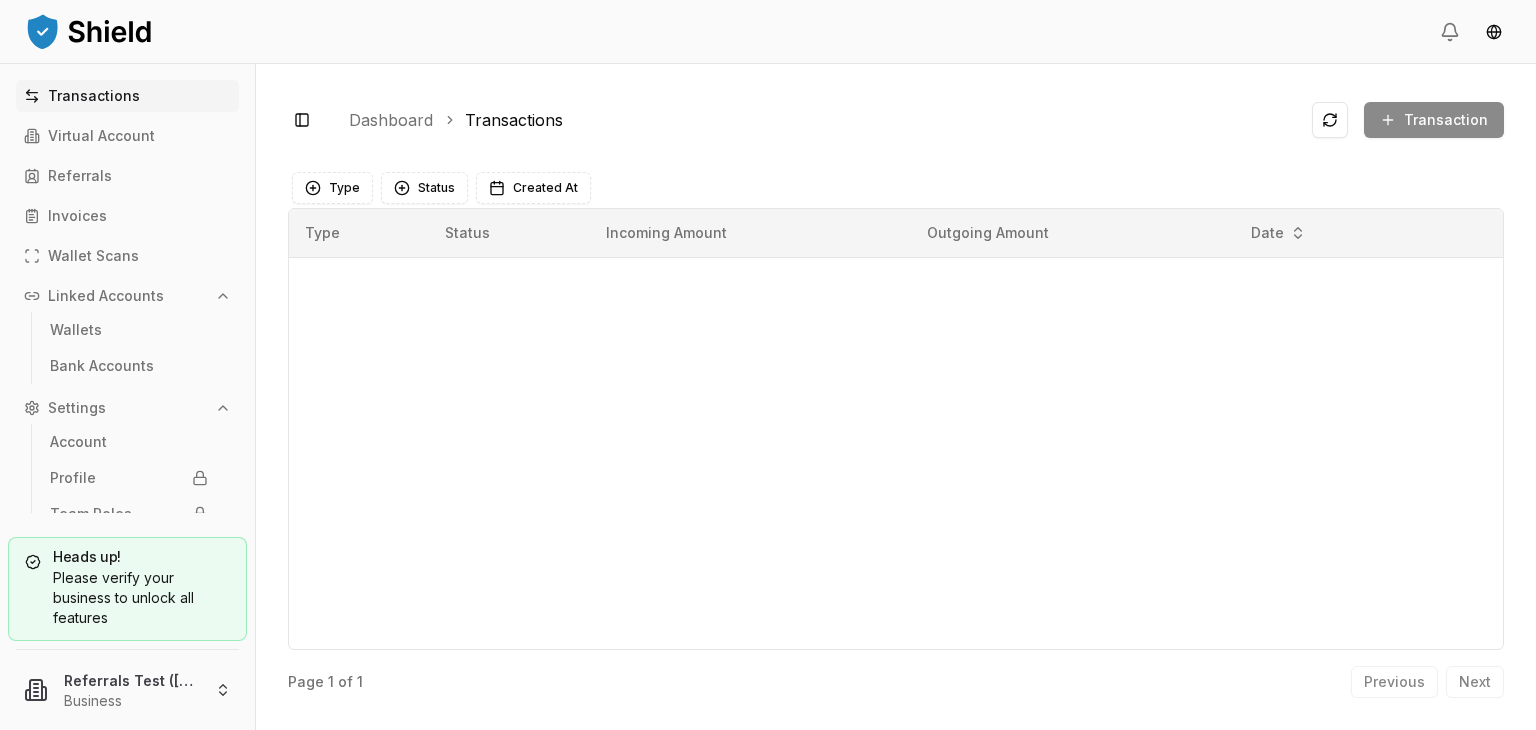click on "Transactions" at bounding box center [94, 96] 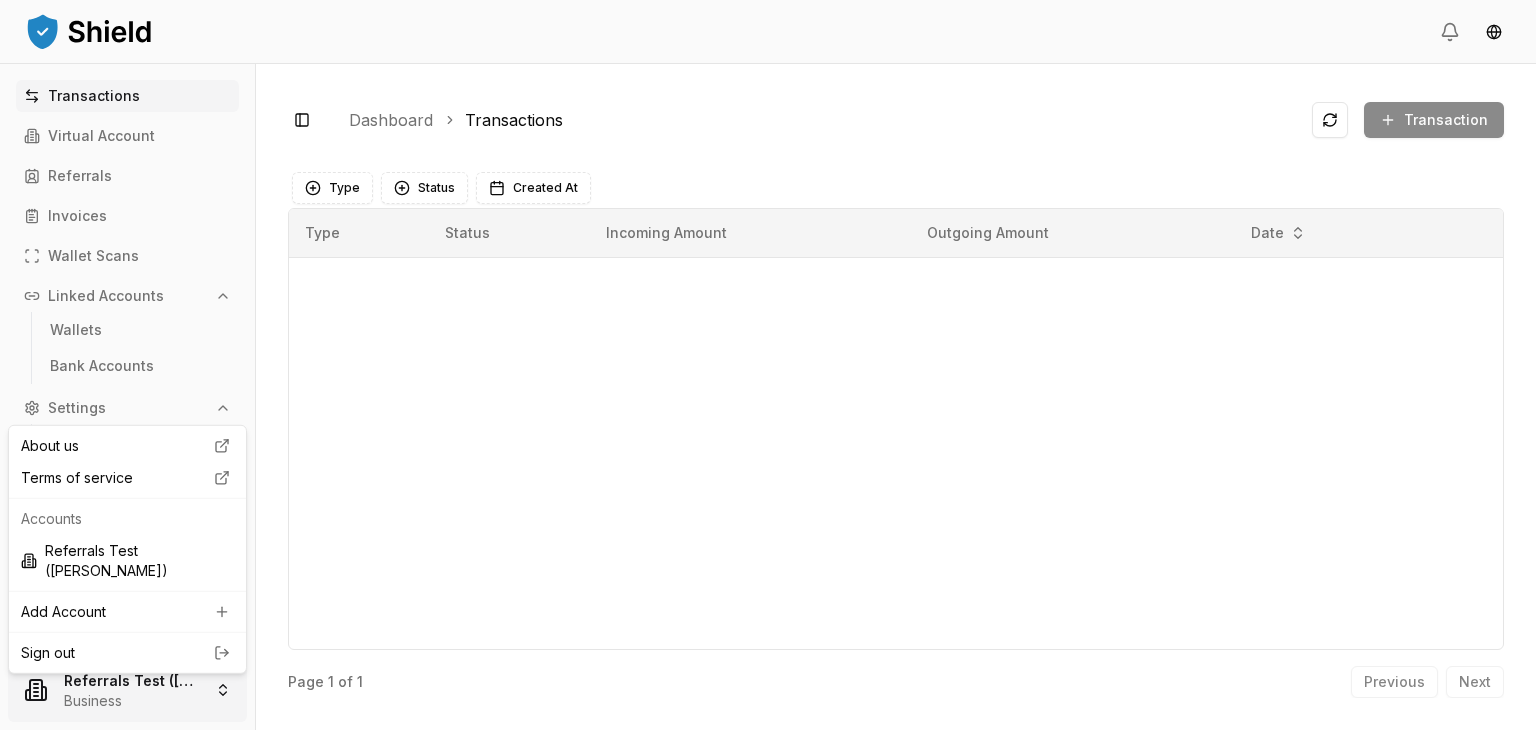 click on "Transactions Virtual Account Referrals Invoices Wallet Scans Linked Accounts Wallets Bank Accounts Settings Account Profile Team Roles Heads up! Please verify your business to unlock all features Referrals Test (Brandon) Business Toggle Sidebar Dashboard Transactions   Transaction Something went wrong. Please try again later. Type Status Created At Type Status Incoming Amount Outgoing Amount Date Page 1 of 1   Previous Next About us Terms of service Accounts Referrals Test (Brandon) Add Account Sign out" at bounding box center (768, 440) 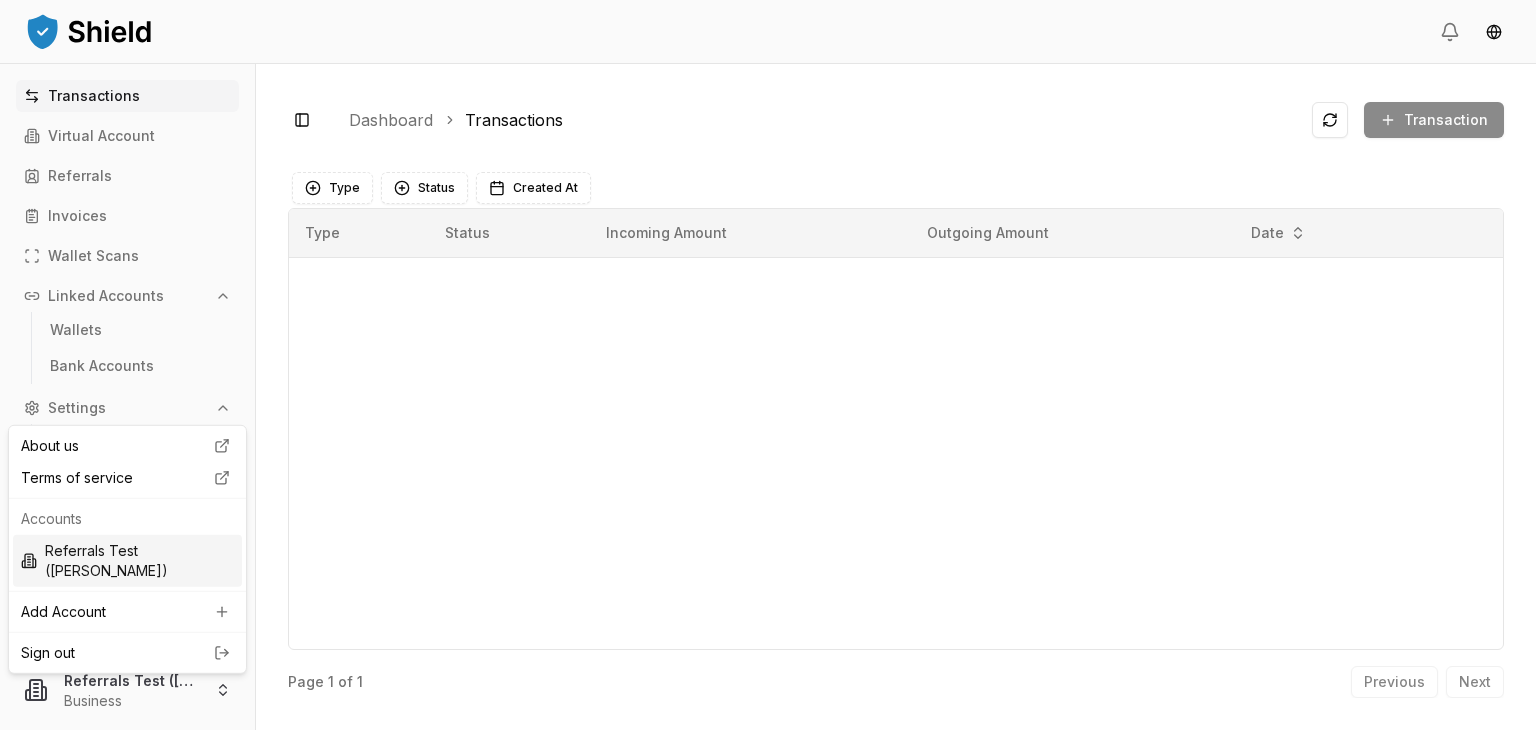drag, startPoint x: 206, startPoint y: 556, endPoint x: 165, endPoint y: 555, distance: 41.01219 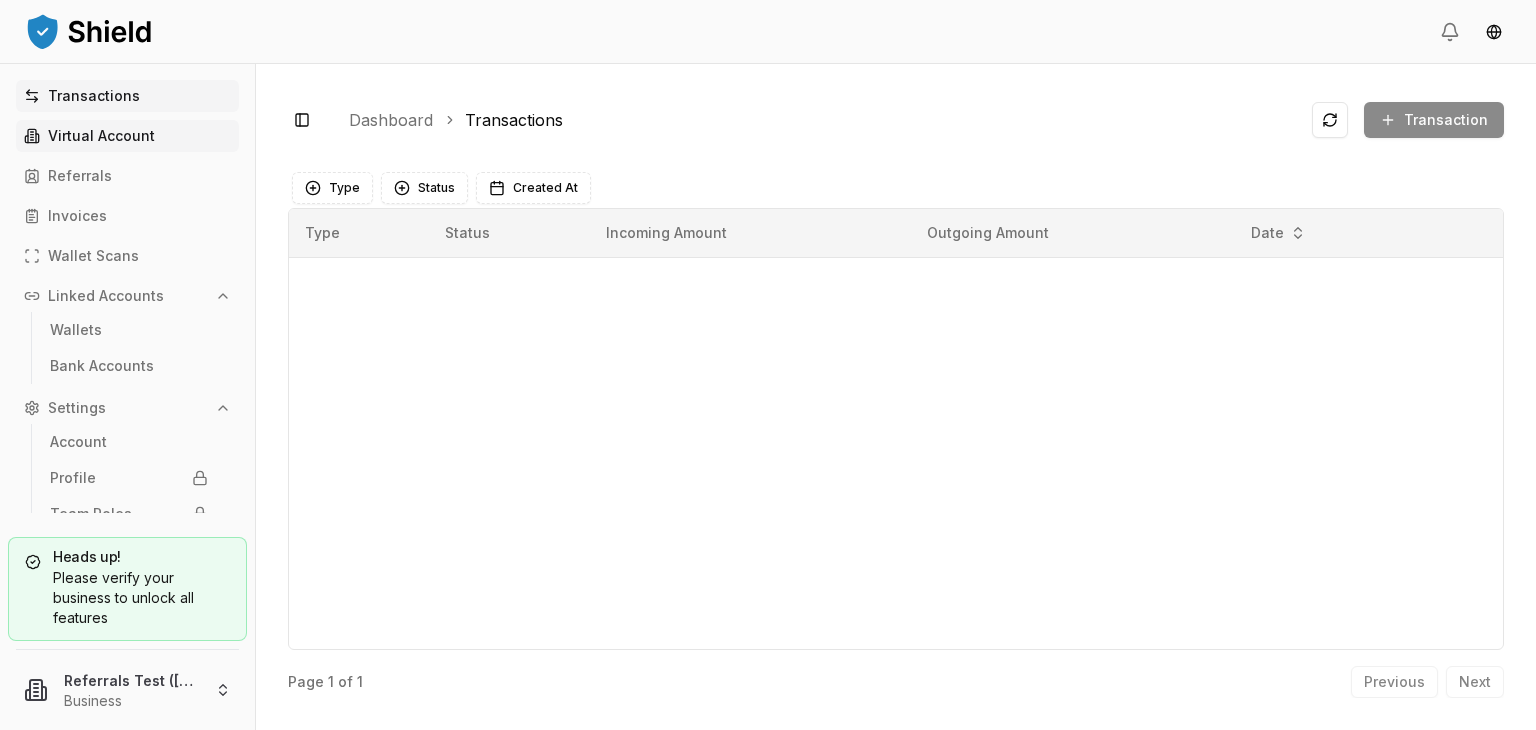 click on "Virtual Account" at bounding box center (127, 136) 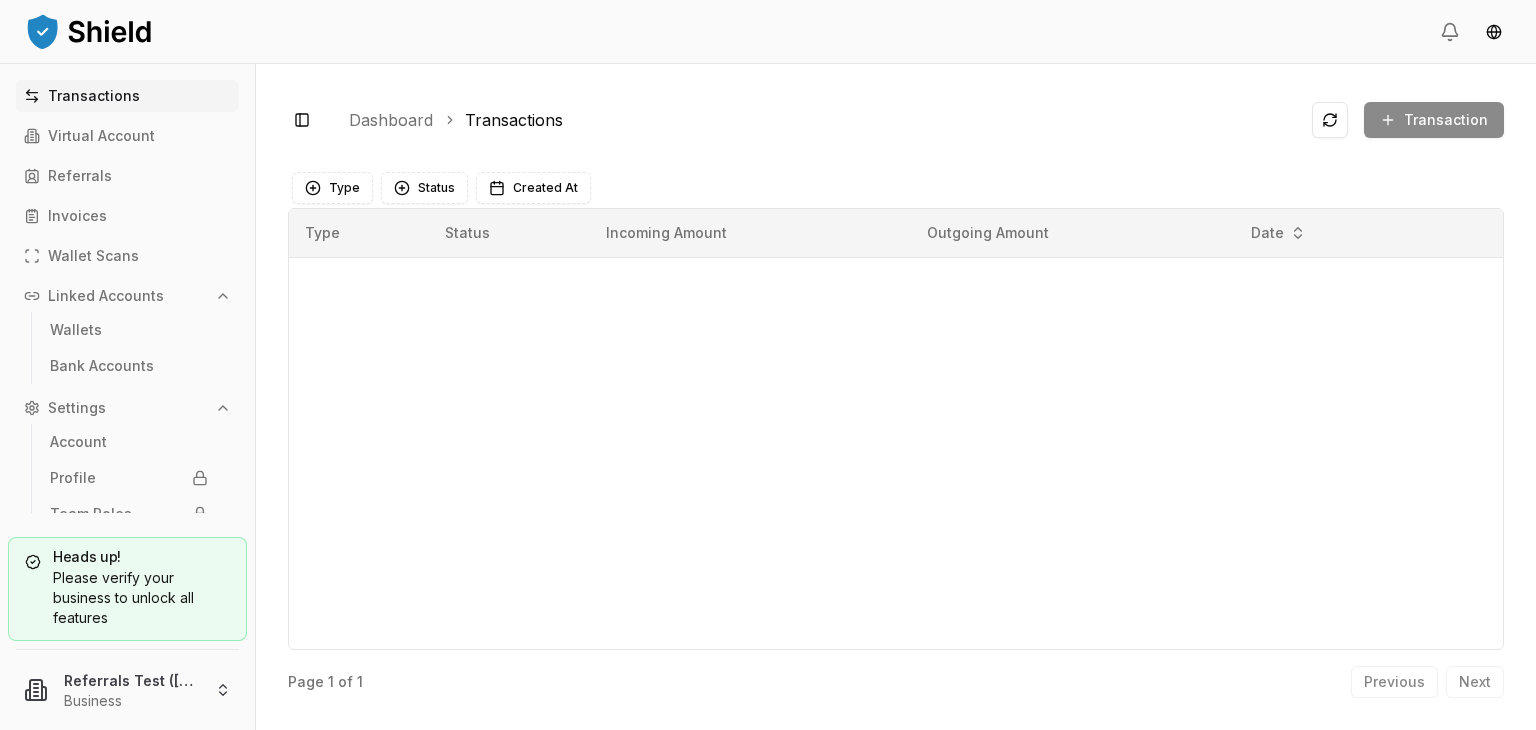 click on "Transactions" at bounding box center [94, 96] 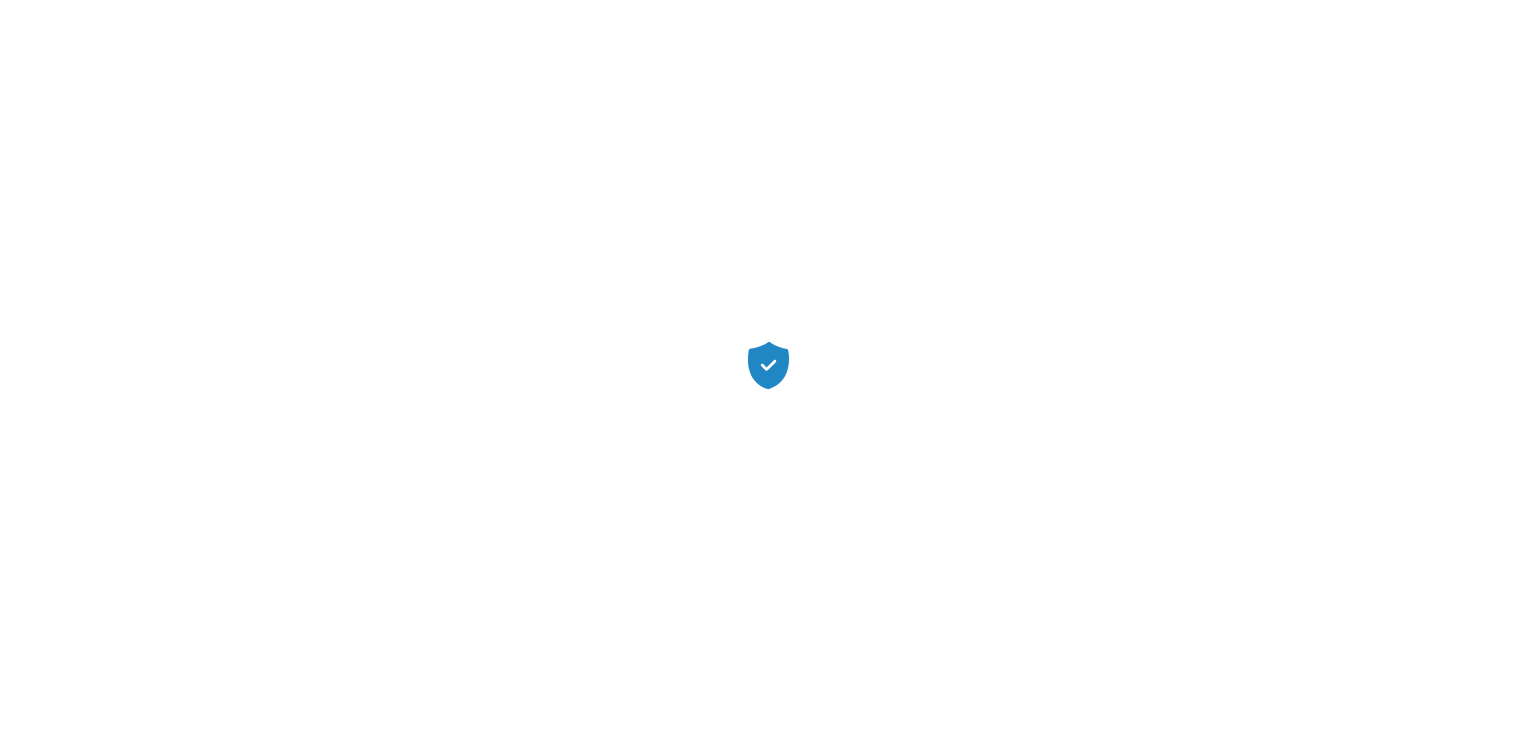 scroll, scrollTop: 0, scrollLeft: 0, axis: both 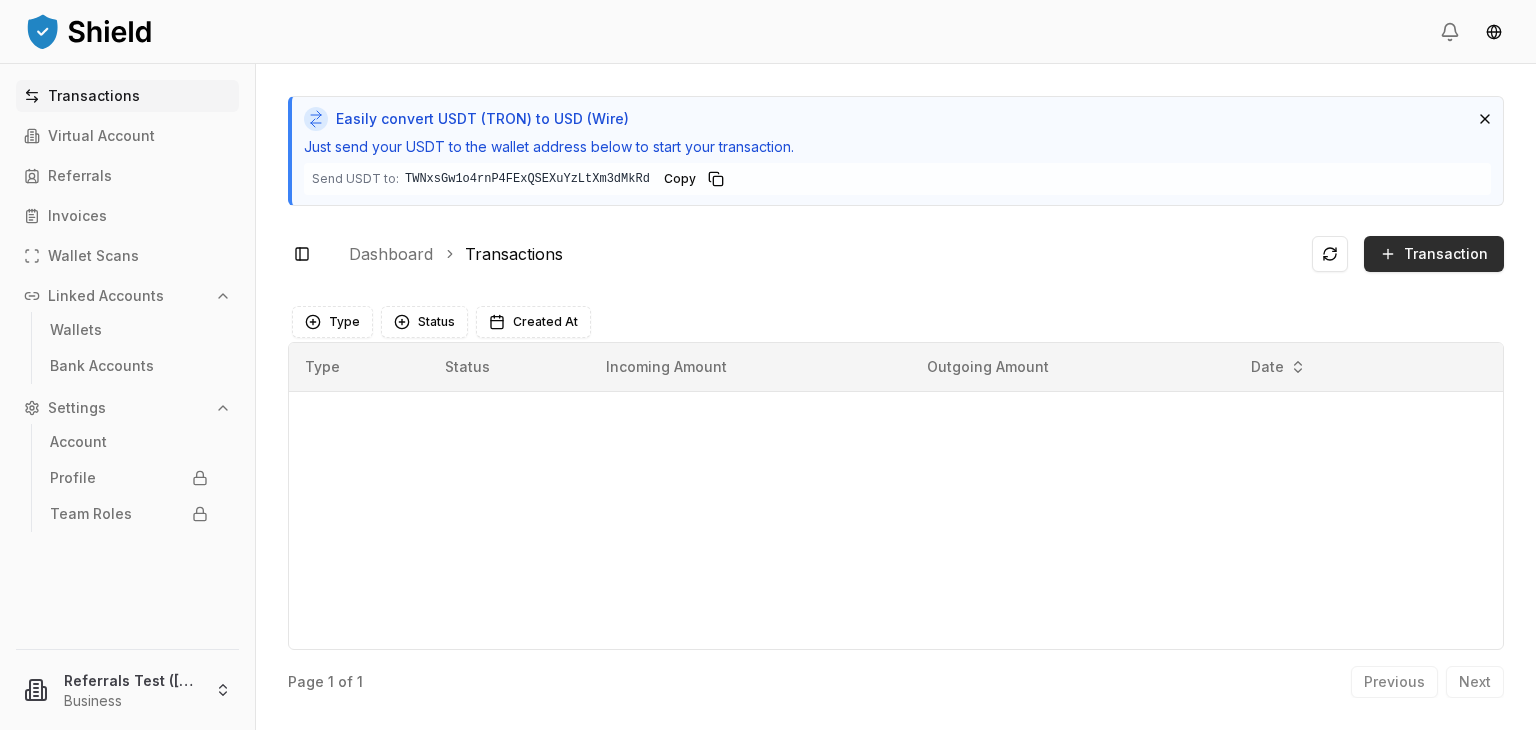 click on "Transaction" at bounding box center (1434, 254) 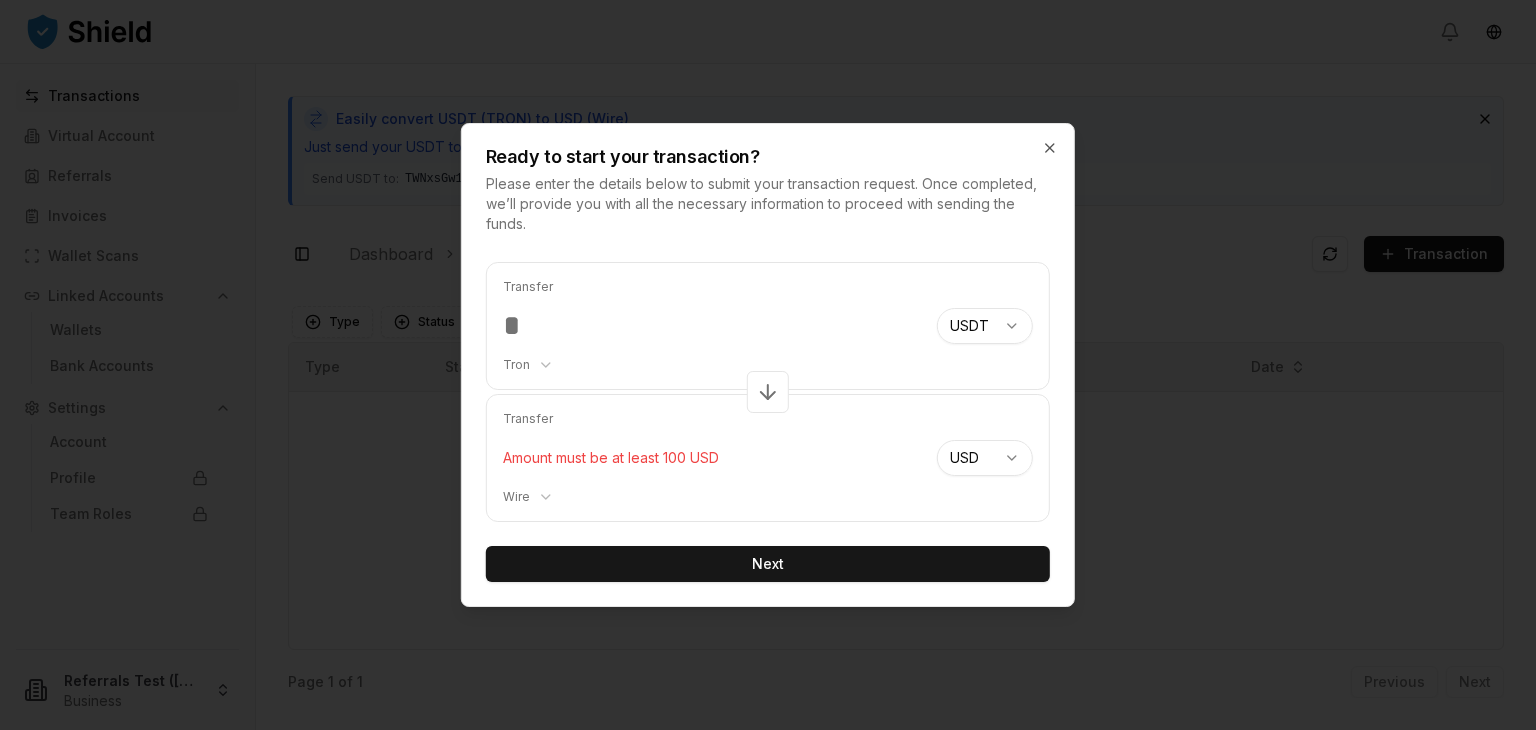 type on "*" 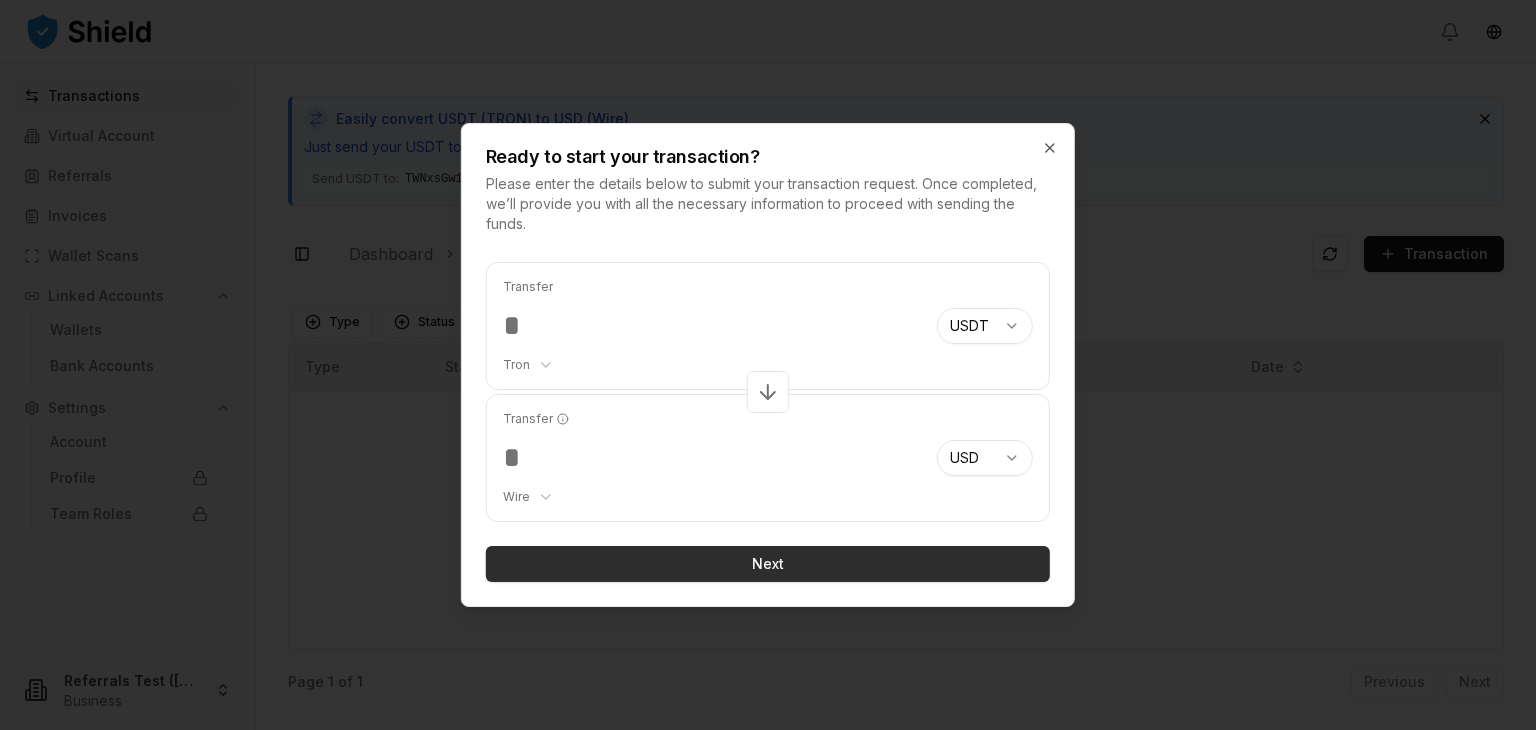 type on "***" 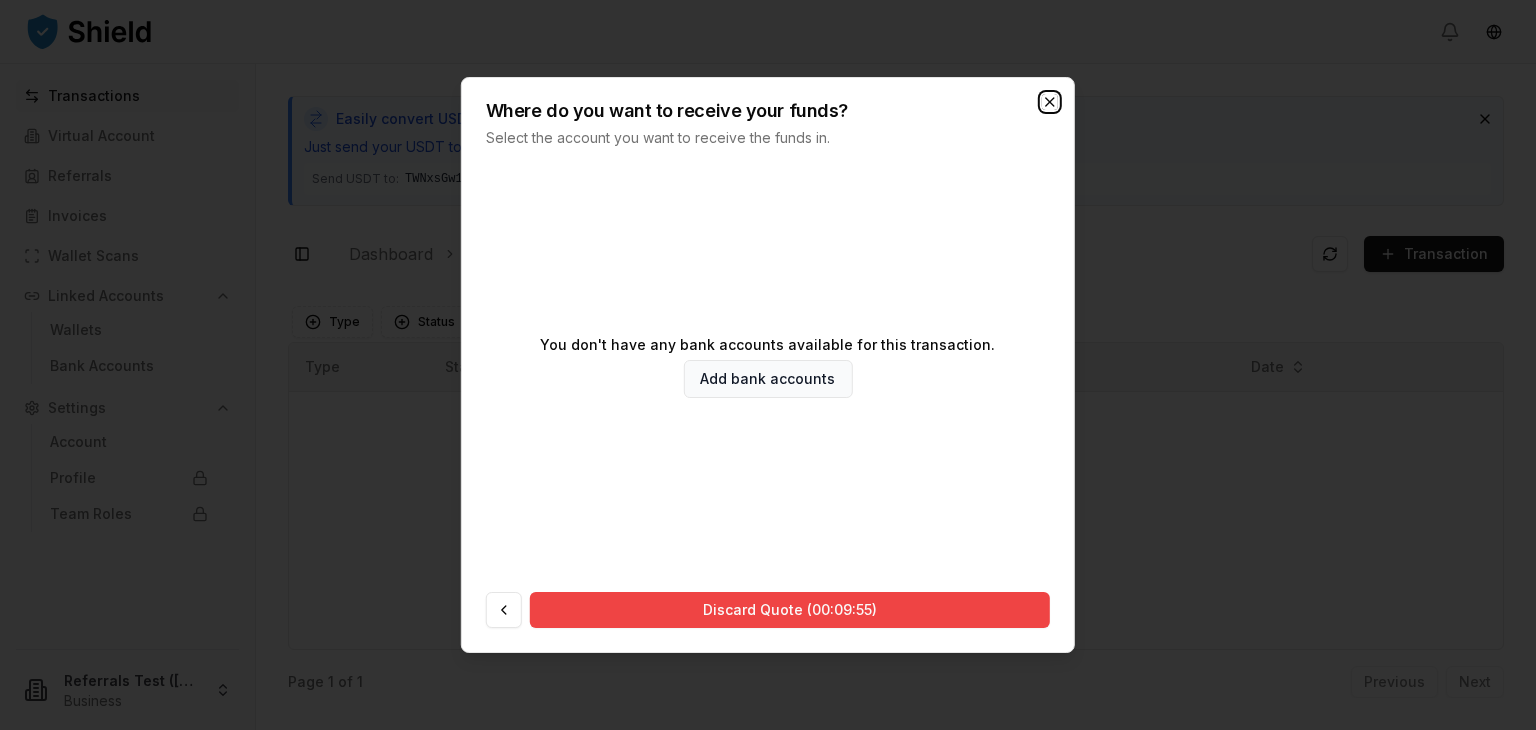 click 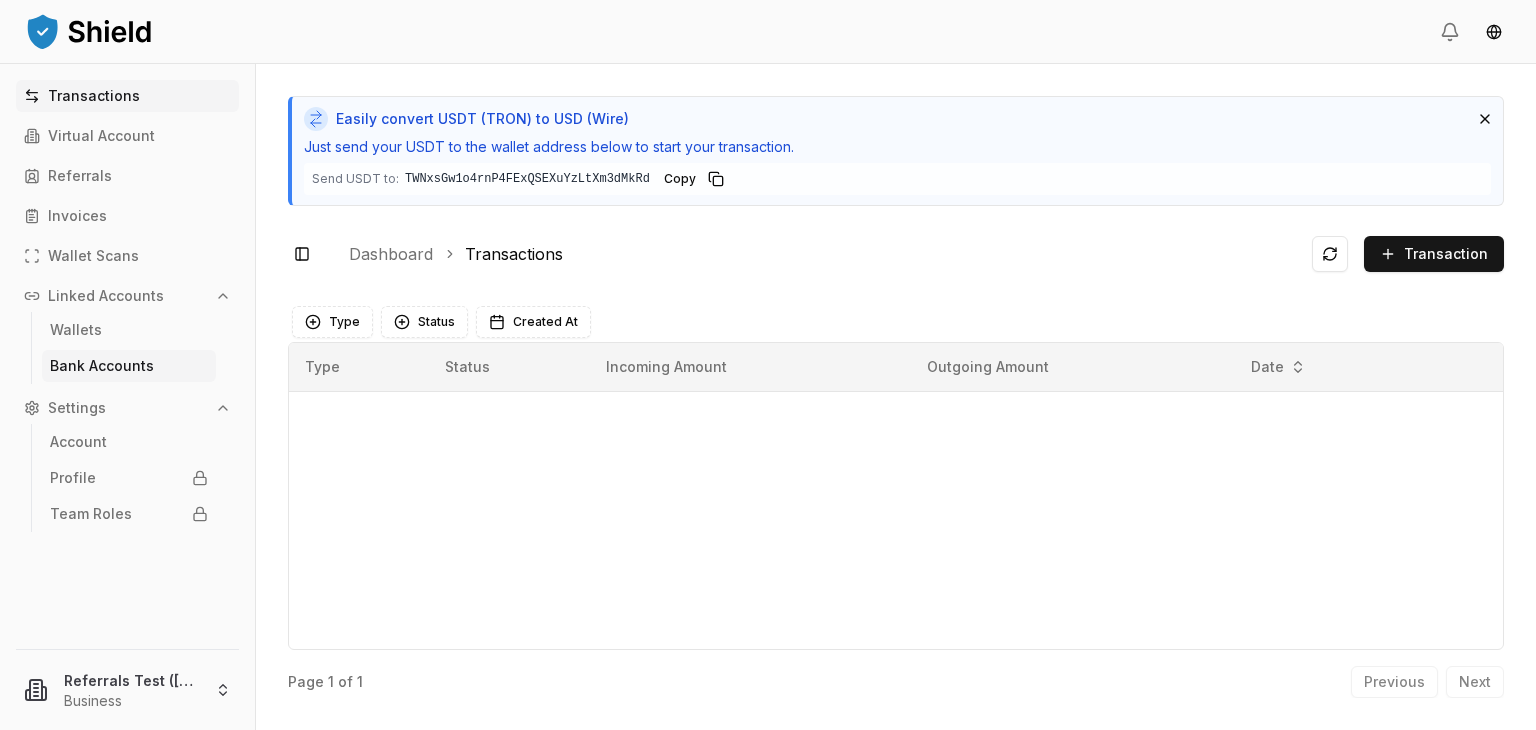 click on "Bank Accounts" at bounding box center [102, 366] 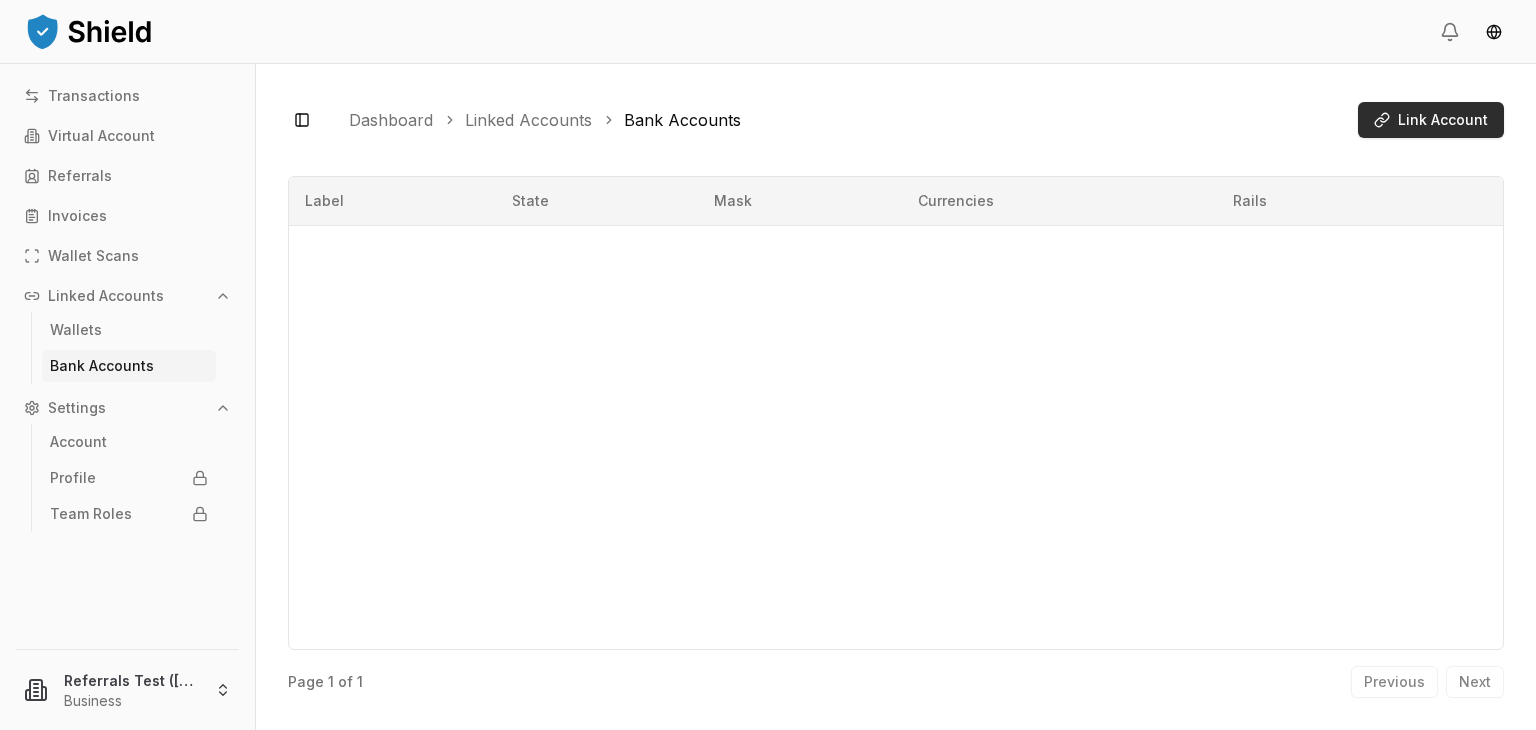 click on "Link Account" at bounding box center (1443, 120) 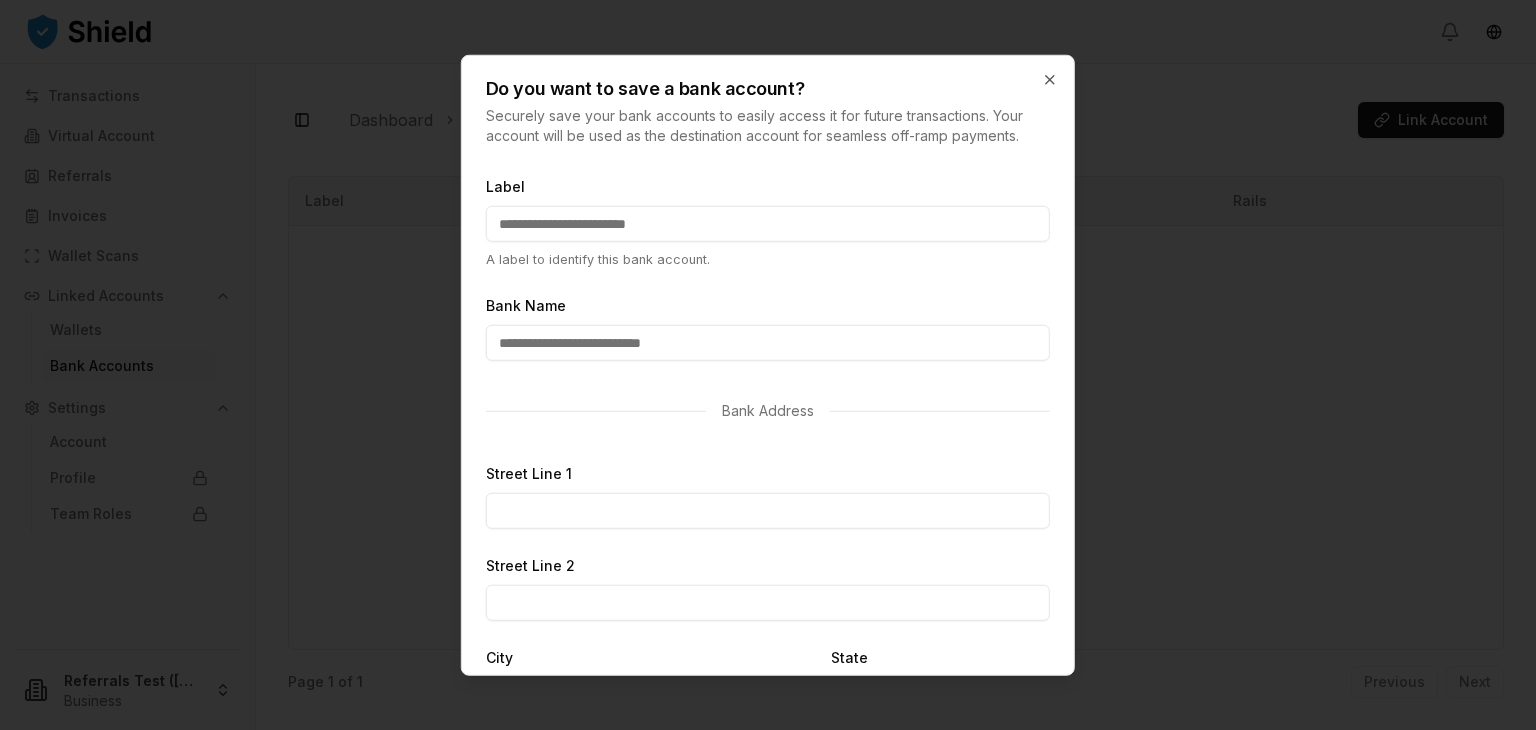 click on "Label" at bounding box center (768, 224) 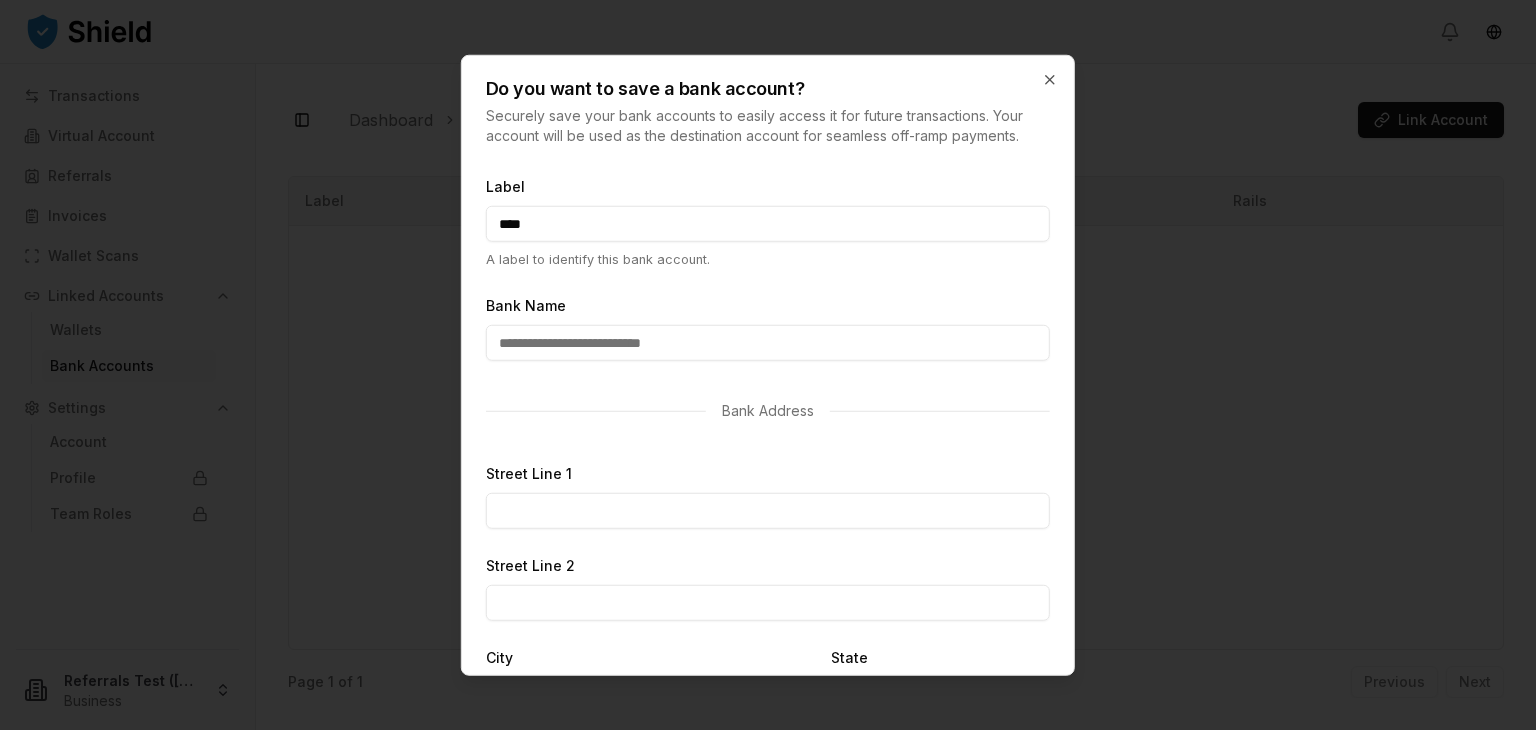 click on "Bank Name" at bounding box center [768, 343] 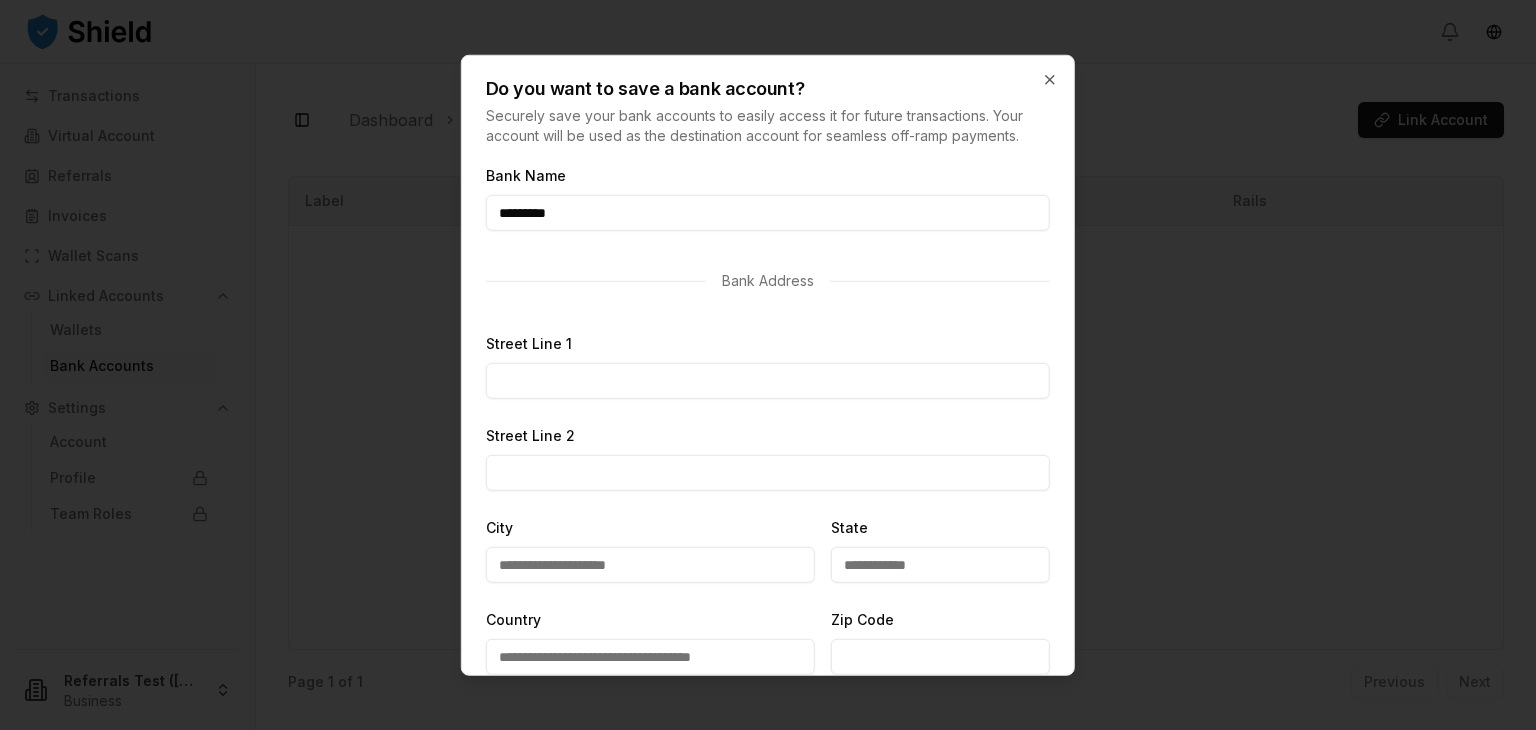 scroll, scrollTop: 135, scrollLeft: 0, axis: vertical 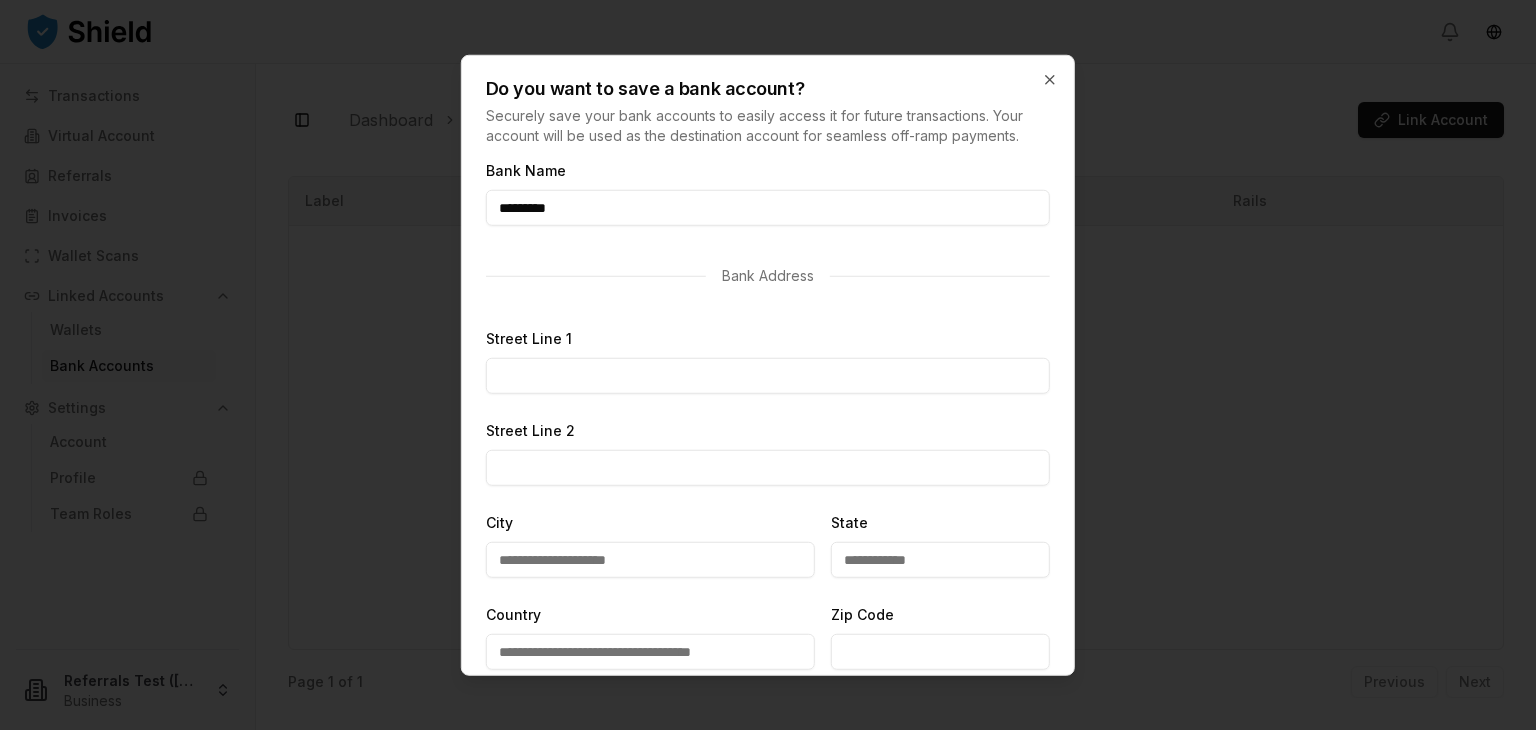 click on "Street Line 1" at bounding box center [768, 376] 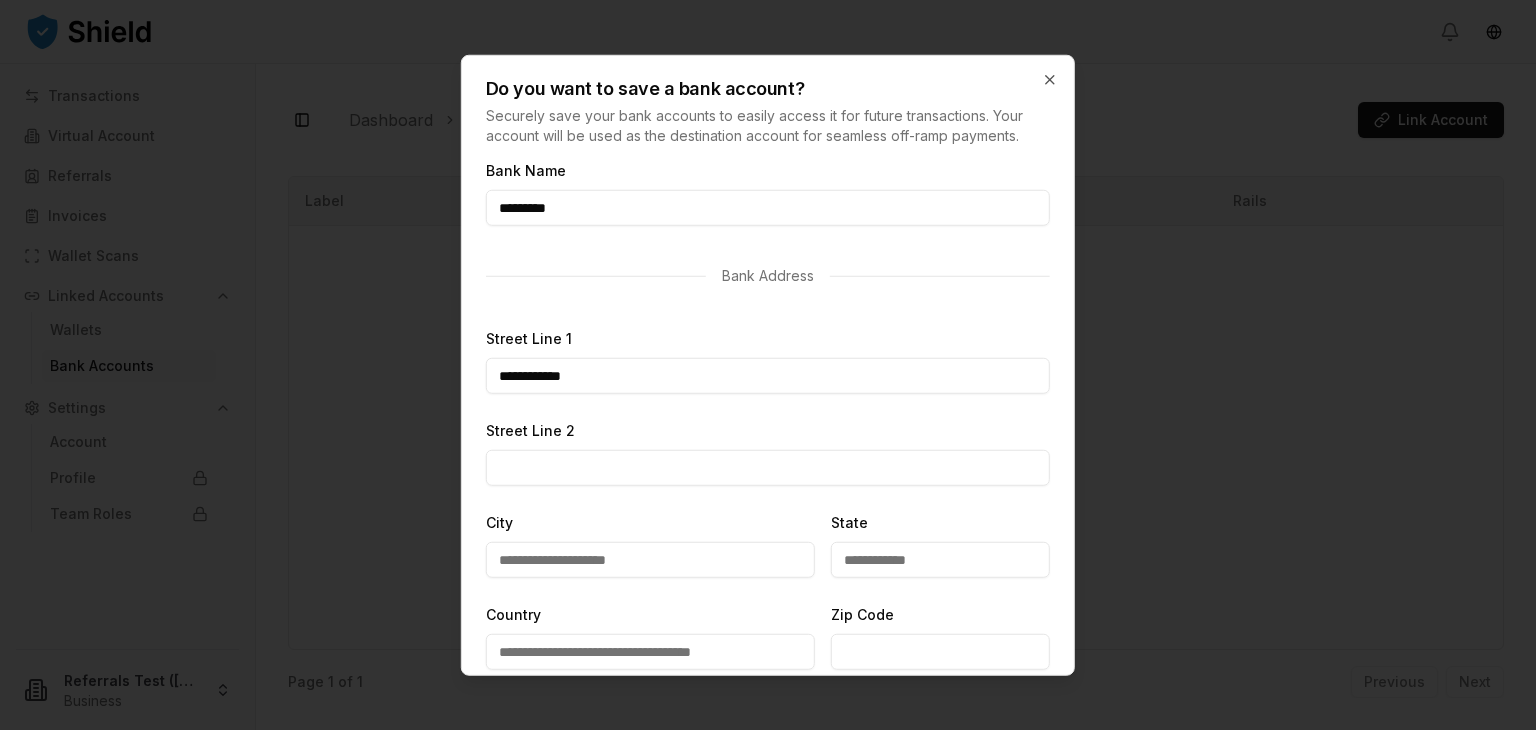 drag, startPoint x: 541, startPoint y: 471, endPoint x: 616, endPoint y: 516, distance: 87.46428 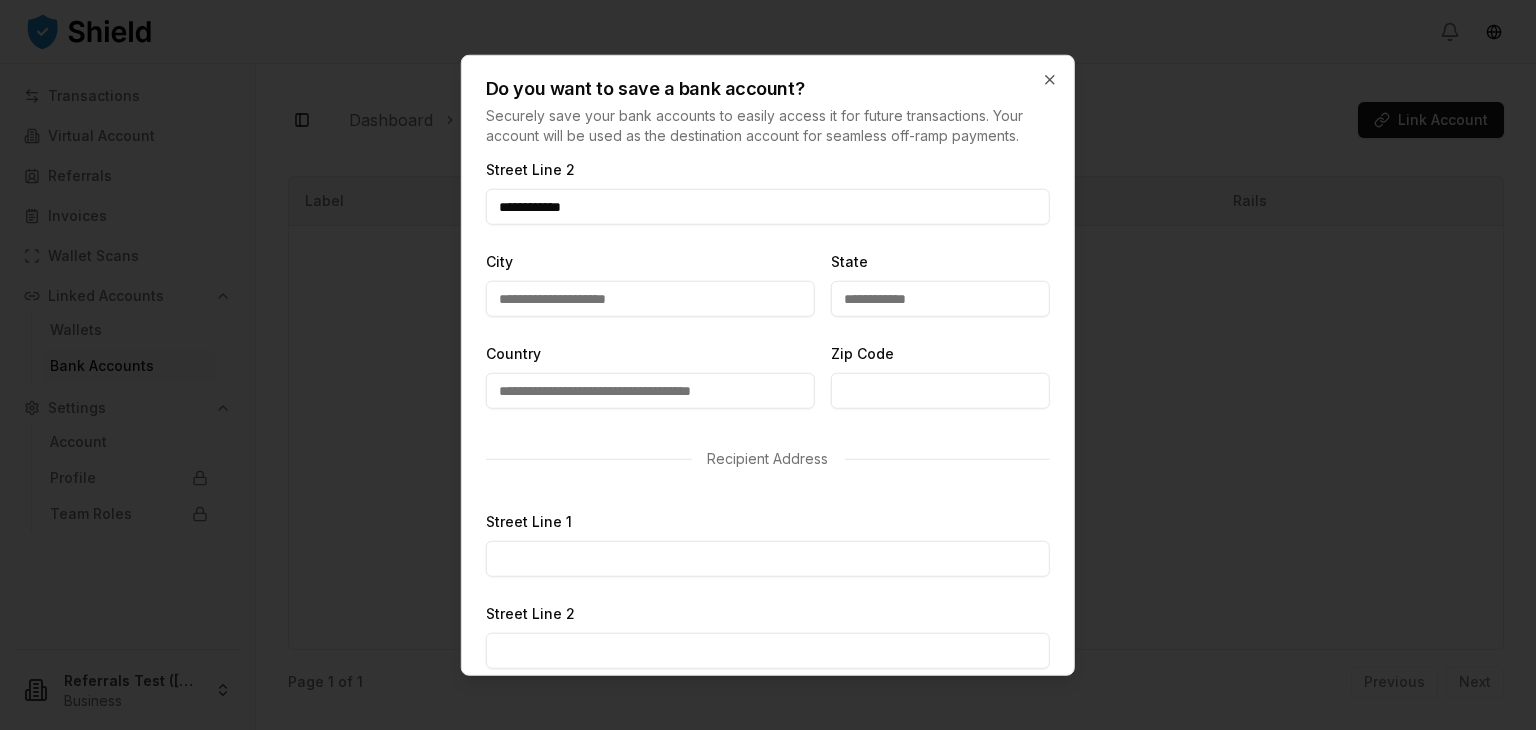 scroll, scrollTop: 398, scrollLeft: 0, axis: vertical 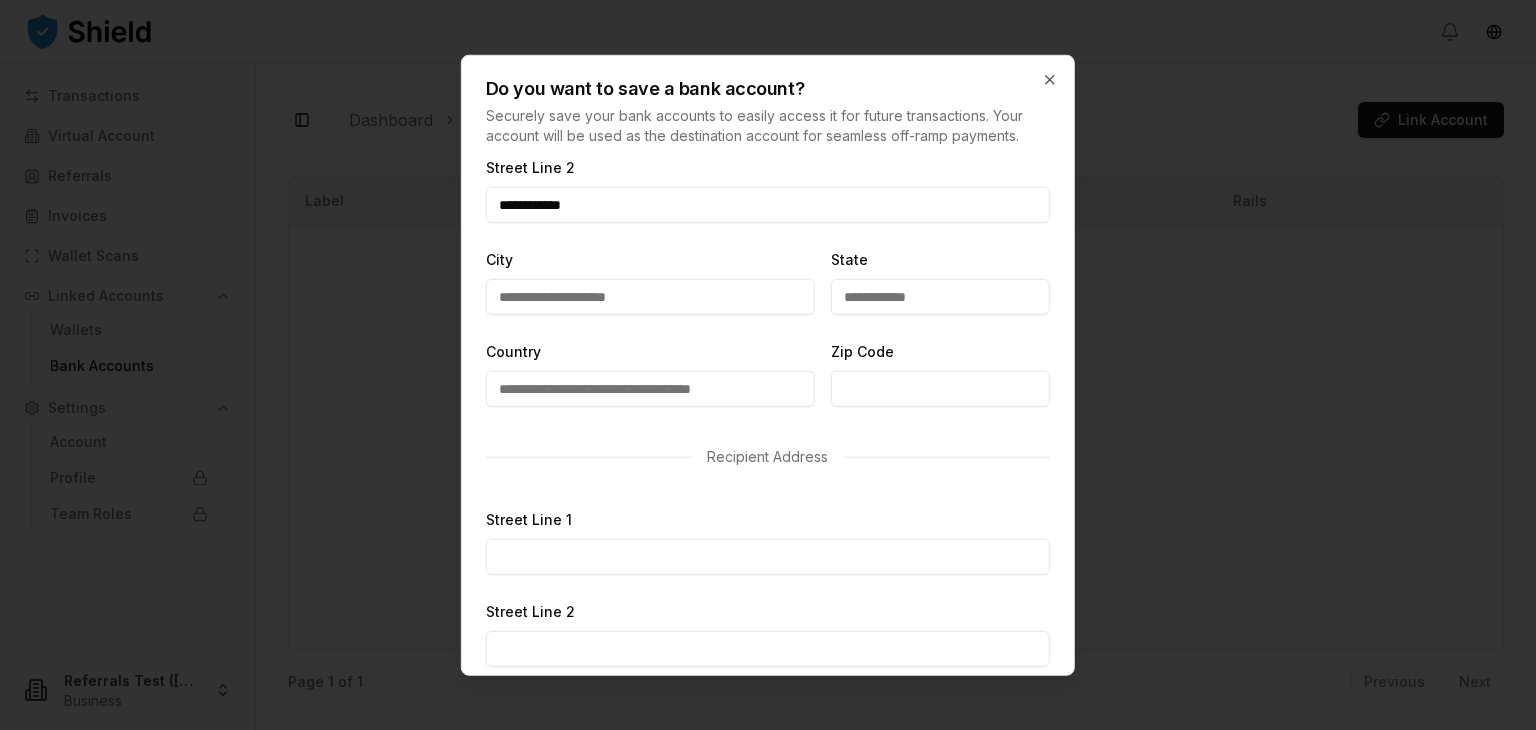 click on "City" at bounding box center (650, 297) 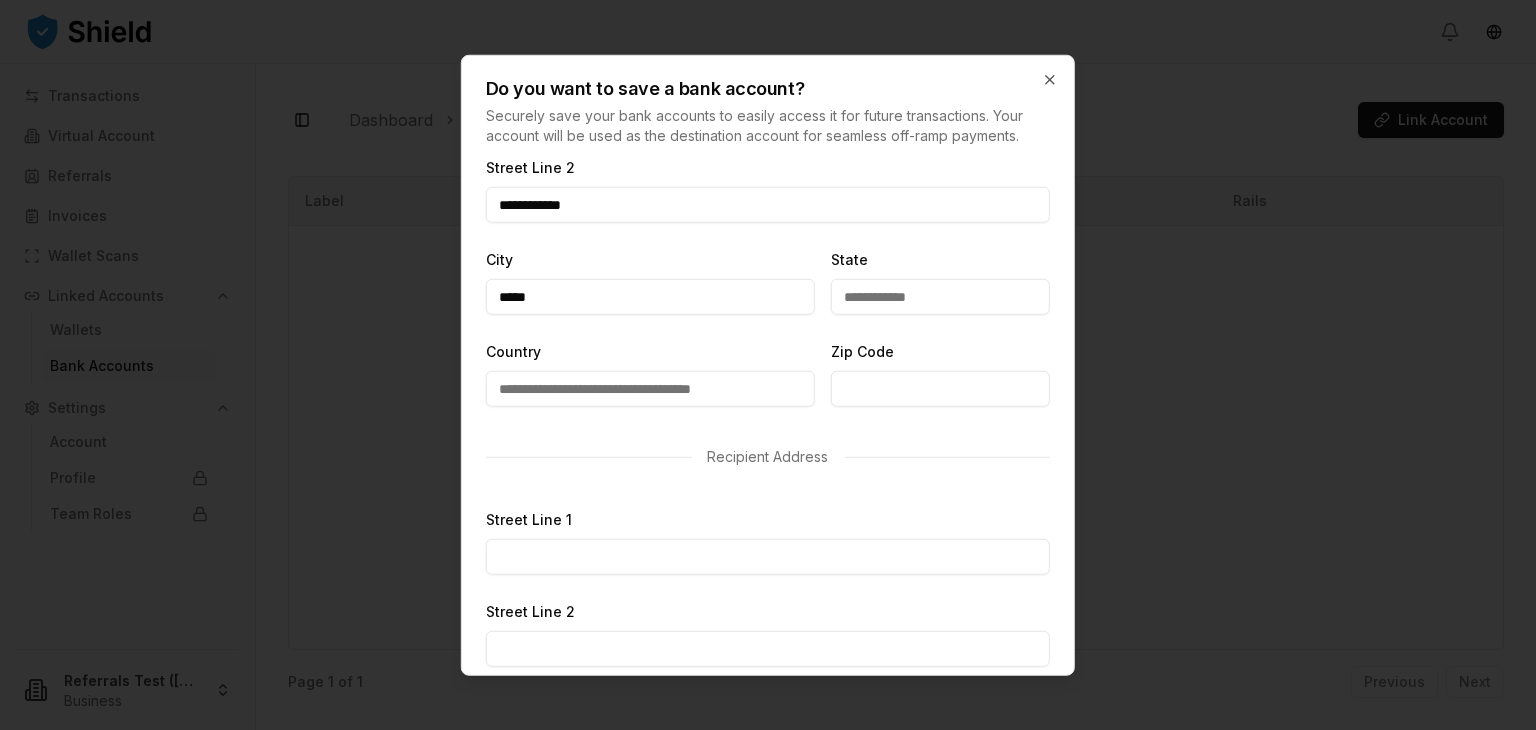 click on "Country" at bounding box center [650, 389] 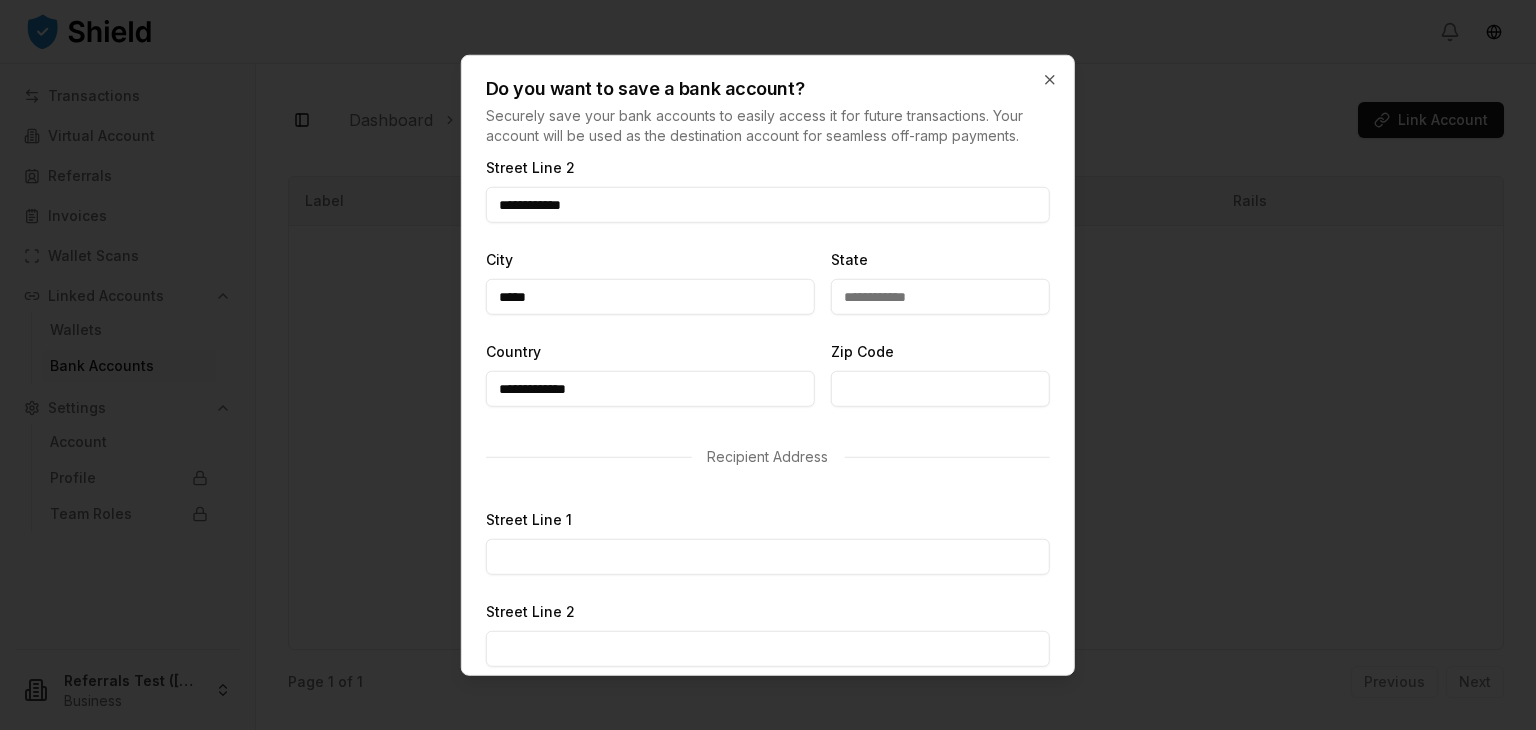 click on "State" at bounding box center (940, 297) 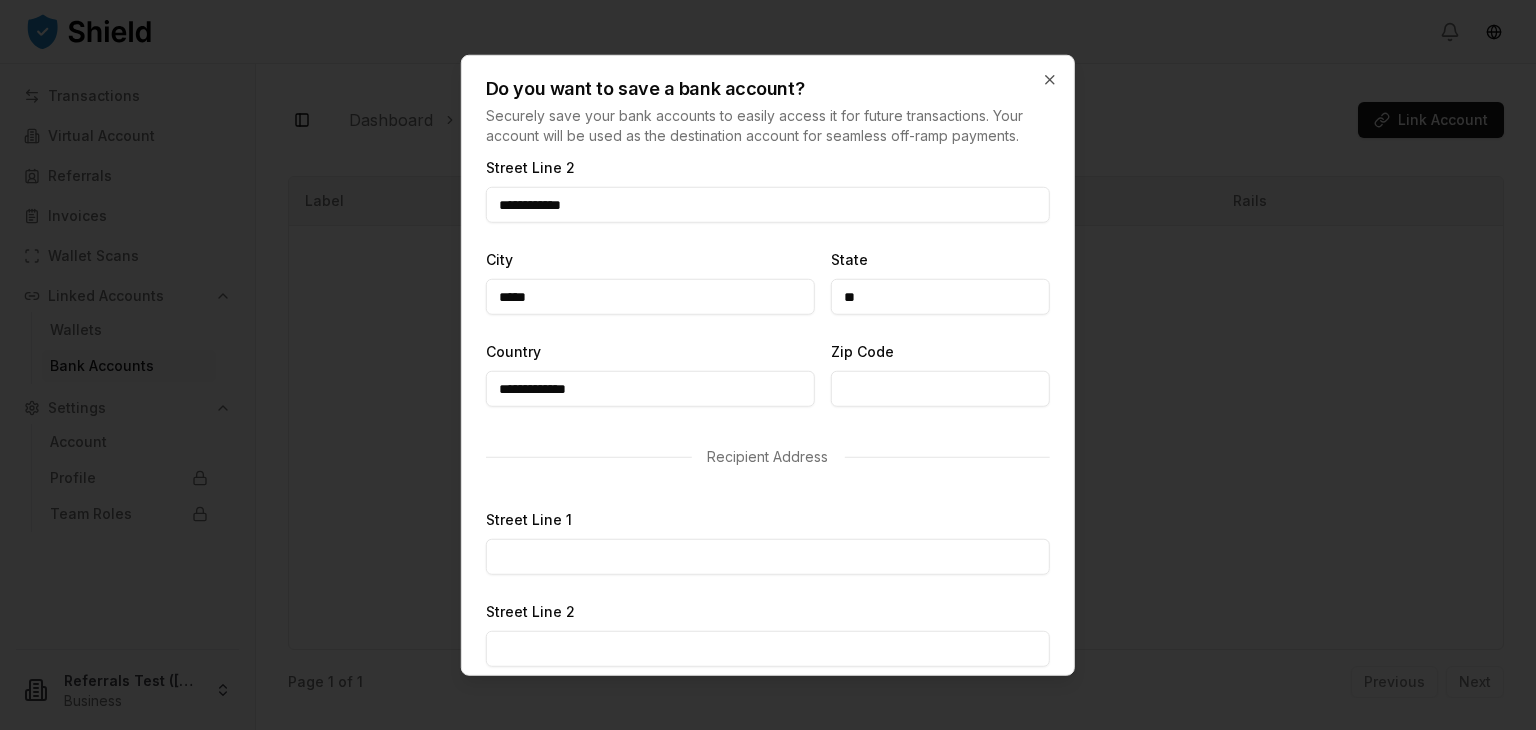 drag, startPoint x: 872, startPoint y: 394, endPoint x: 926, endPoint y: 468, distance: 91.60786 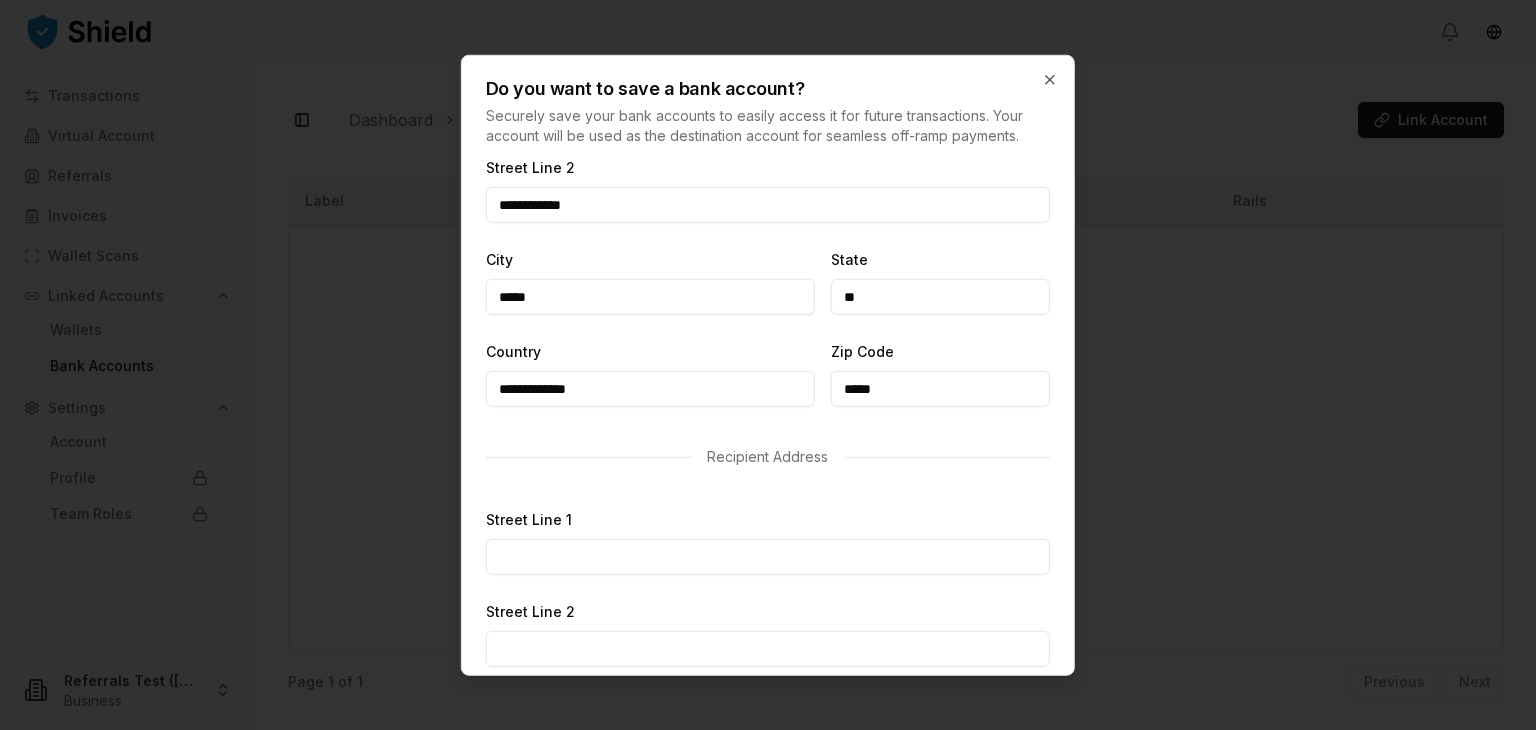 scroll, scrollTop: 490, scrollLeft: 0, axis: vertical 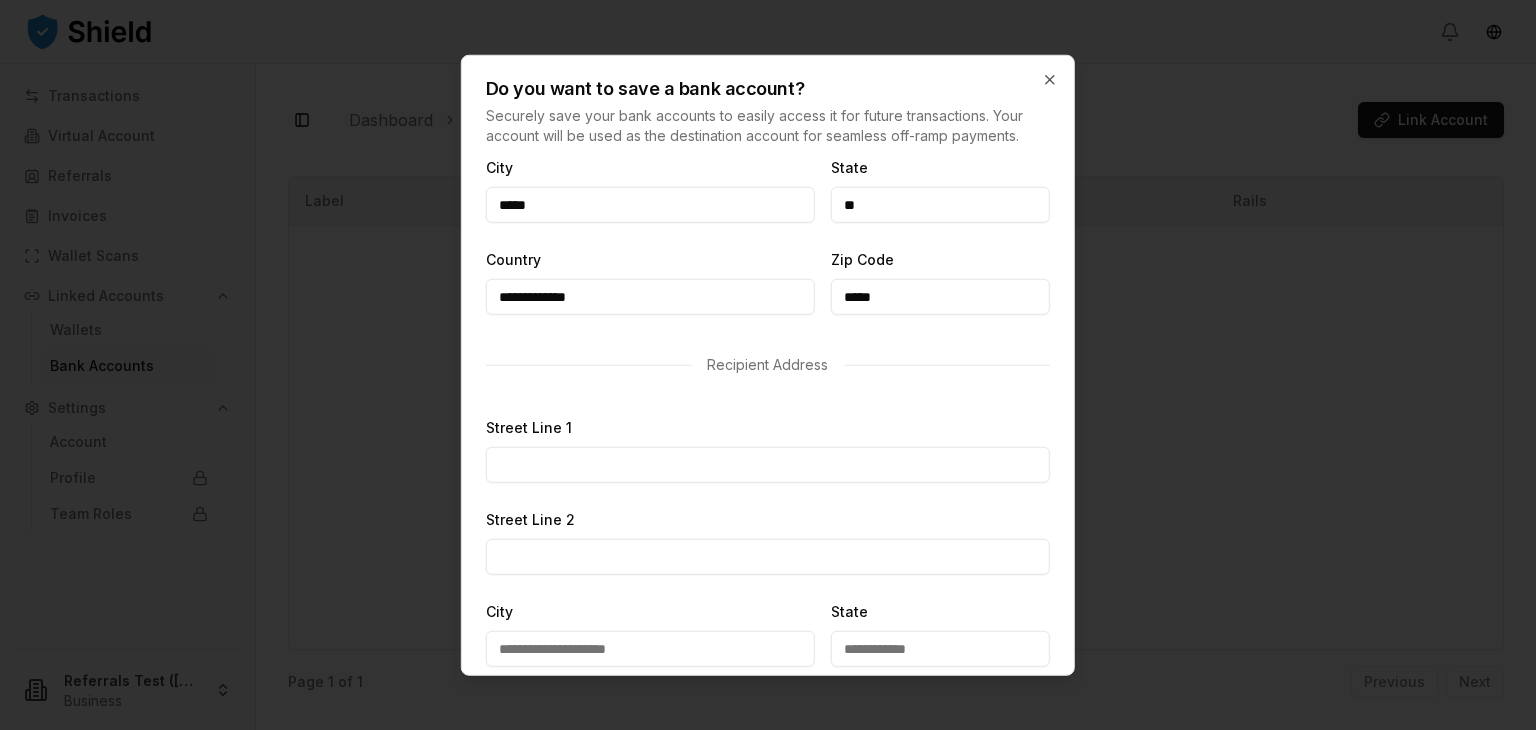 click on "Street Line 1" at bounding box center (768, 465) 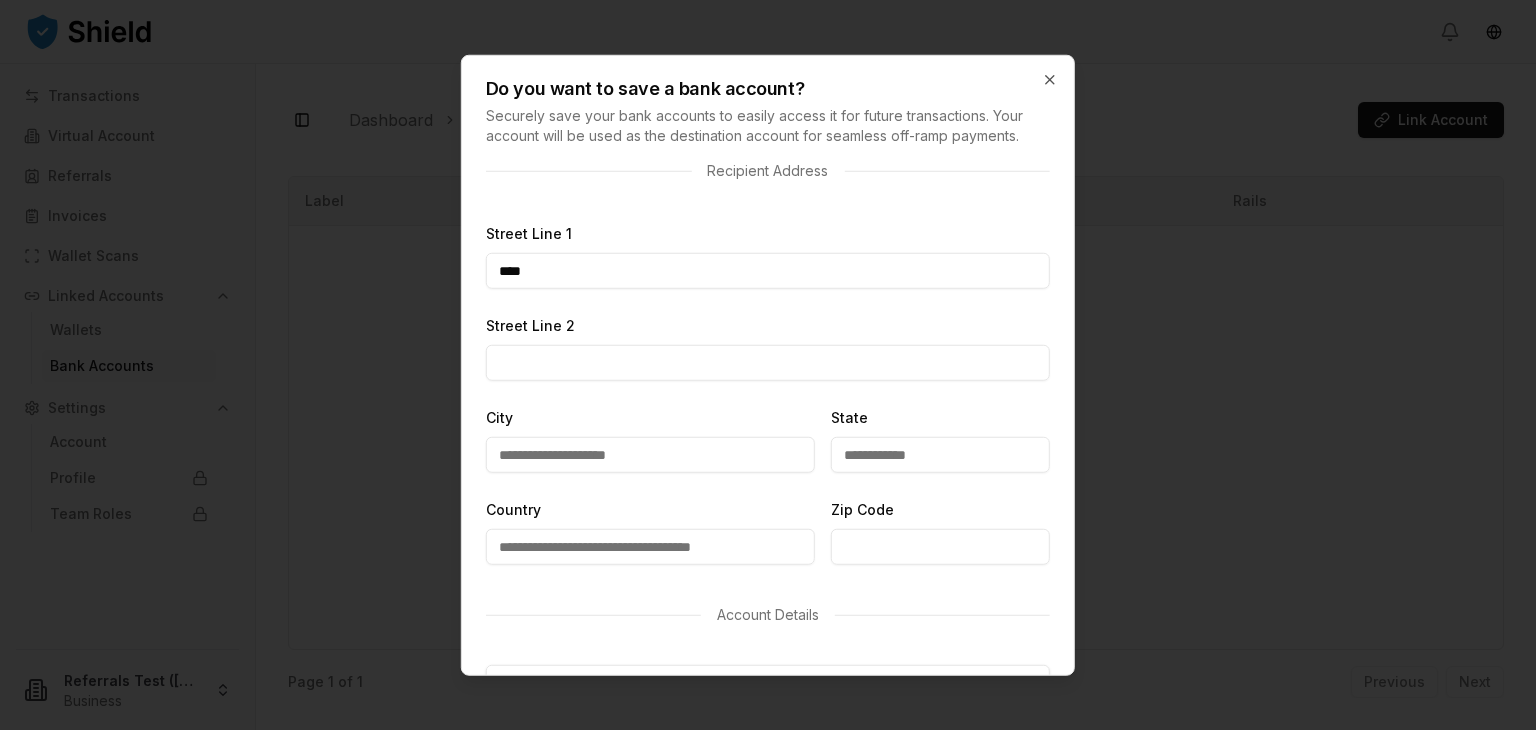 scroll, scrollTop: 702, scrollLeft: 0, axis: vertical 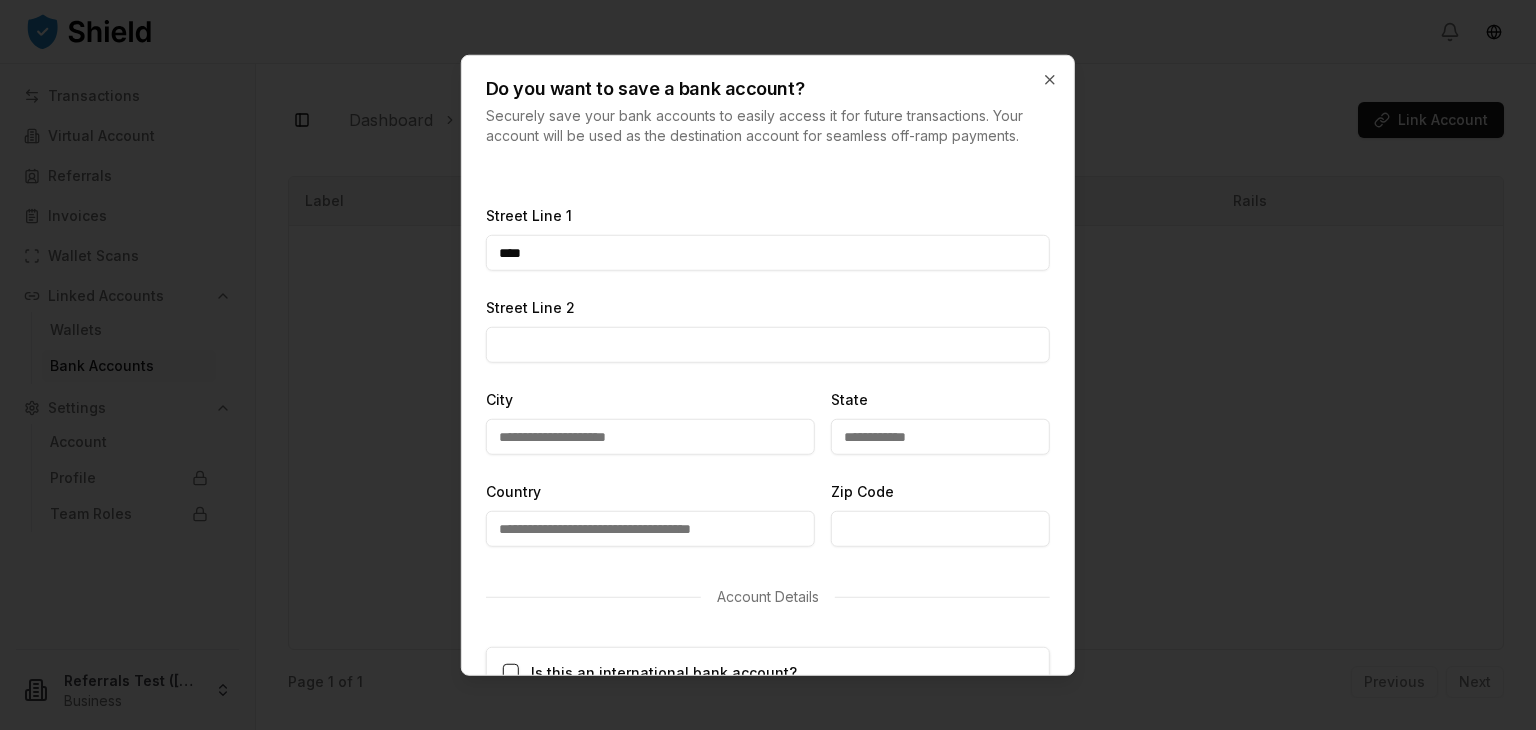 click on "Street Line 2" at bounding box center [768, 345] 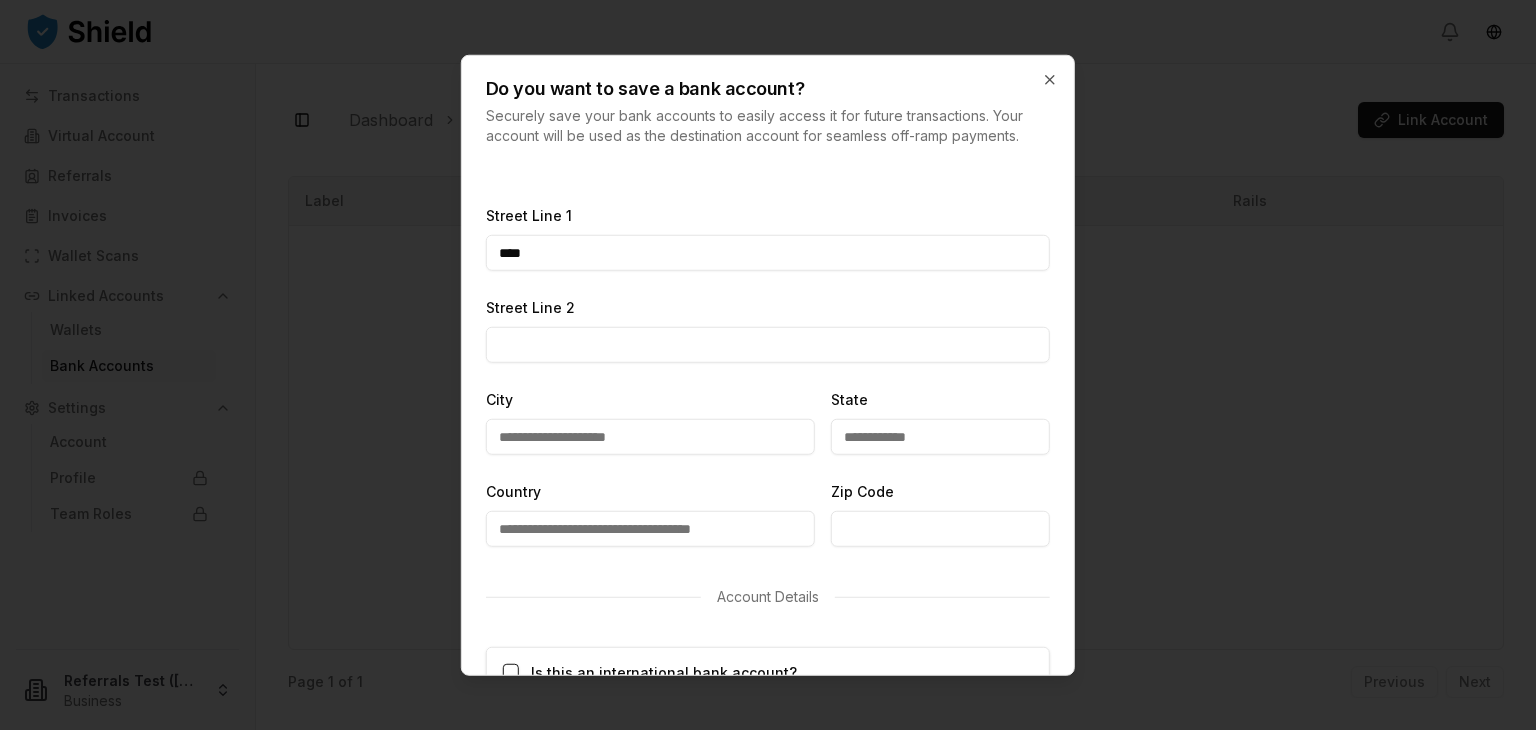 drag, startPoint x: 545, startPoint y: 433, endPoint x: 610, endPoint y: 489, distance: 85.79627 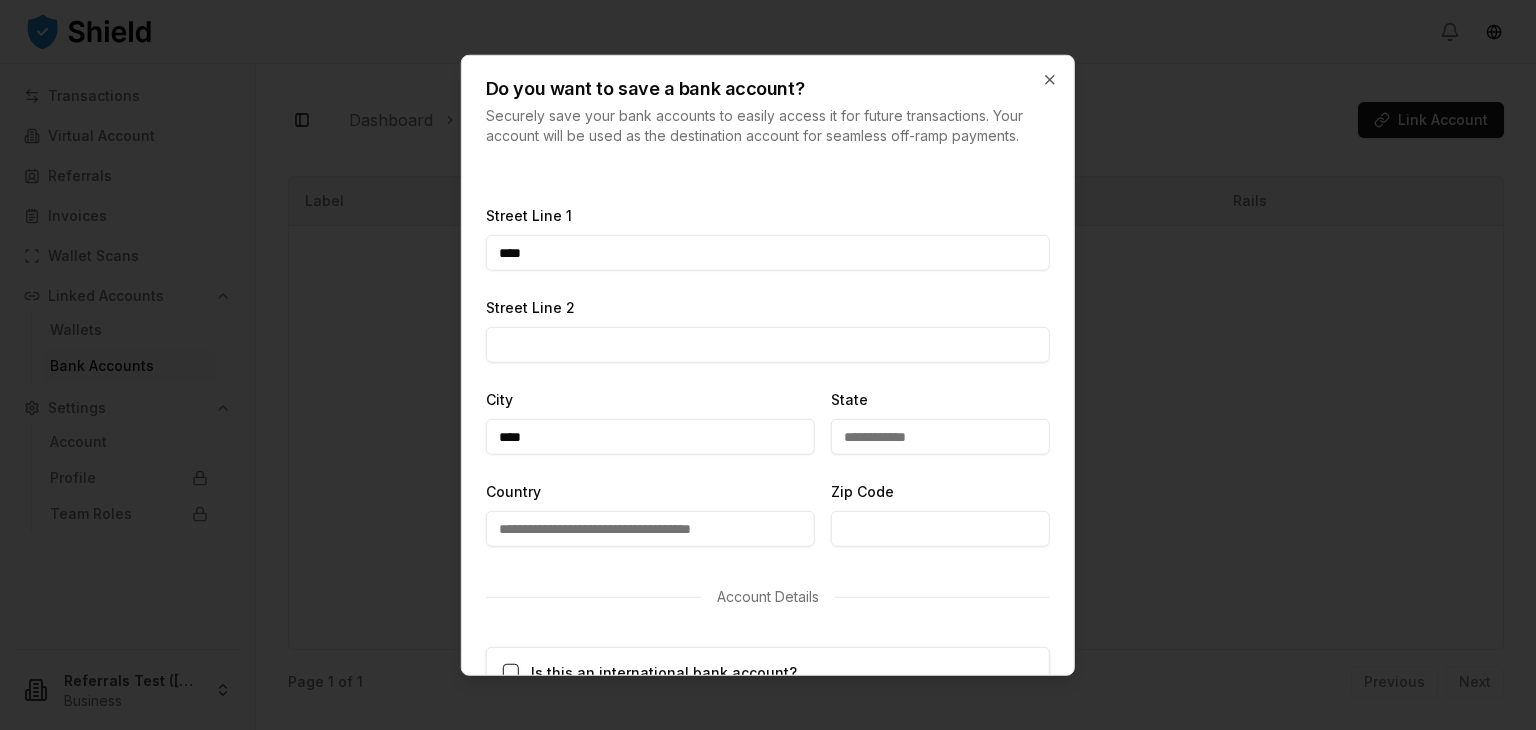 click on "State" at bounding box center (940, 437) 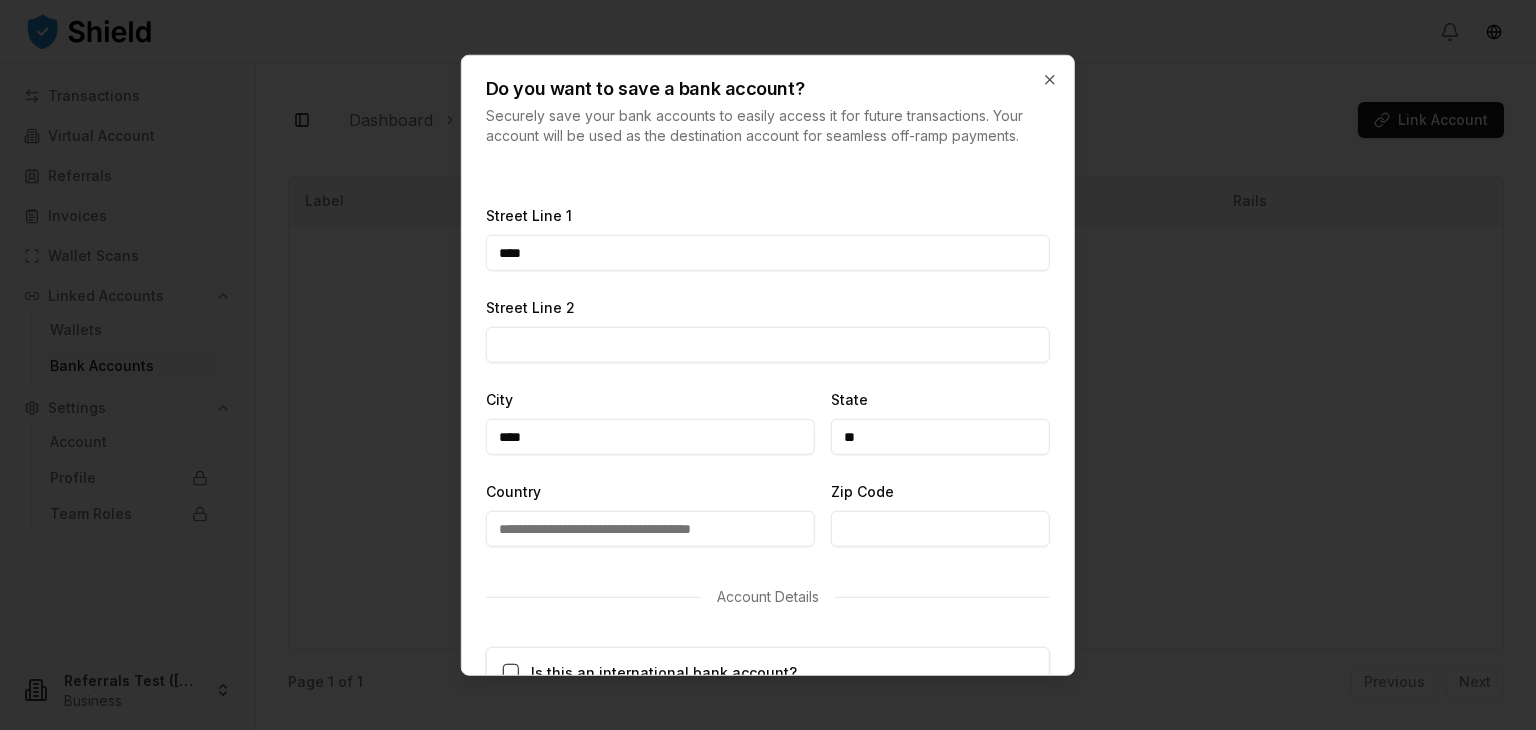 drag, startPoint x: 580, startPoint y: 517, endPoint x: 615, endPoint y: 563, distance: 57.801384 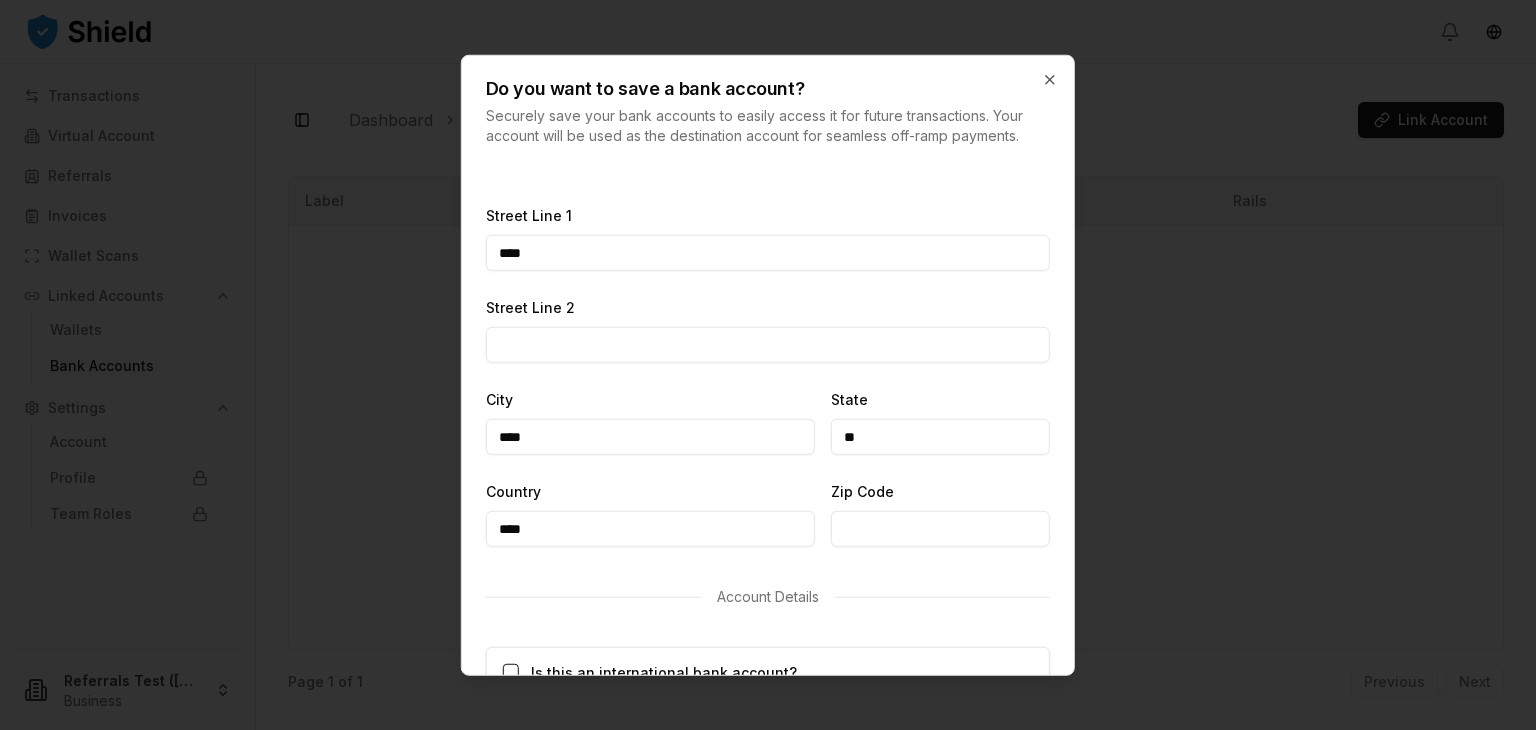 drag, startPoint x: 867, startPoint y: 504, endPoint x: 866, endPoint y: 518, distance: 14.035668 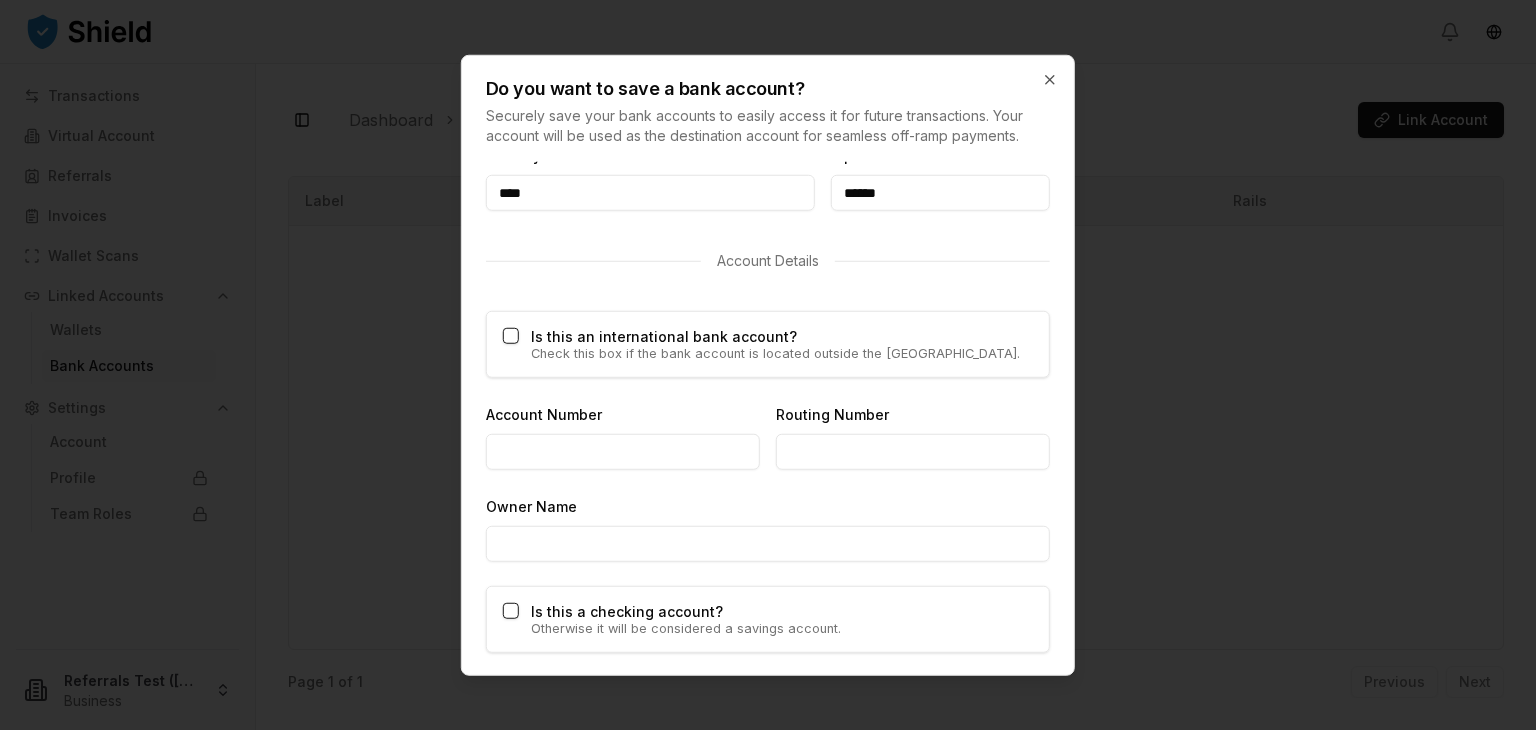 scroll, scrollTop: 1060, scrollLeft: 0, axis: vertical 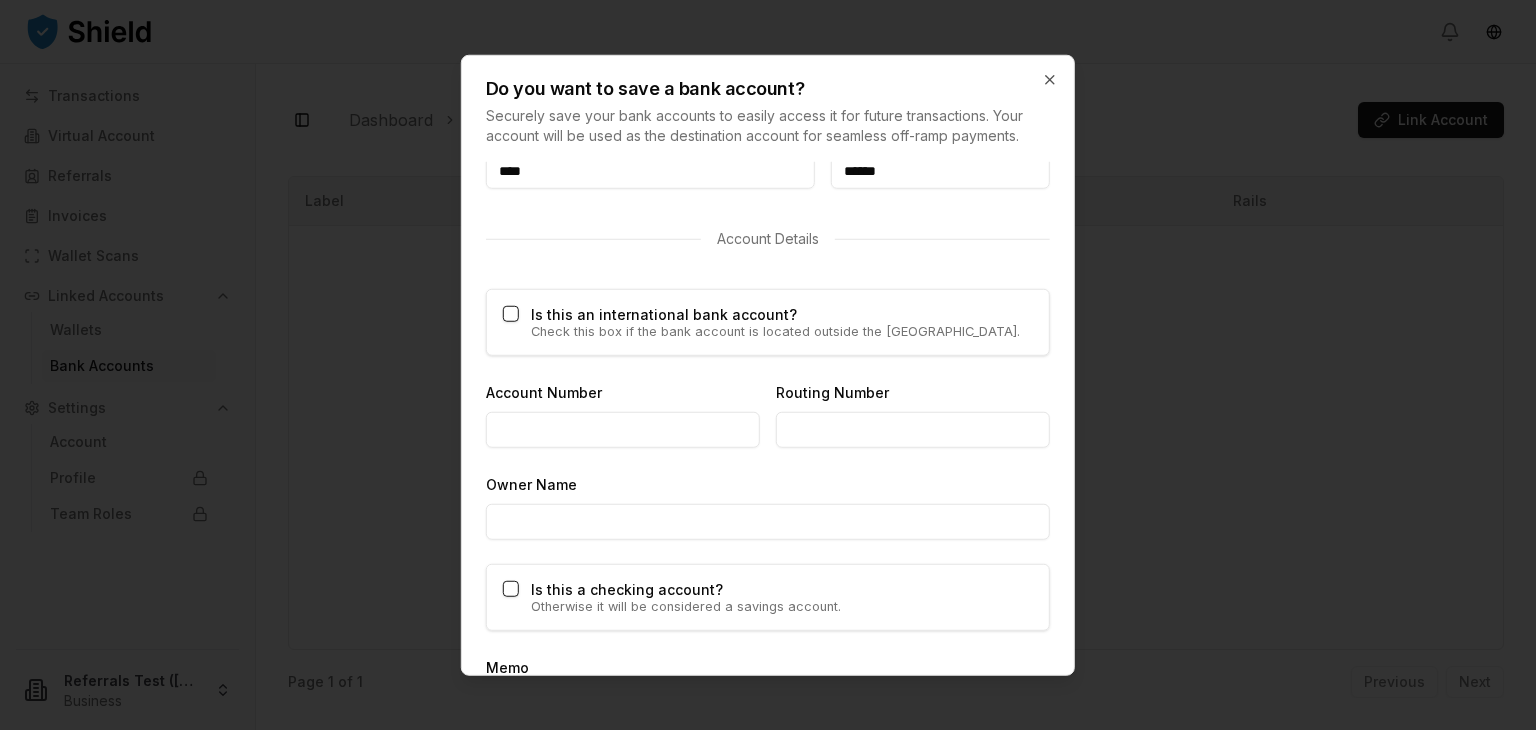 drag, startPoint x: 635, startPoint y: 421, endPoint x: 652, endPoint y: 521, distance: 101.43471 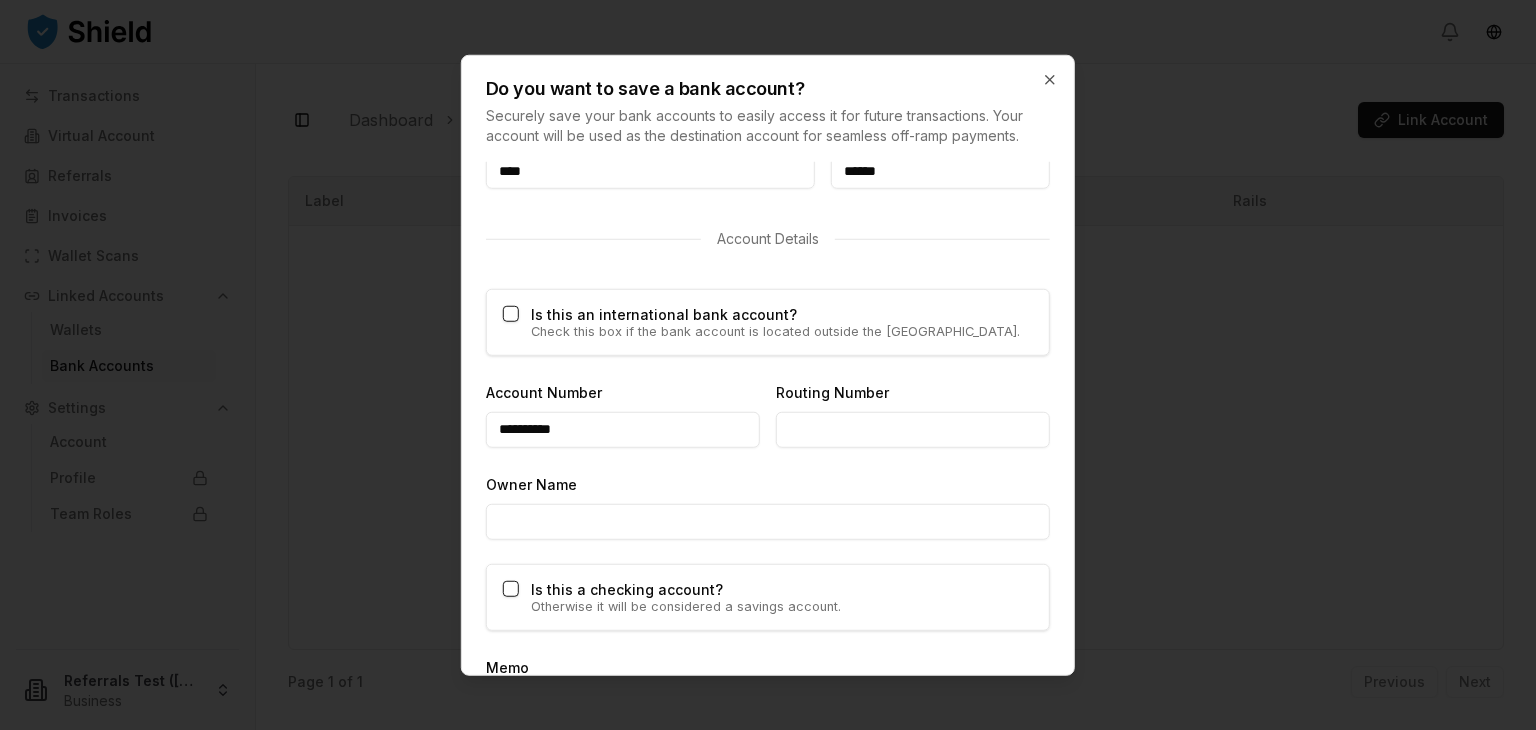 click on "Routing Number" at bounding box center [913, 430] 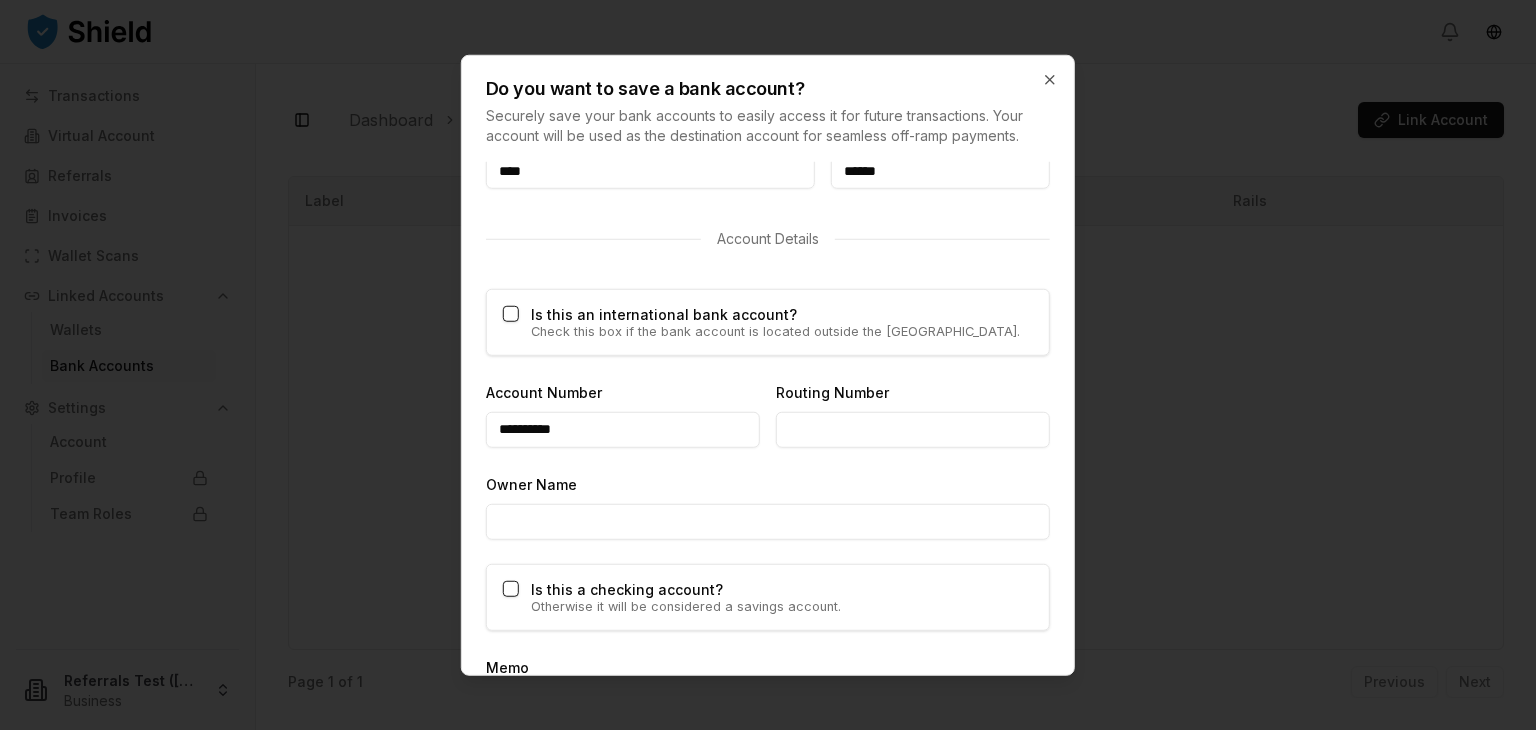 type on "**********" 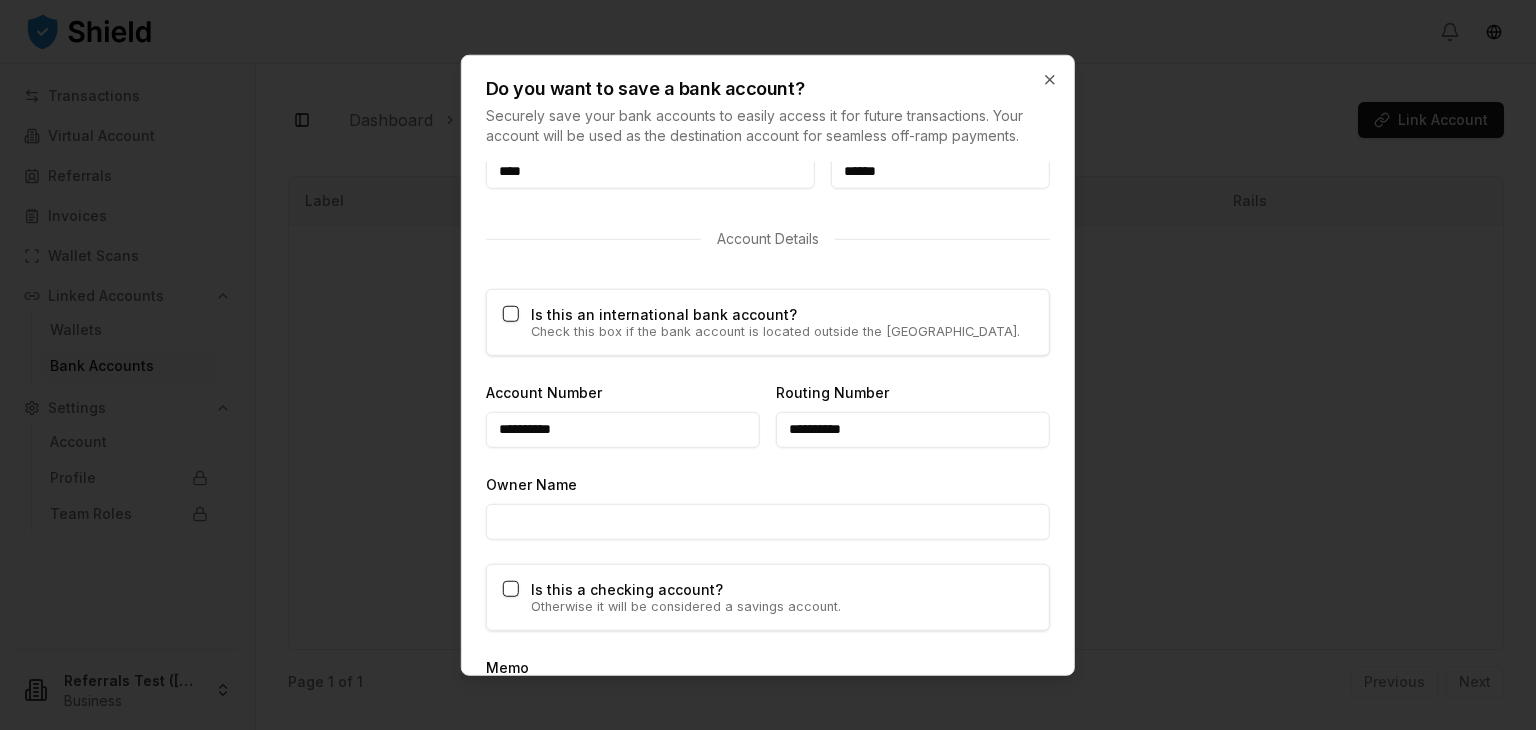 scroll, scrollTop: 1191, scrollLeft: 0, axis: vertical 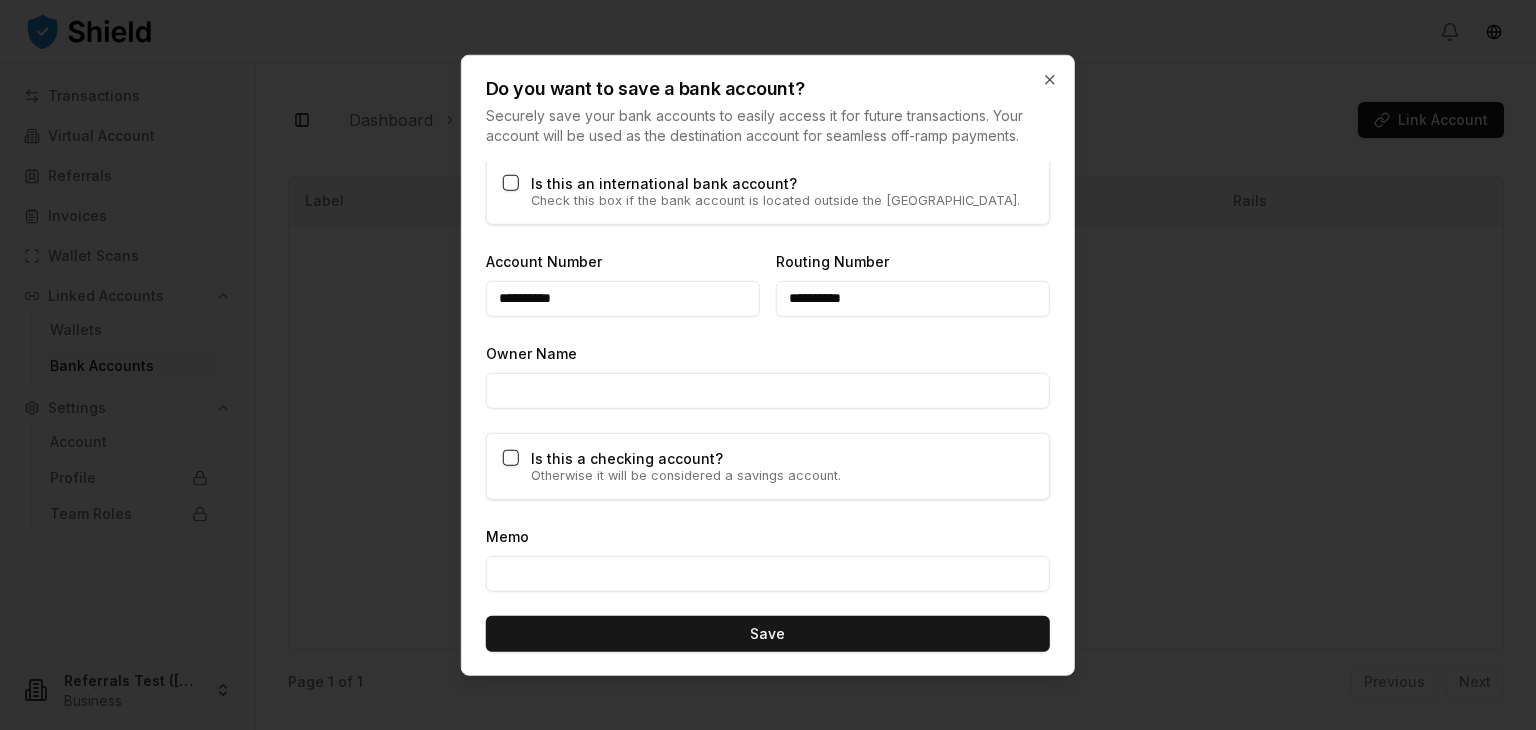 drag, startPoint x: 656, startPoint y: 389, endPoint x: 617, endPoint y: 372, distance: 42.544094 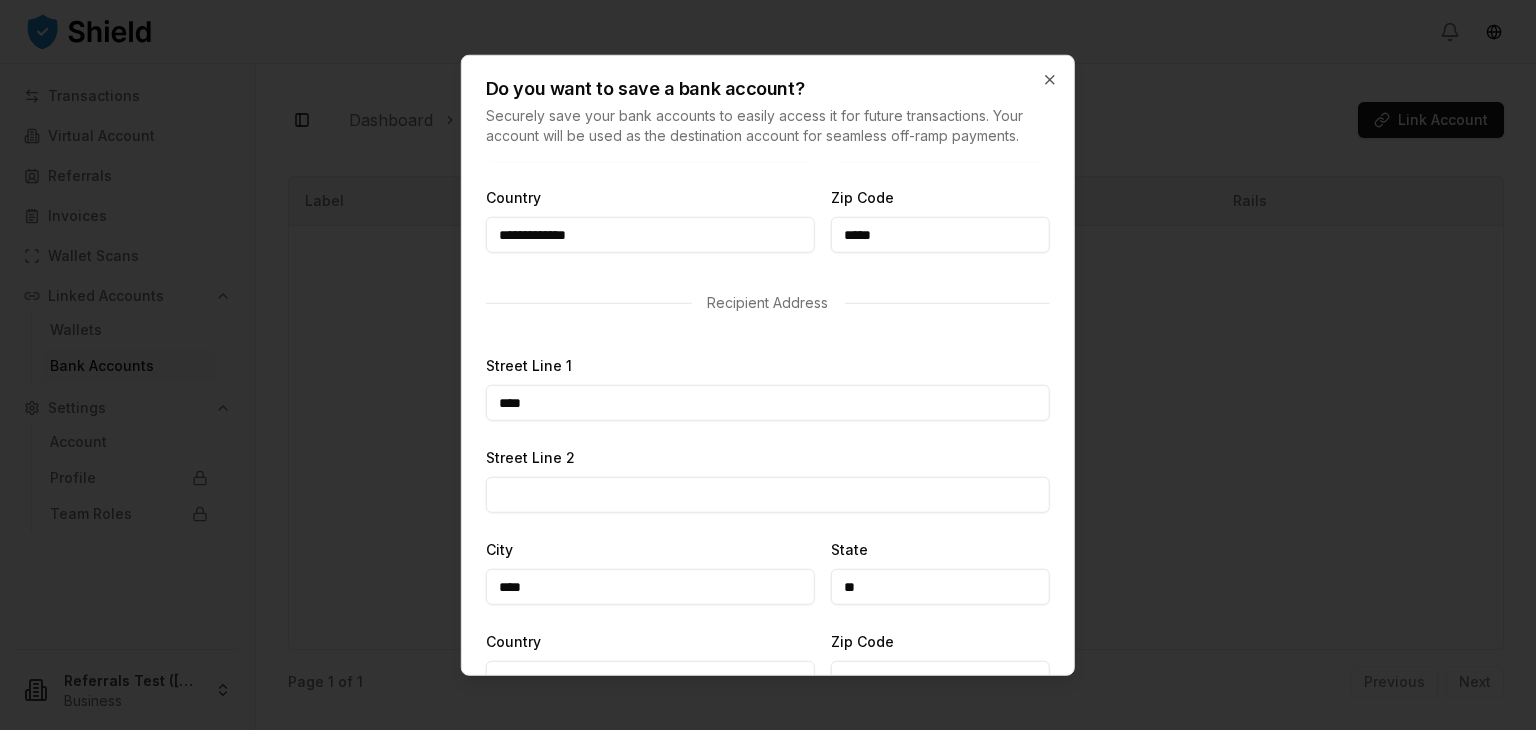 scroll, scrollTop: 1191, scrollLeft: 0, axis: vertical 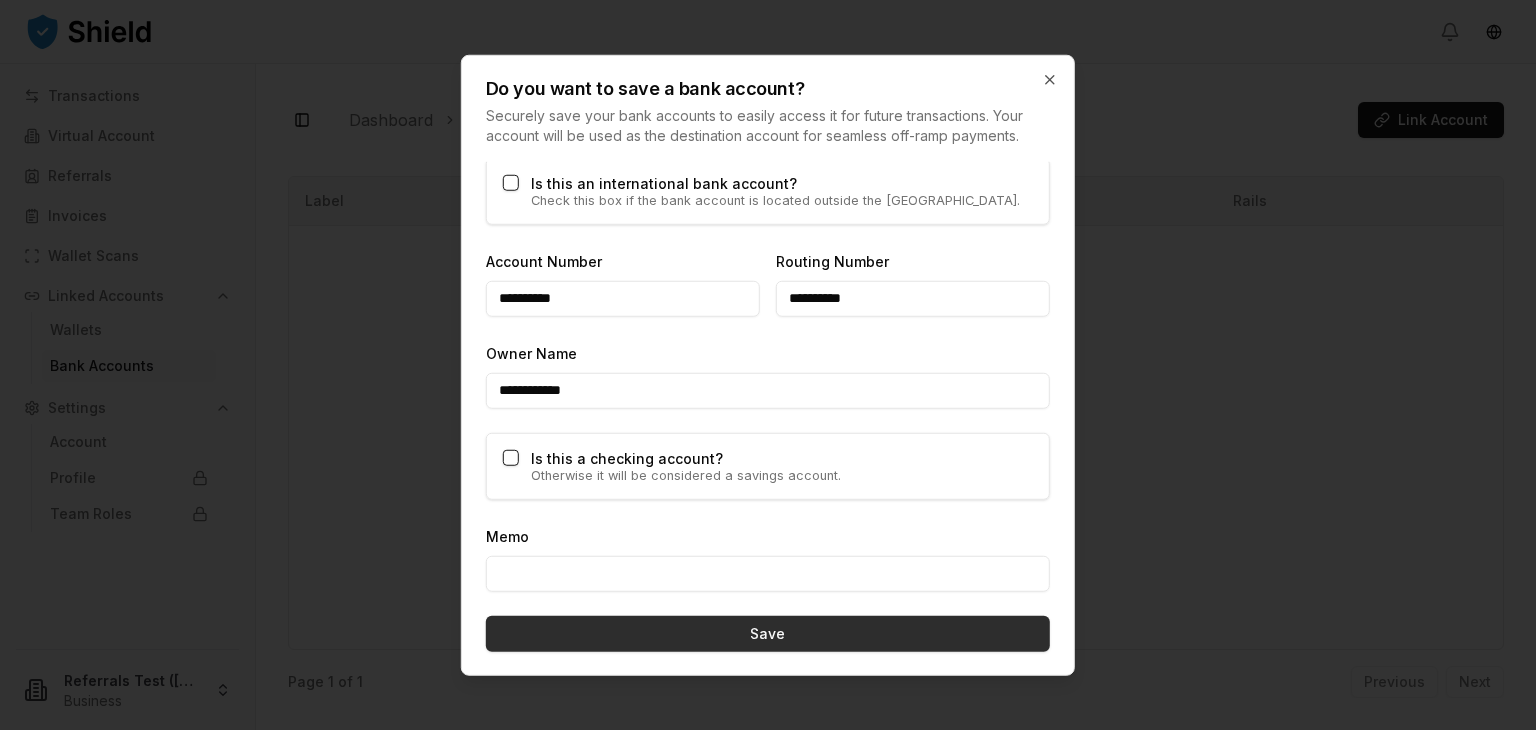 type on "**********" 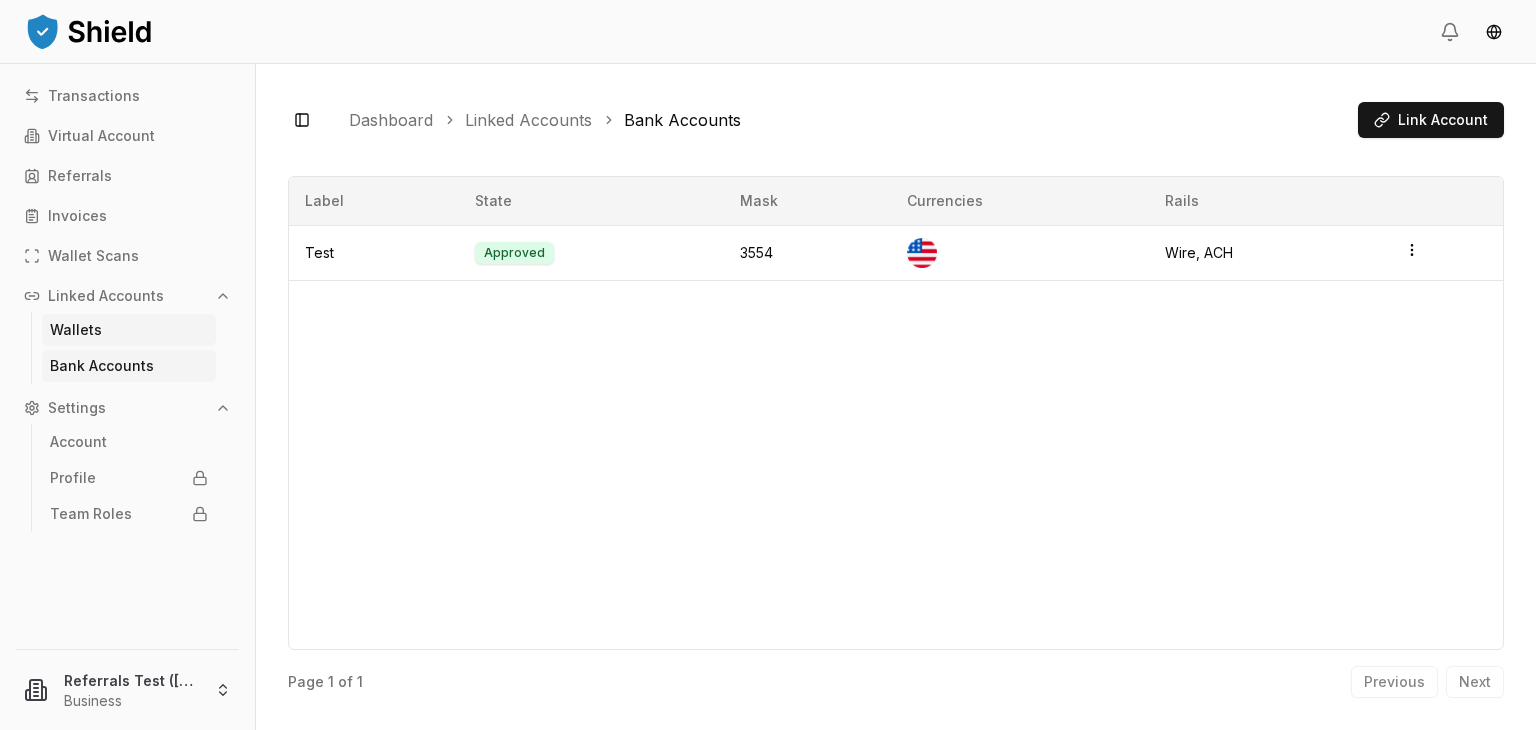 click on "Wallets" at bounding box center (76, 330) 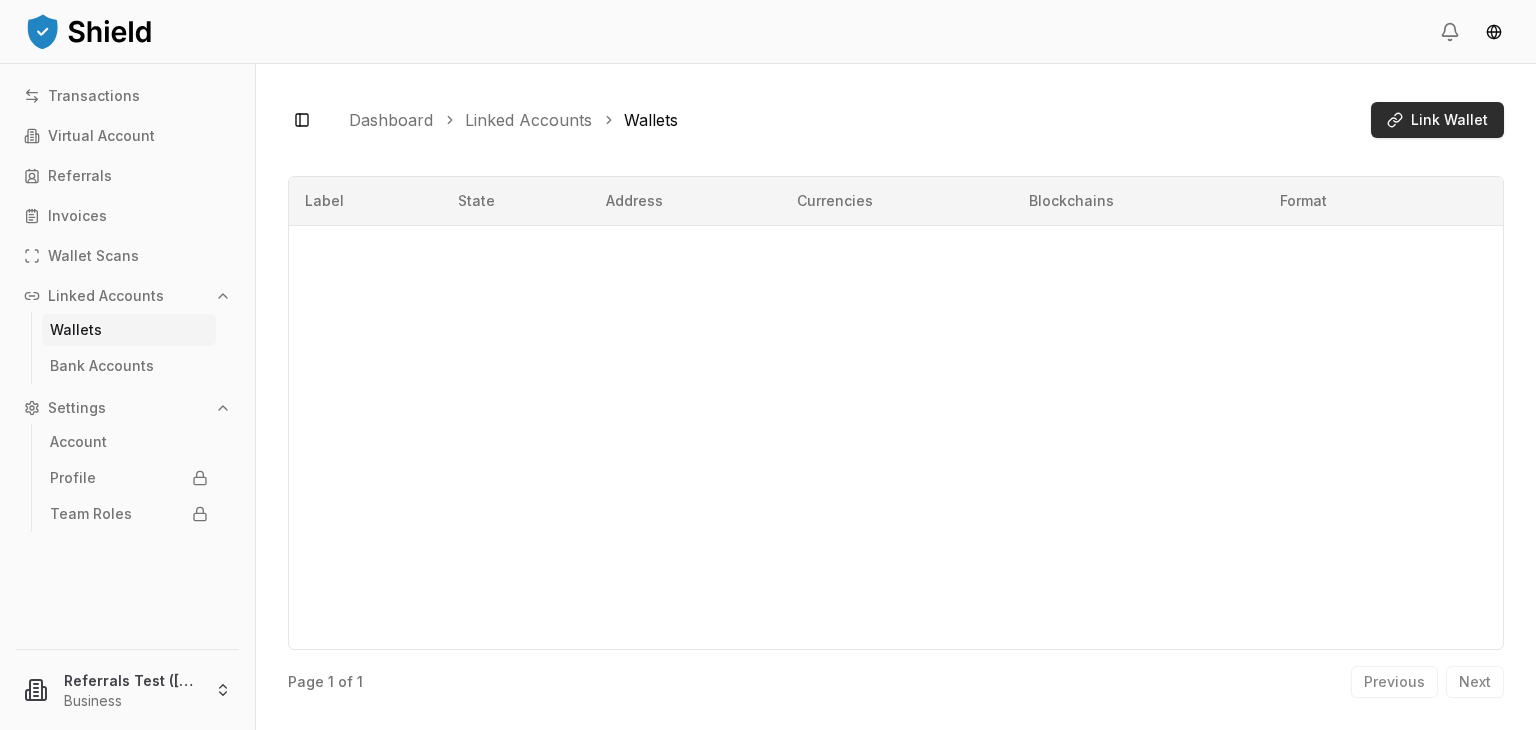 click on "Link Wallet" at bounding box center (1449, 120) 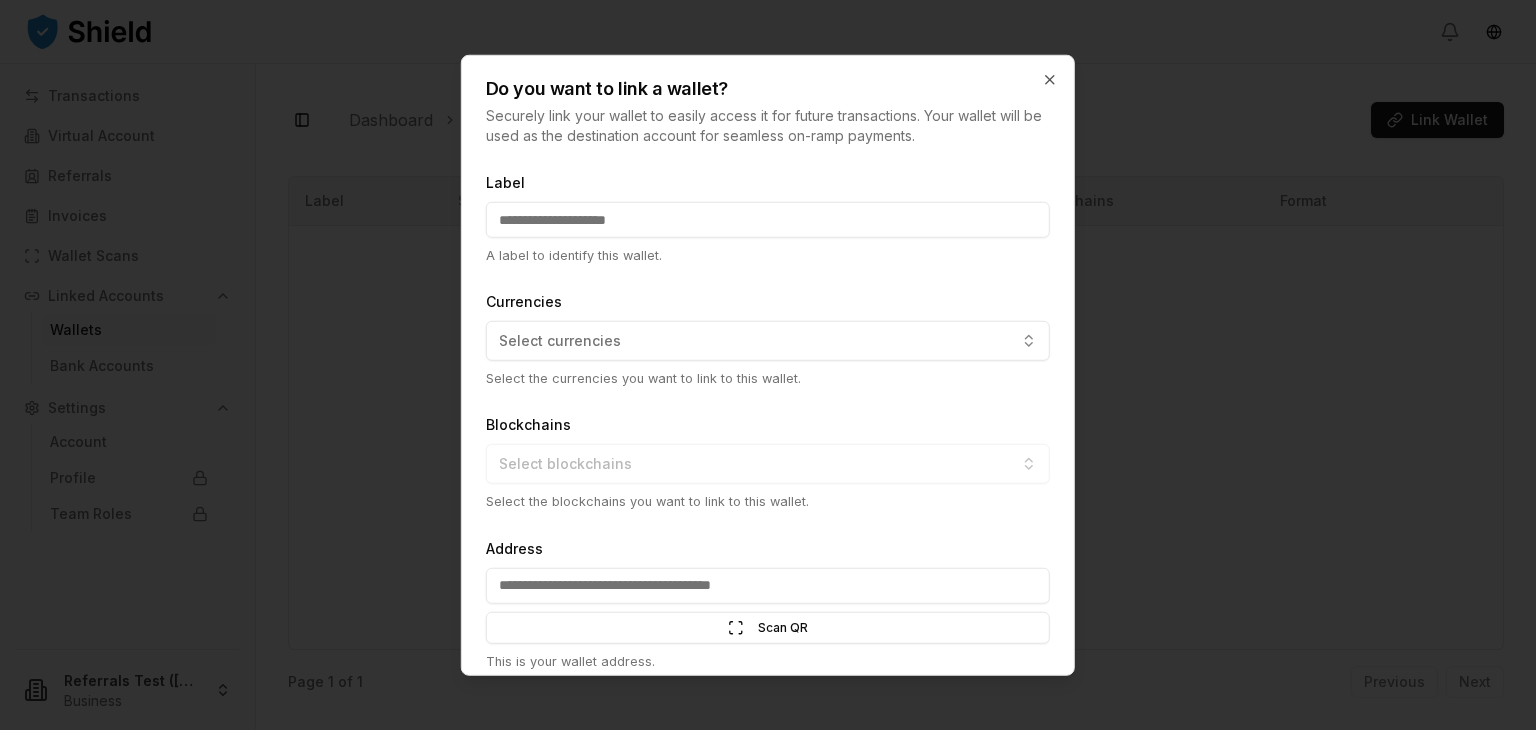 scroll, scrollTop: 80, scrollLeft: 0, axis: vertical 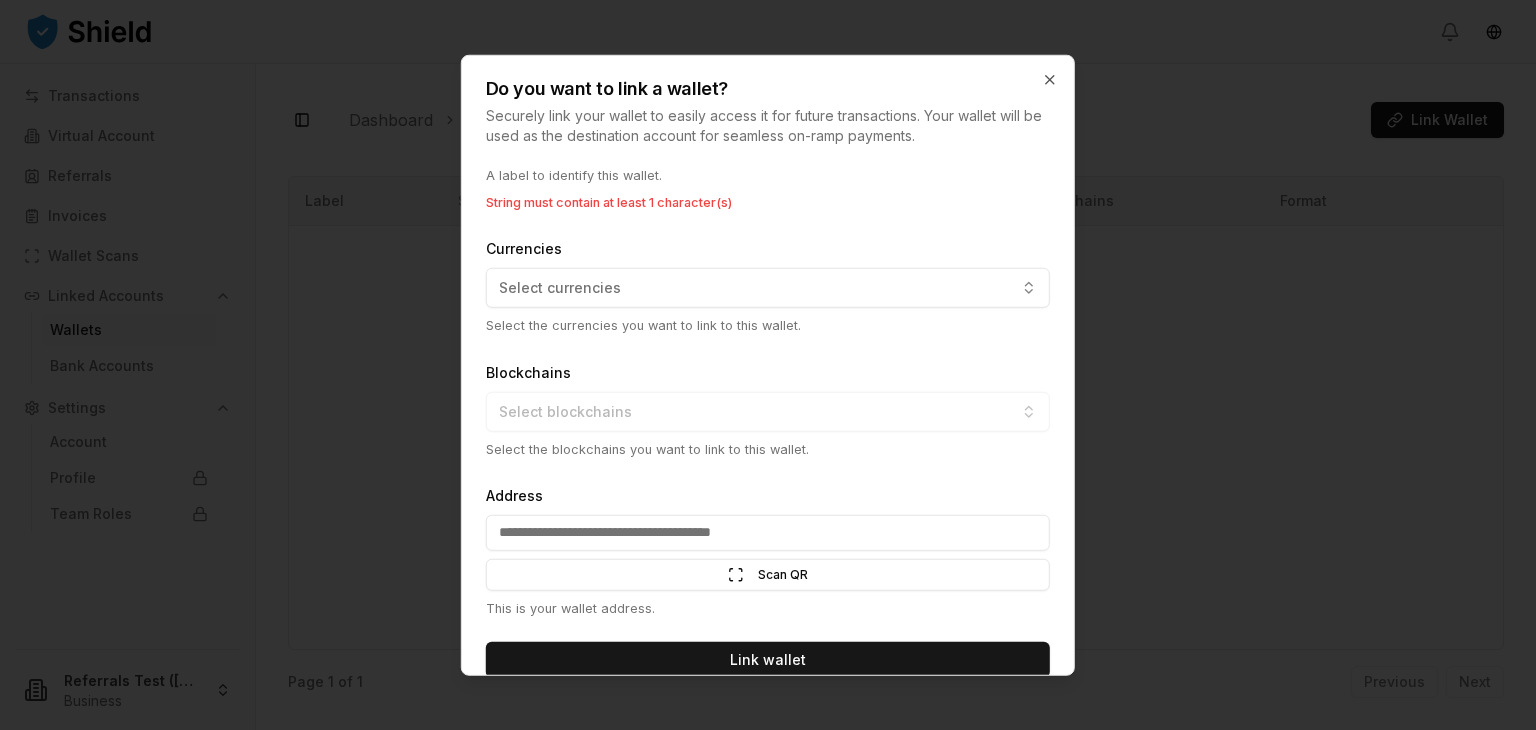 click on "Address" at bounding box center [768, 533] 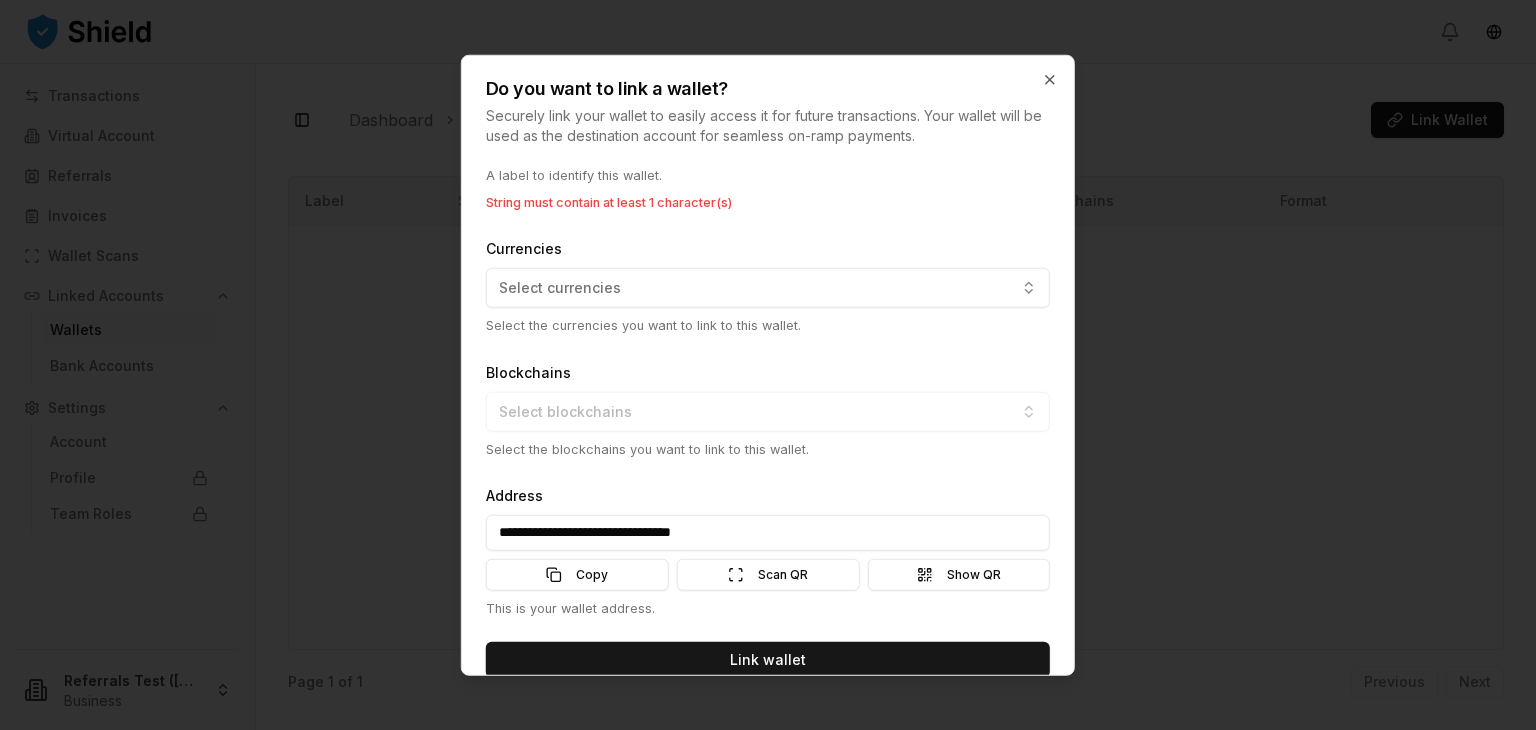 scroll, scrollTop: 0, scrollLeft: 0, axis: both 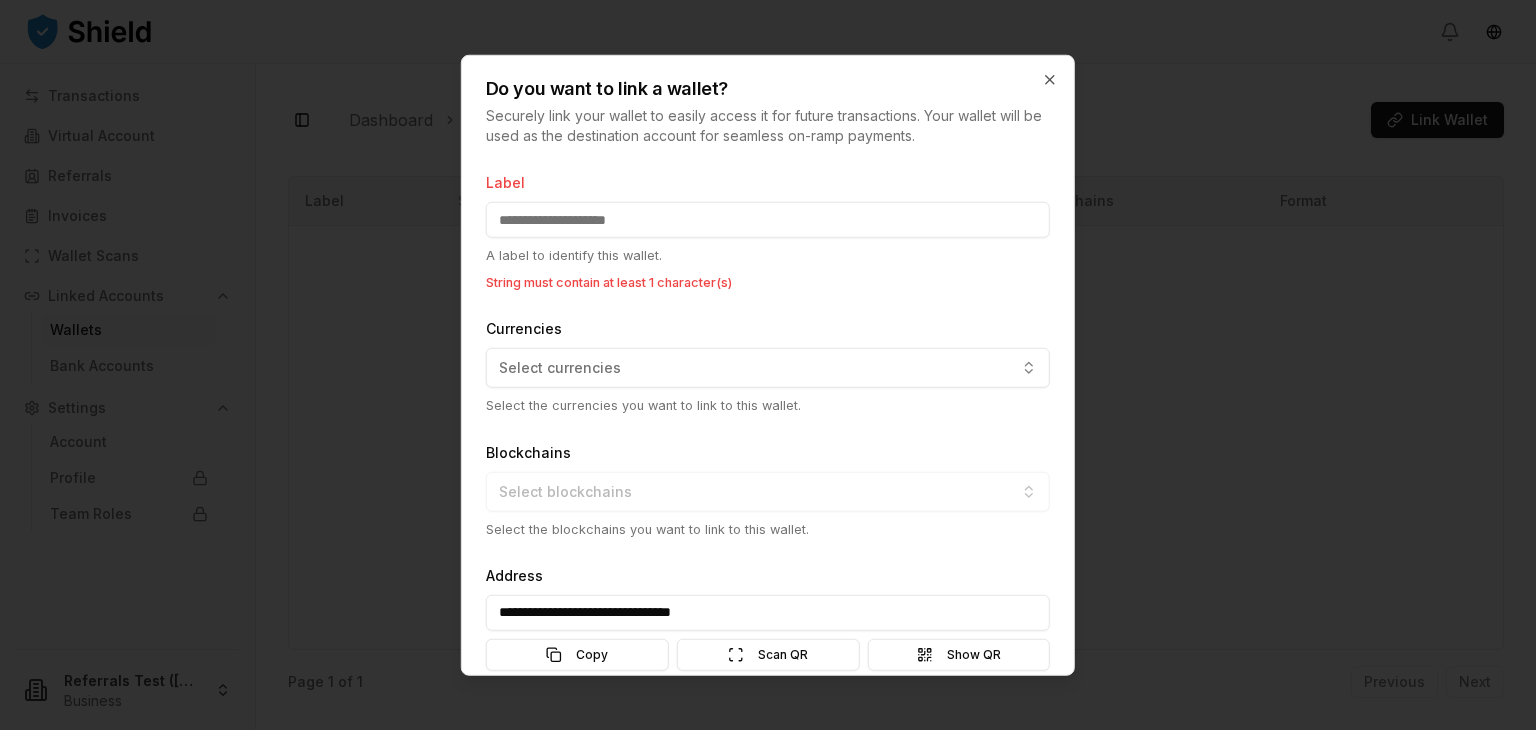 type on "**********" 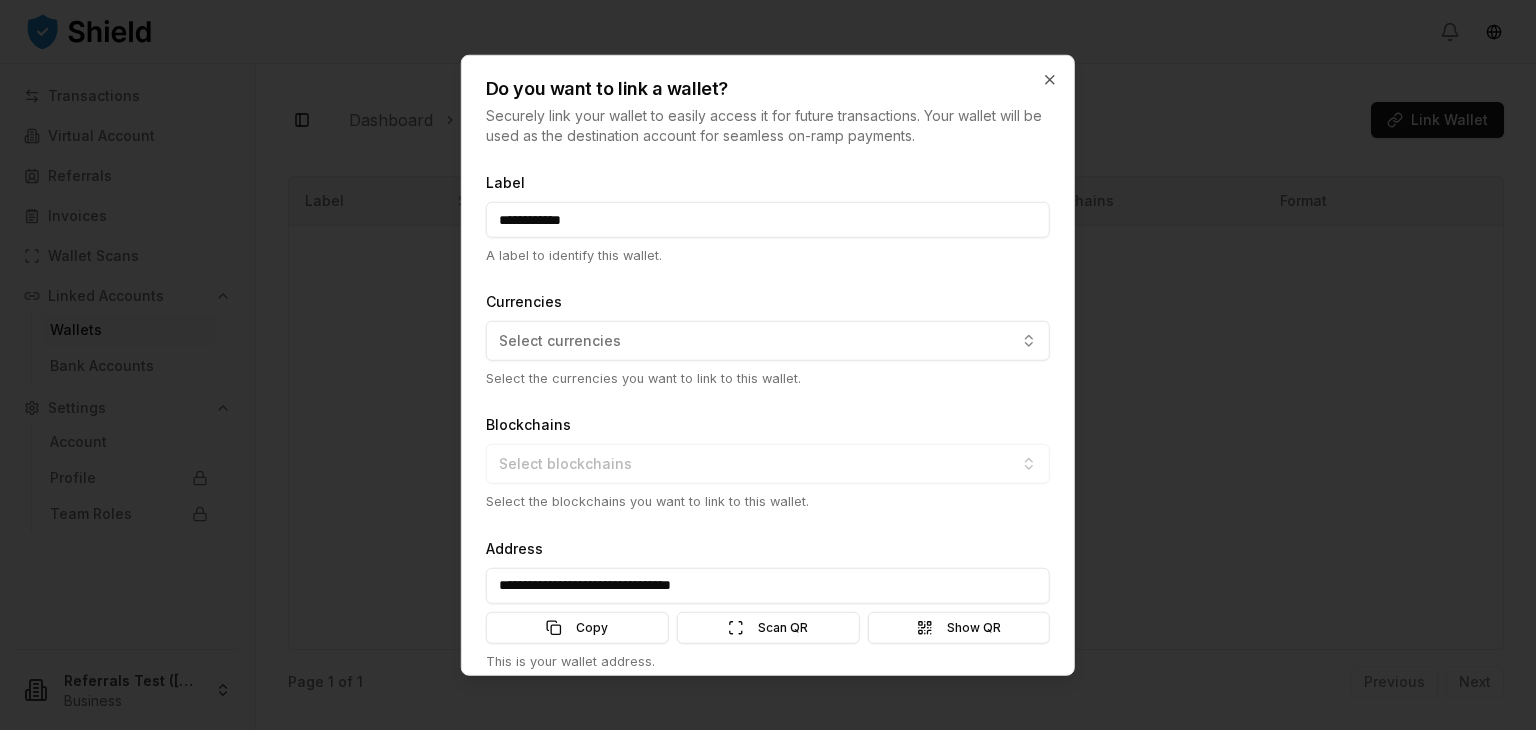 scroll, scrollTop: 60, scrollLeft: 0, axis: vertical 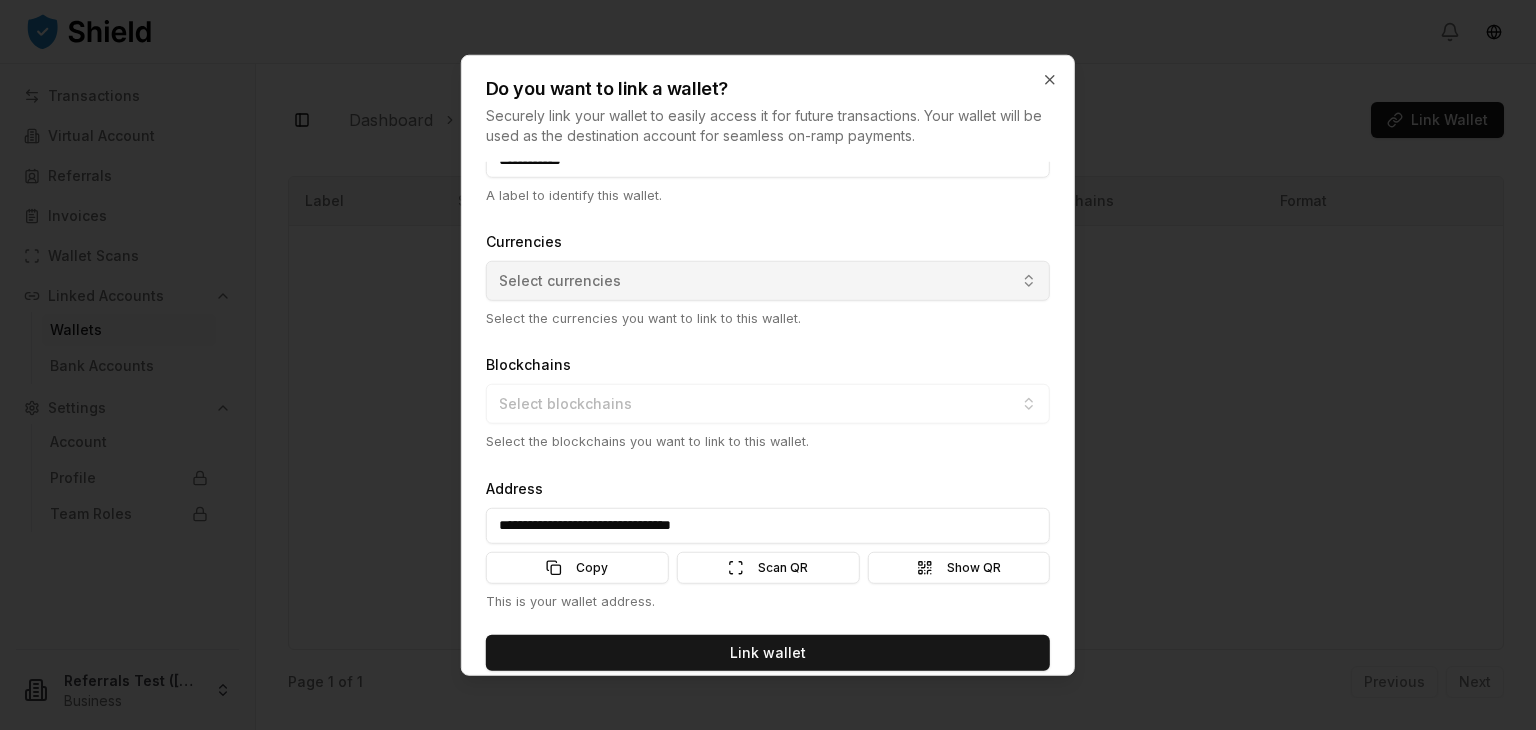 type on "**********" 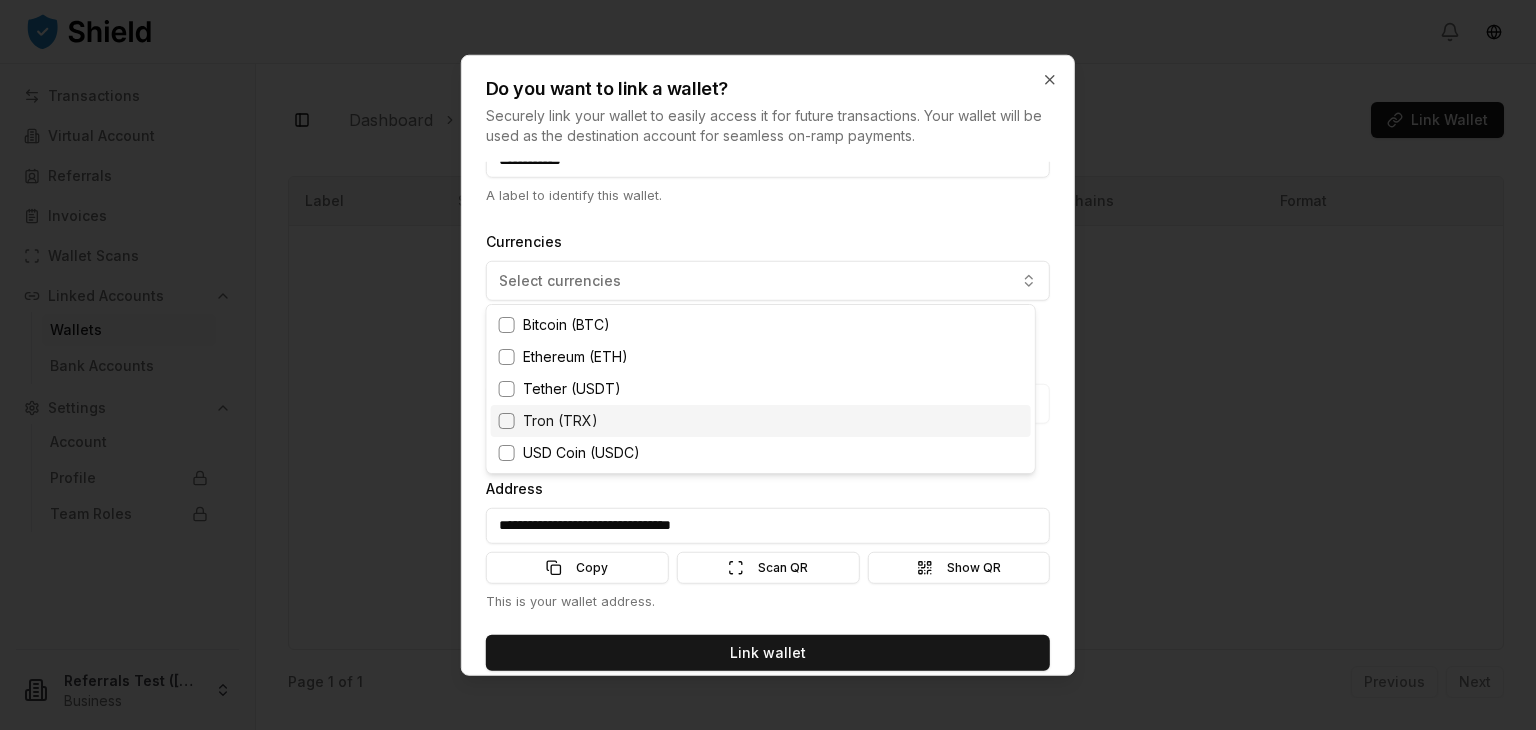 click at bounding box center [507, 421] 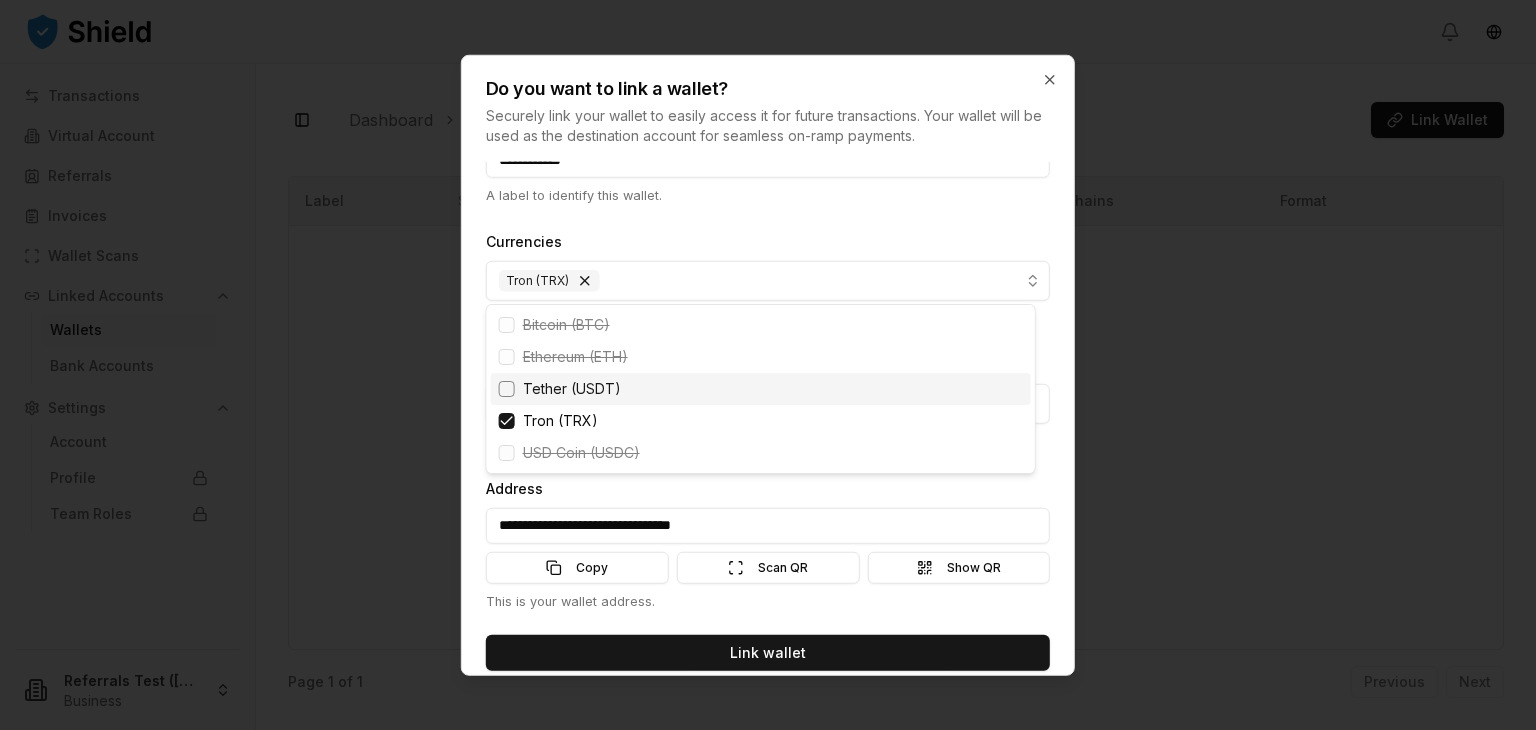 click at bounding box center (507, 389) 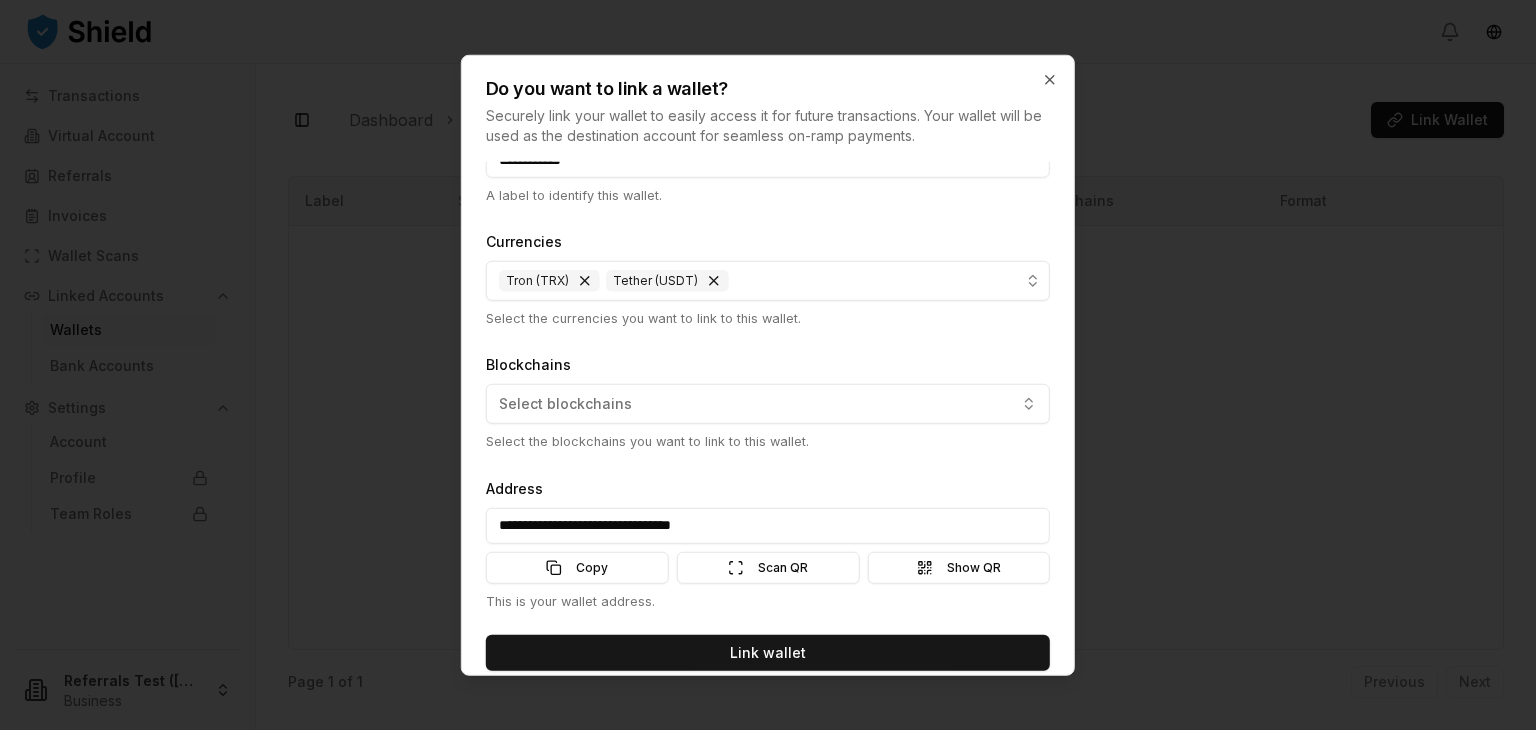 click on "**********" at bounding box center [768, 440] 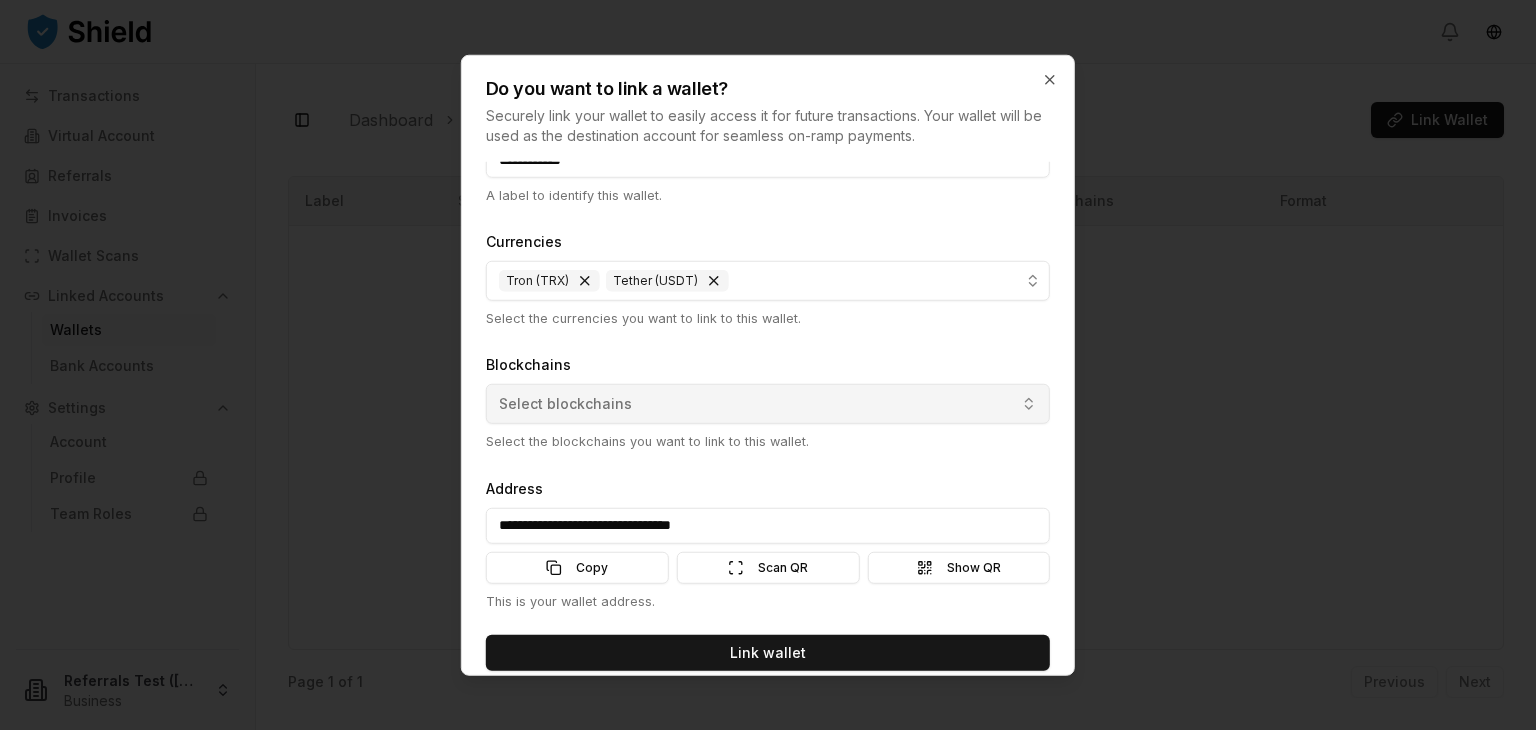 click on "Select blockchains" at bounding box center [565, 404] 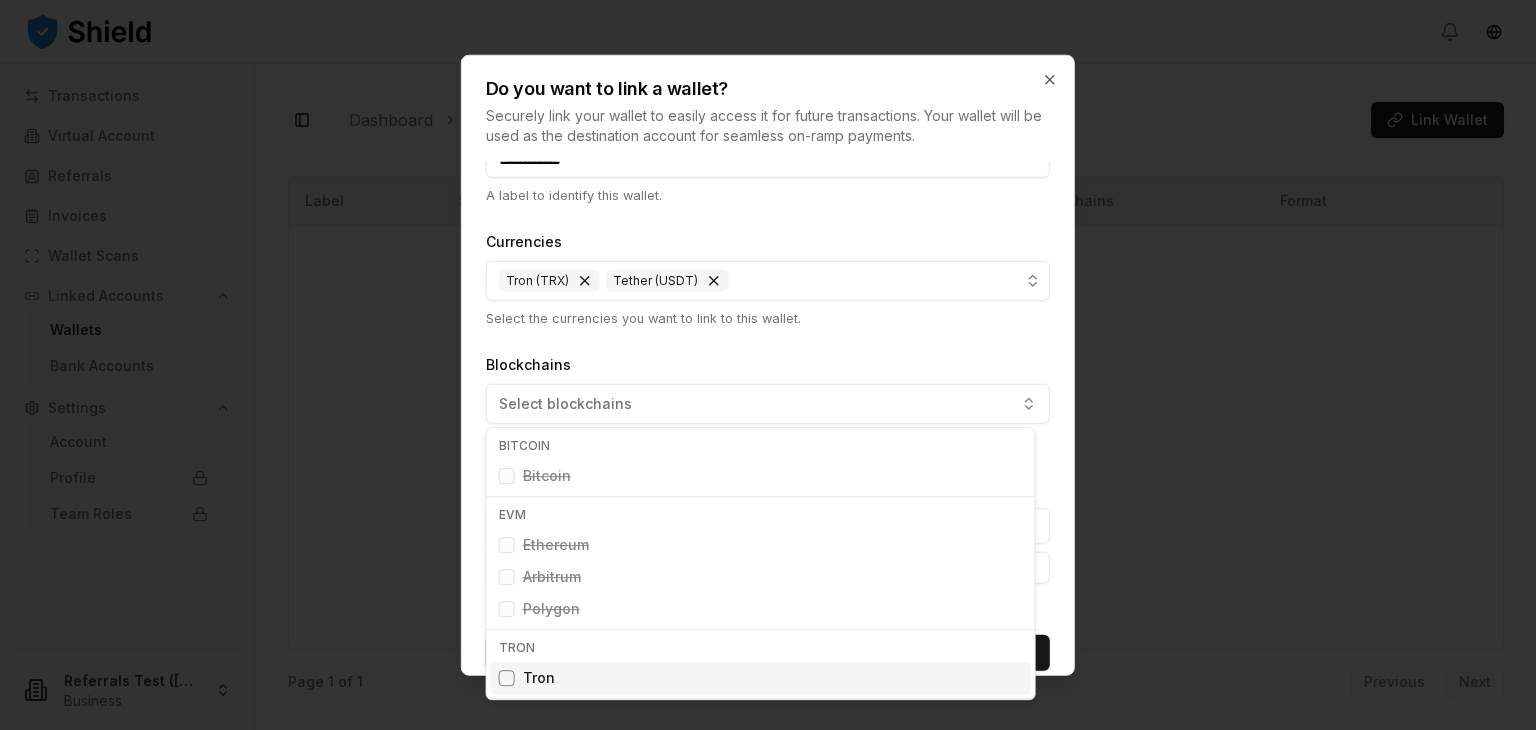 click on "Tron" at bounding box center [539, 678] 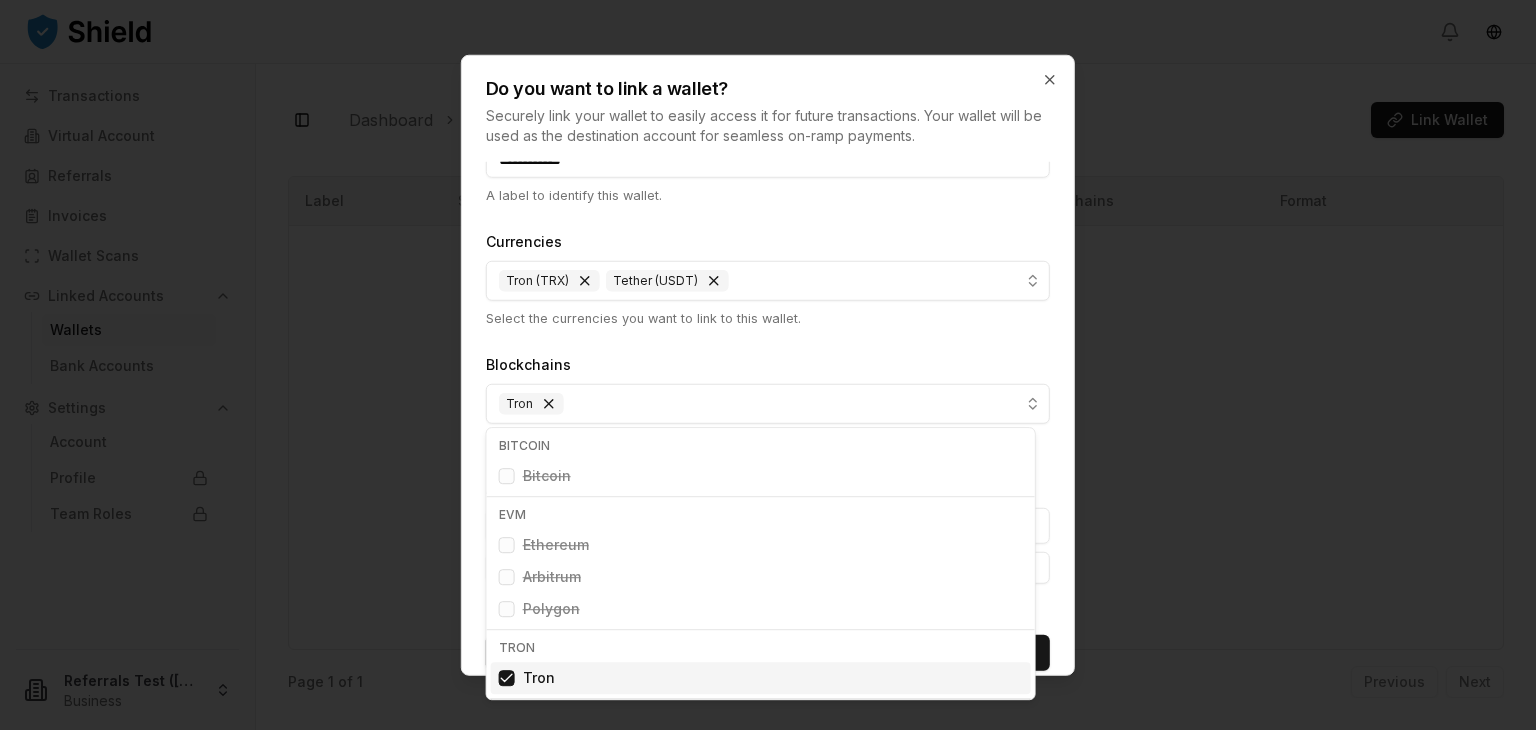 click on "**********" at bounding box center [768, 440] 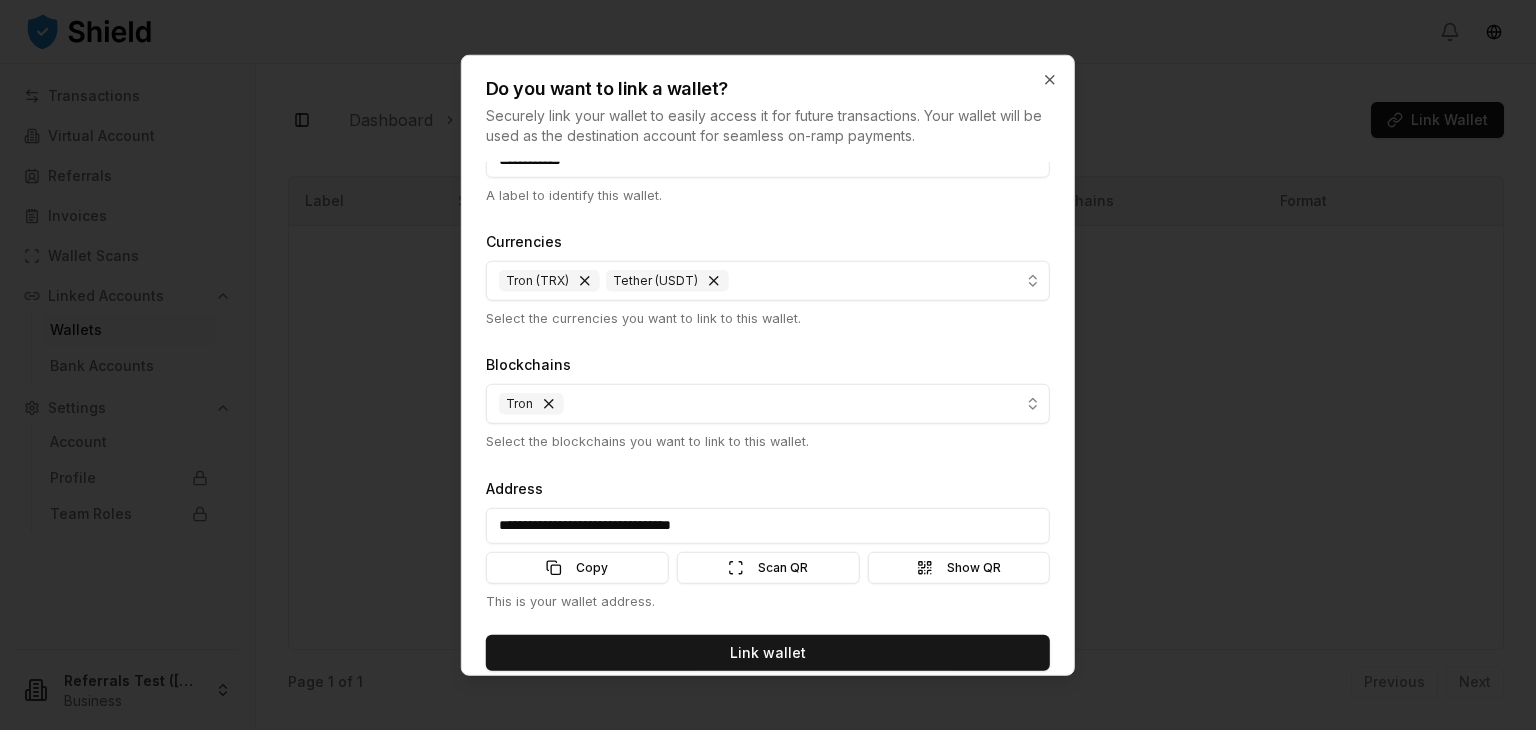 scroll, scrollTop: 80, scrollLeft: 0, axis: vertical 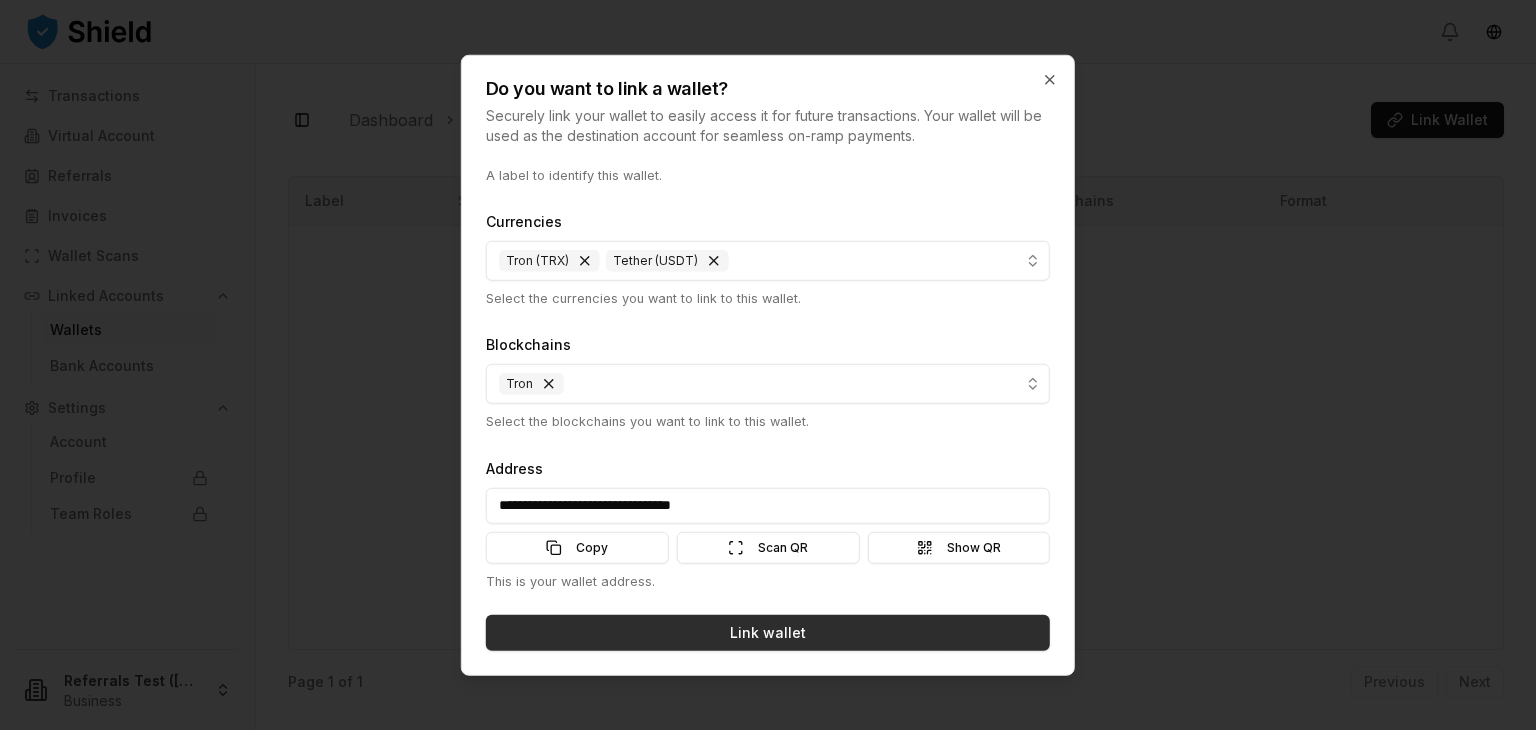 click on "Link wallet" at bounding box center (768, 633) 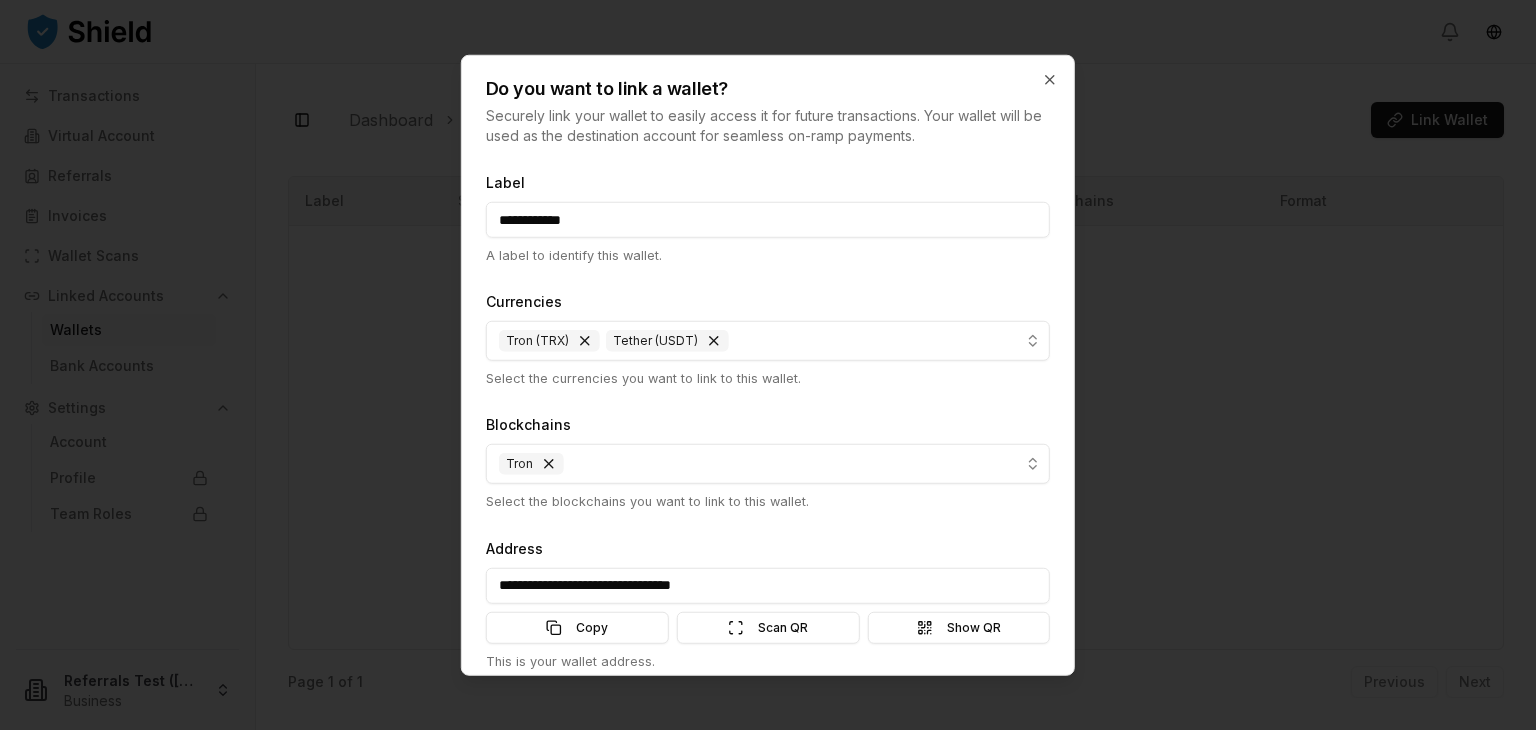 scroll, scrollTop: 80, scrollLeft: 0, axis: vertical 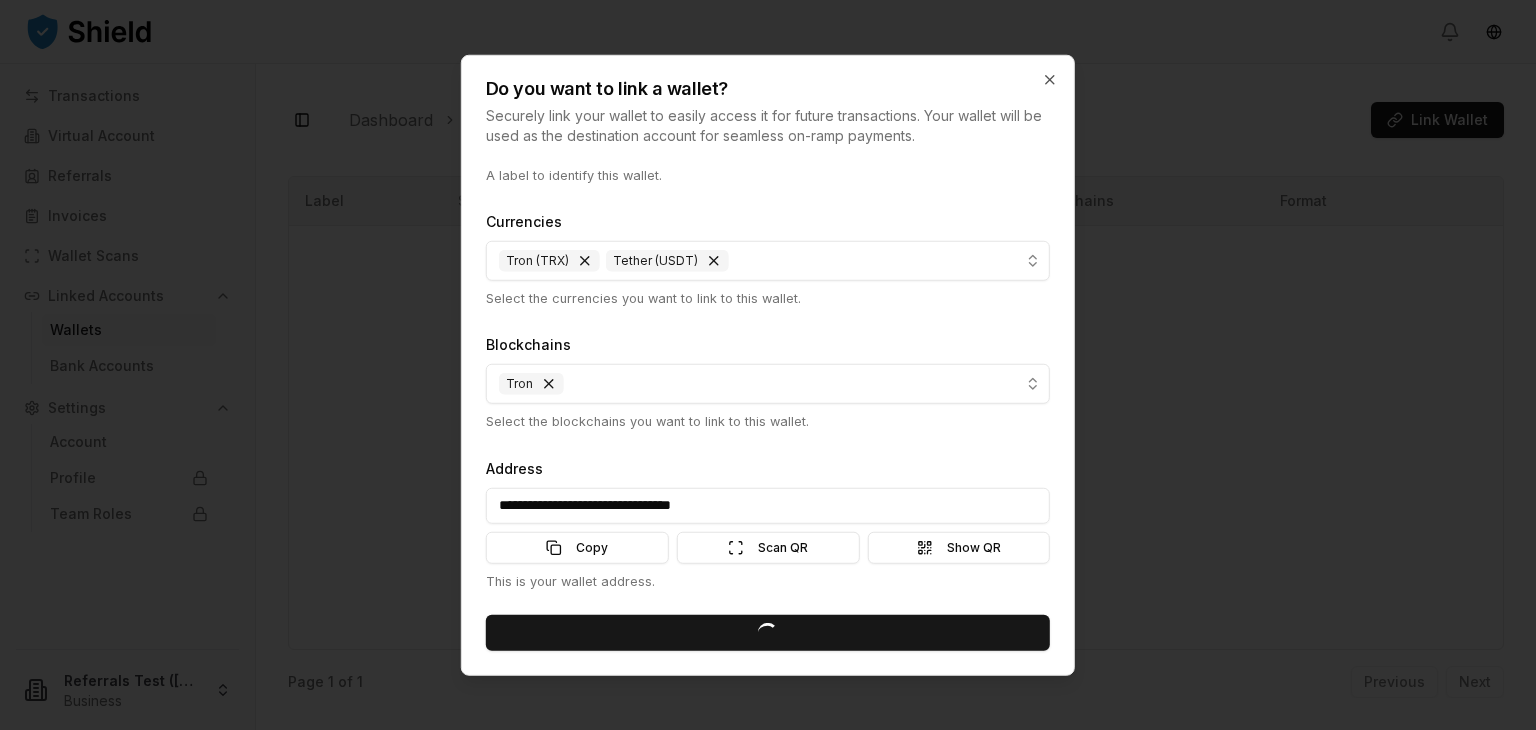 type 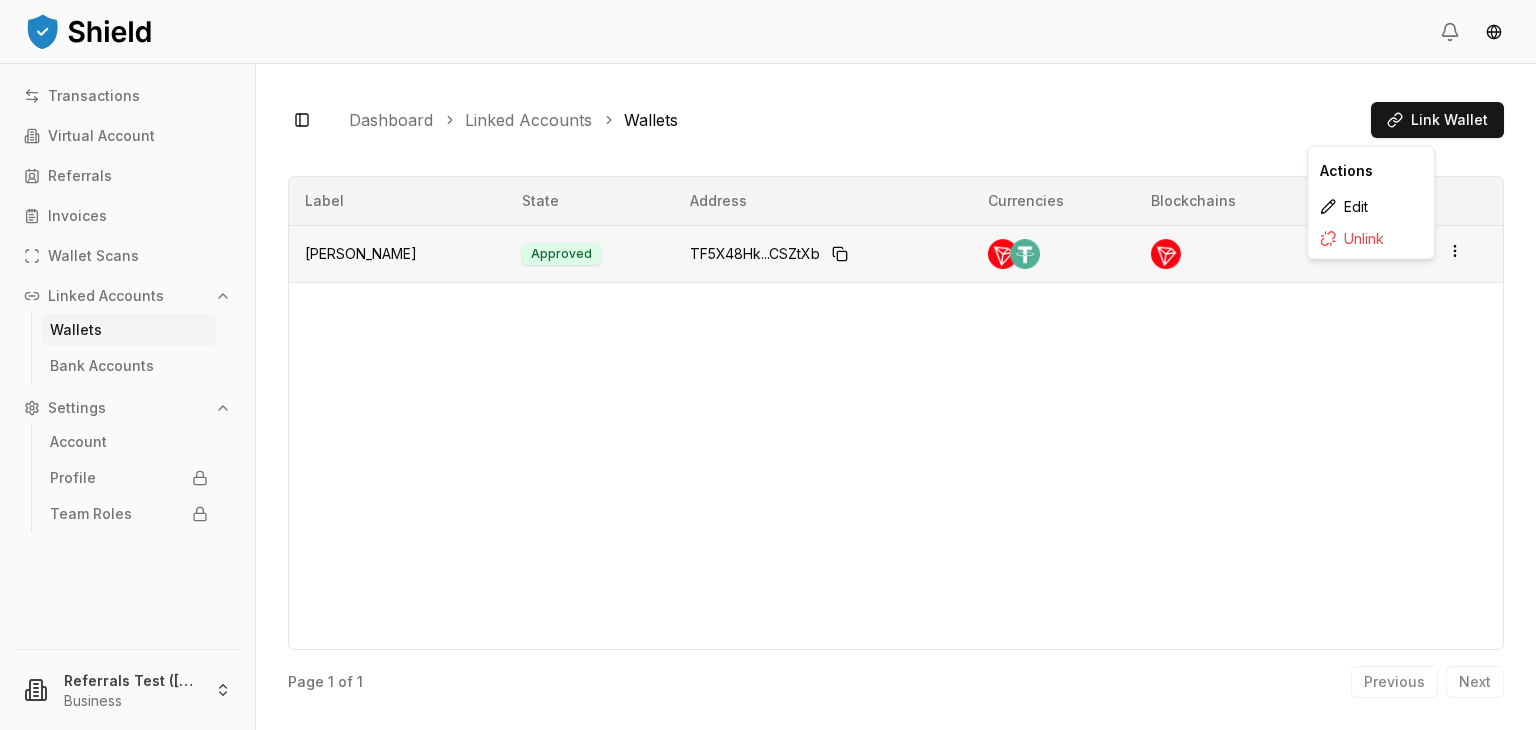 click 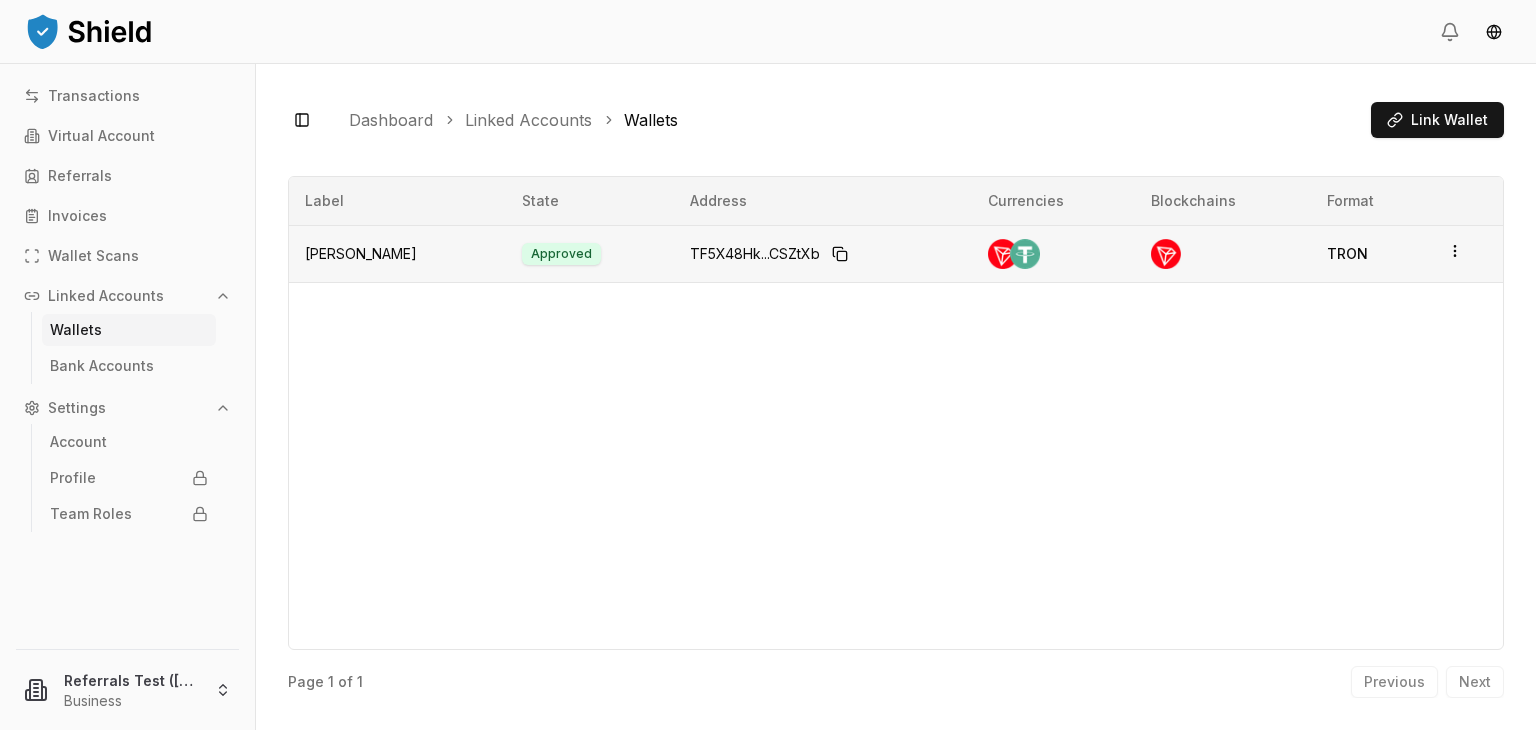 drag, startPoint x: 1440, startPoint y: 254, endPoint x: 1453, endPoint y: 251, distance: 13.341664 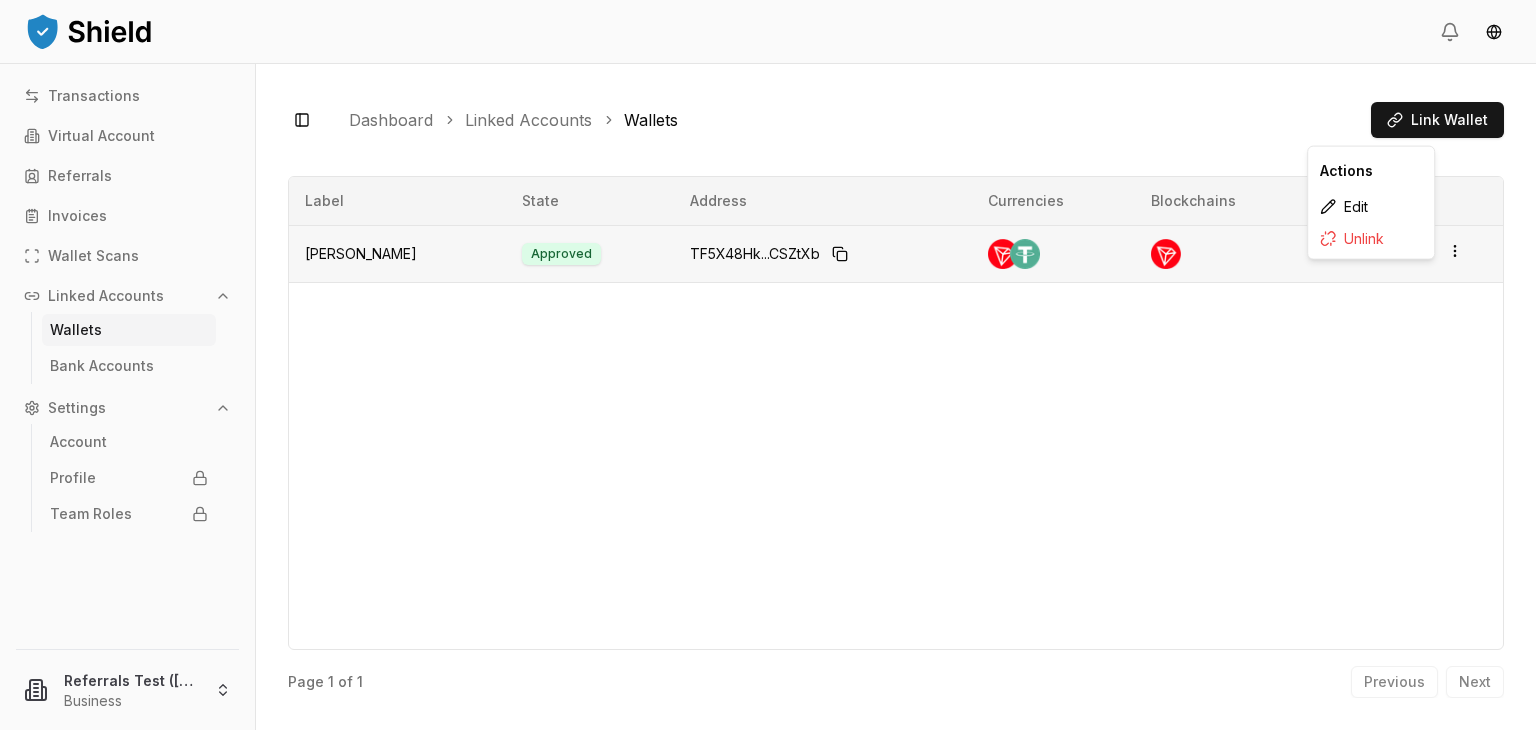 click 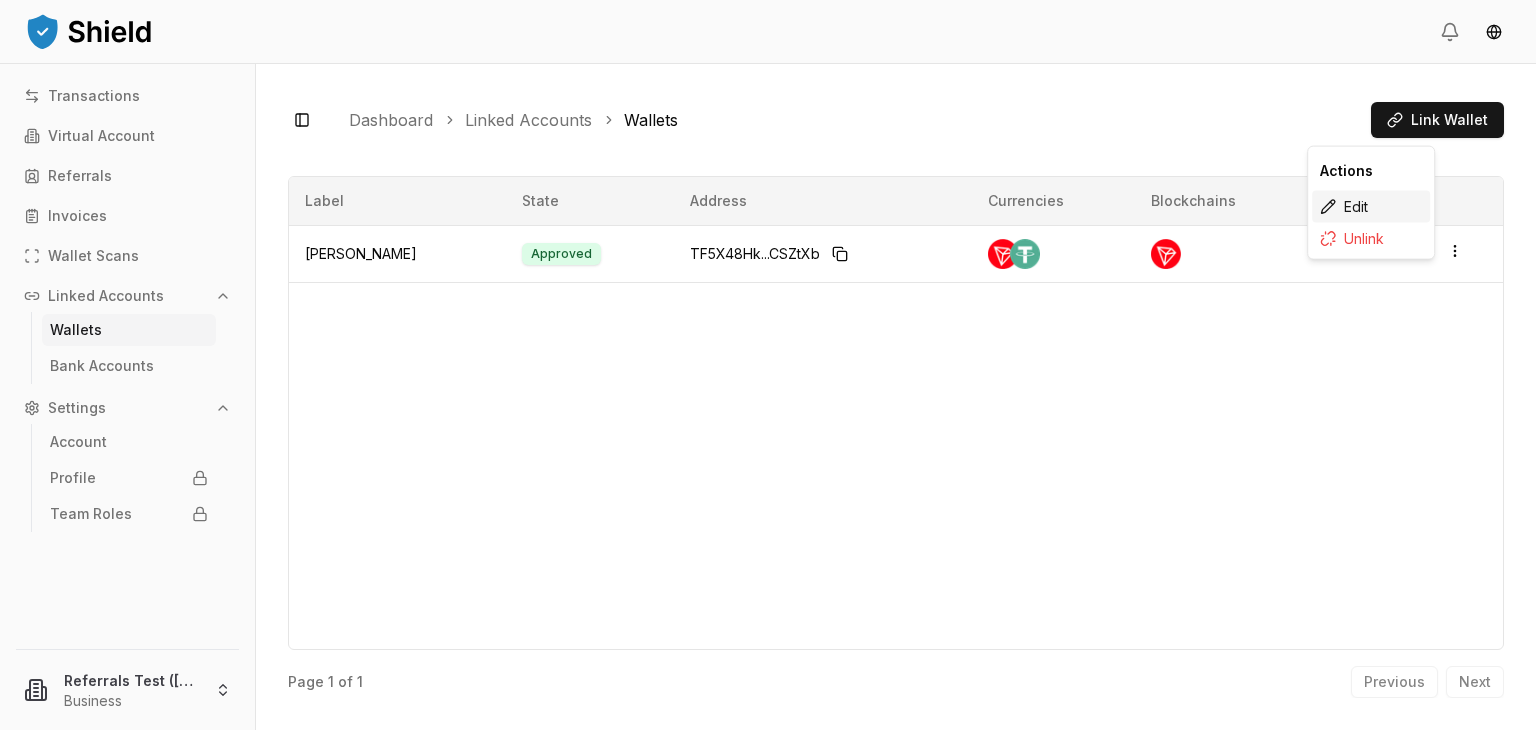 click 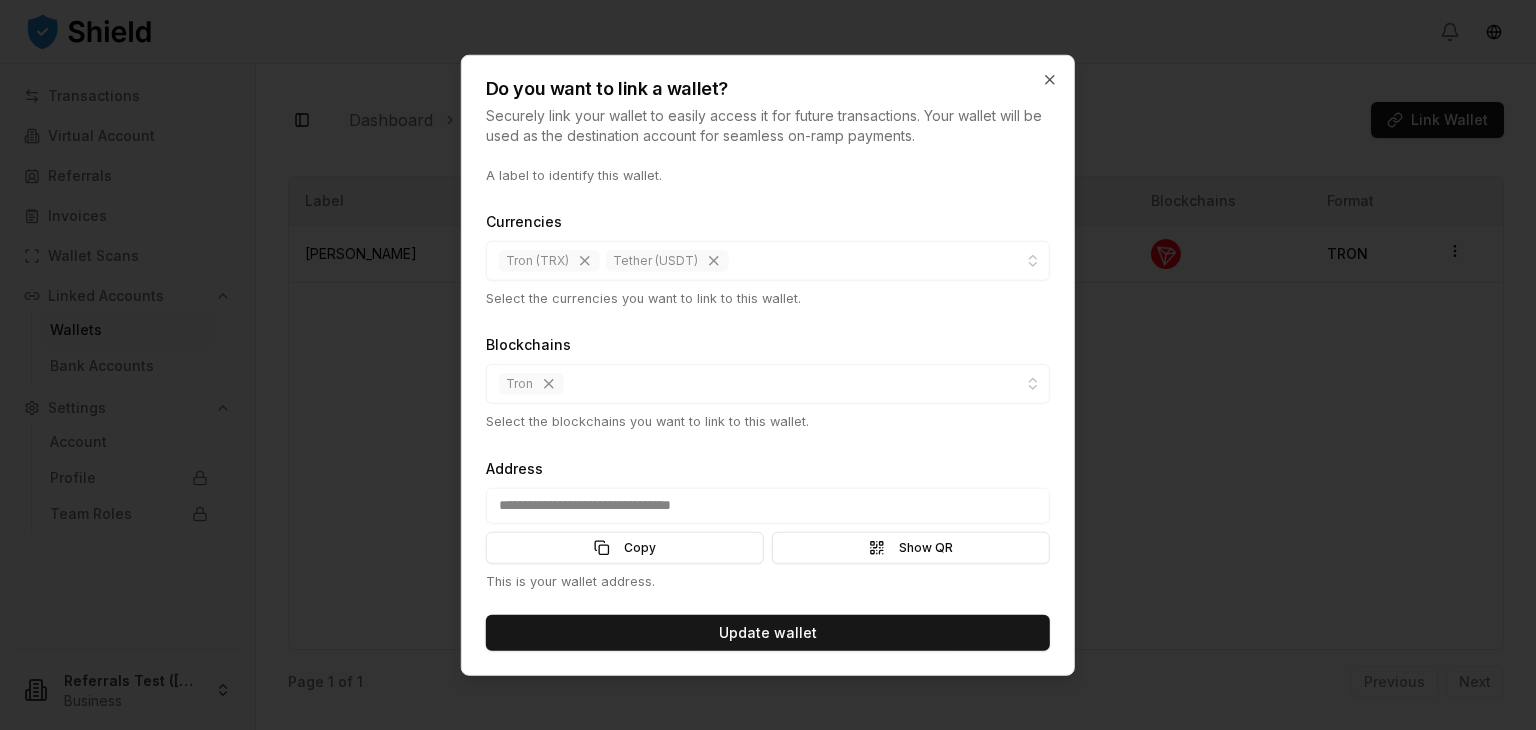 scroll, scrollTop: 0, scrollLeft: 0, axis: both 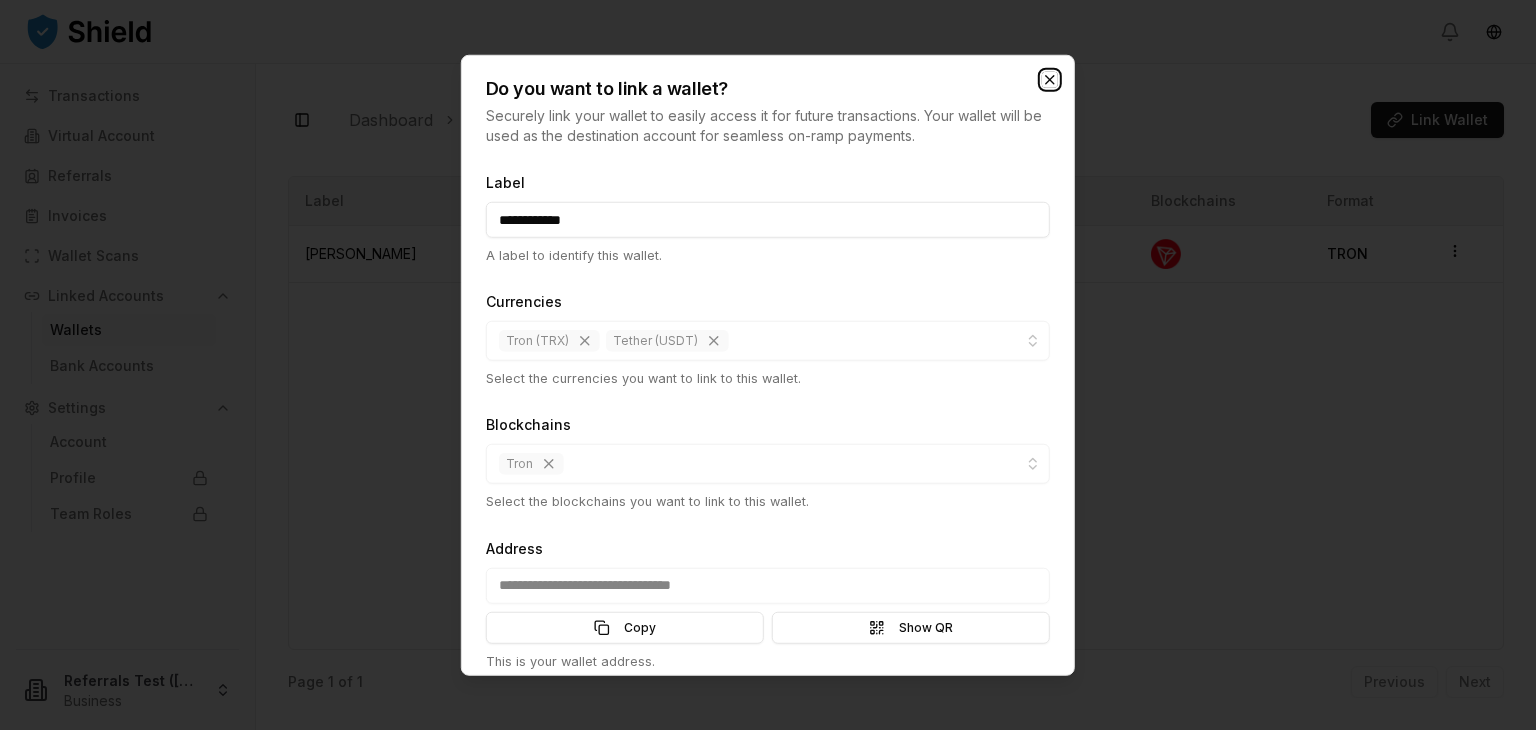 click 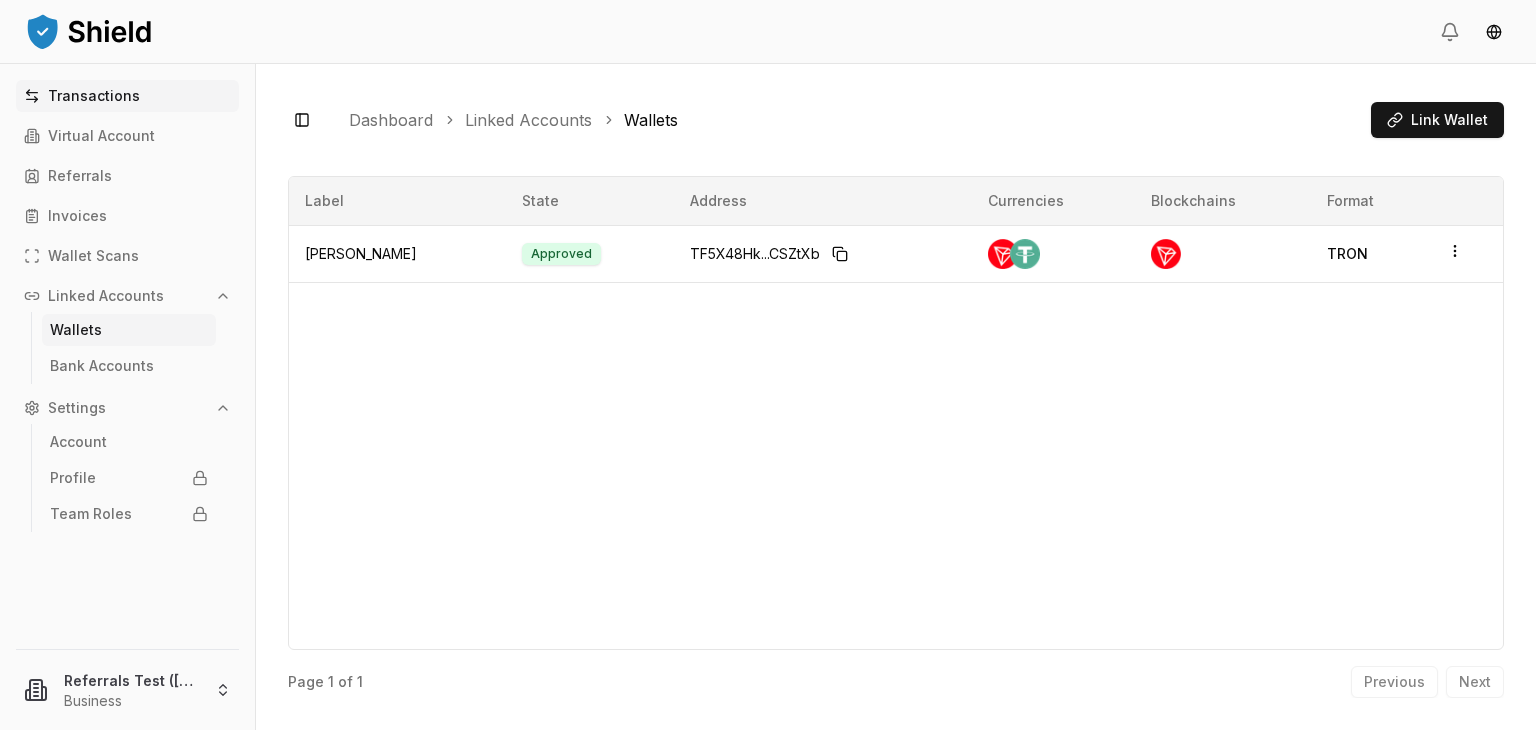 click on "Transactions" at bounding box center (127, 96) 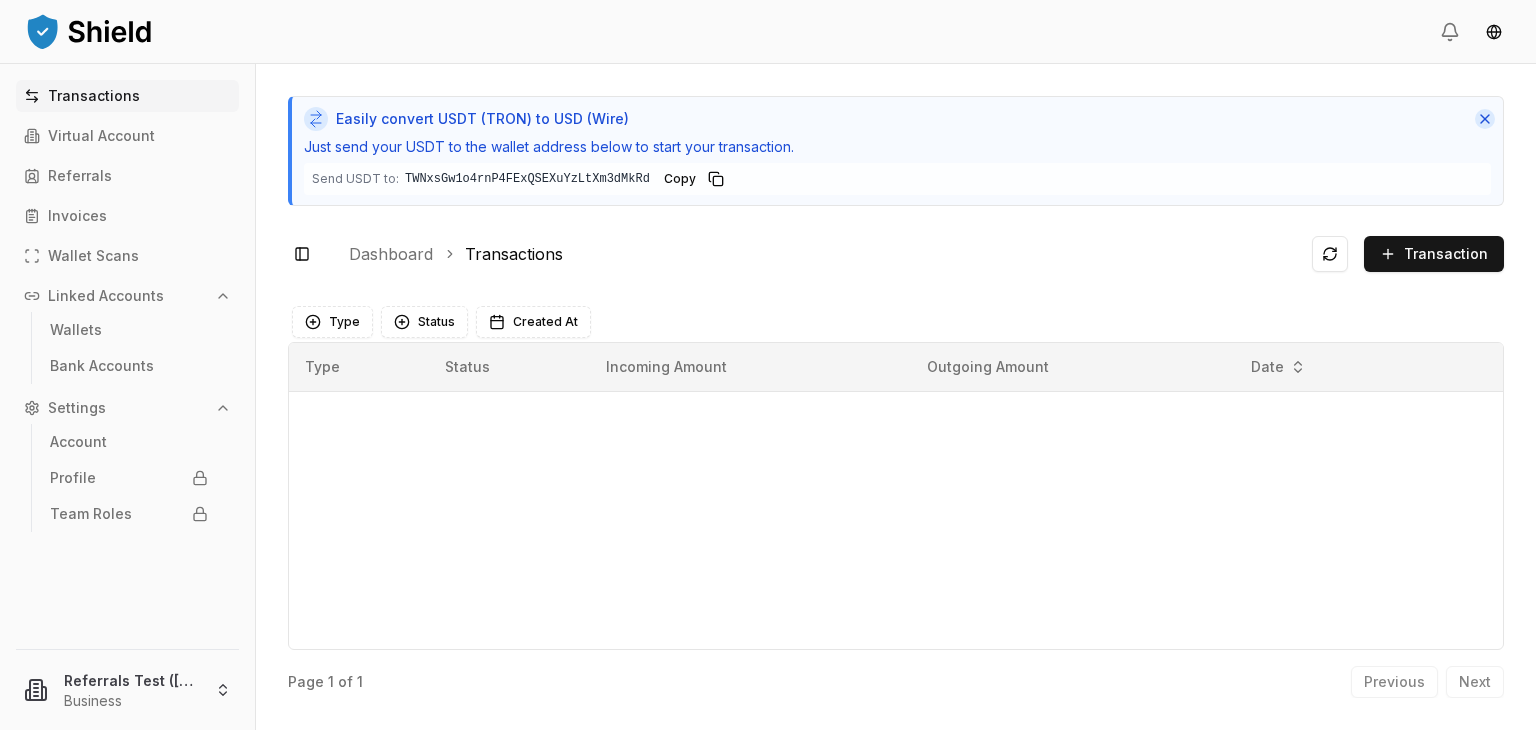 click at bounding box center [1485, 119] 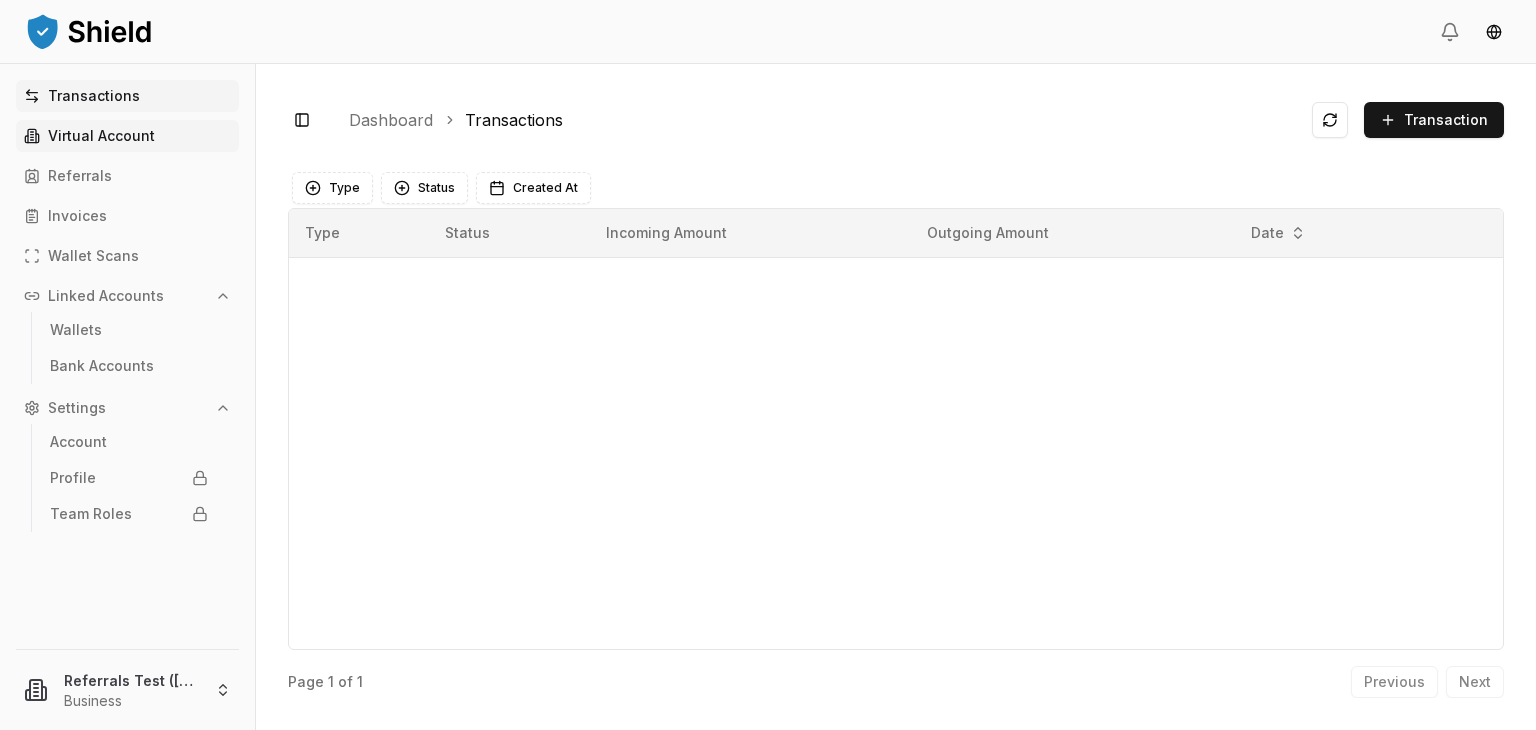 click on "Virtual Account" at bounding box center (101, 136) 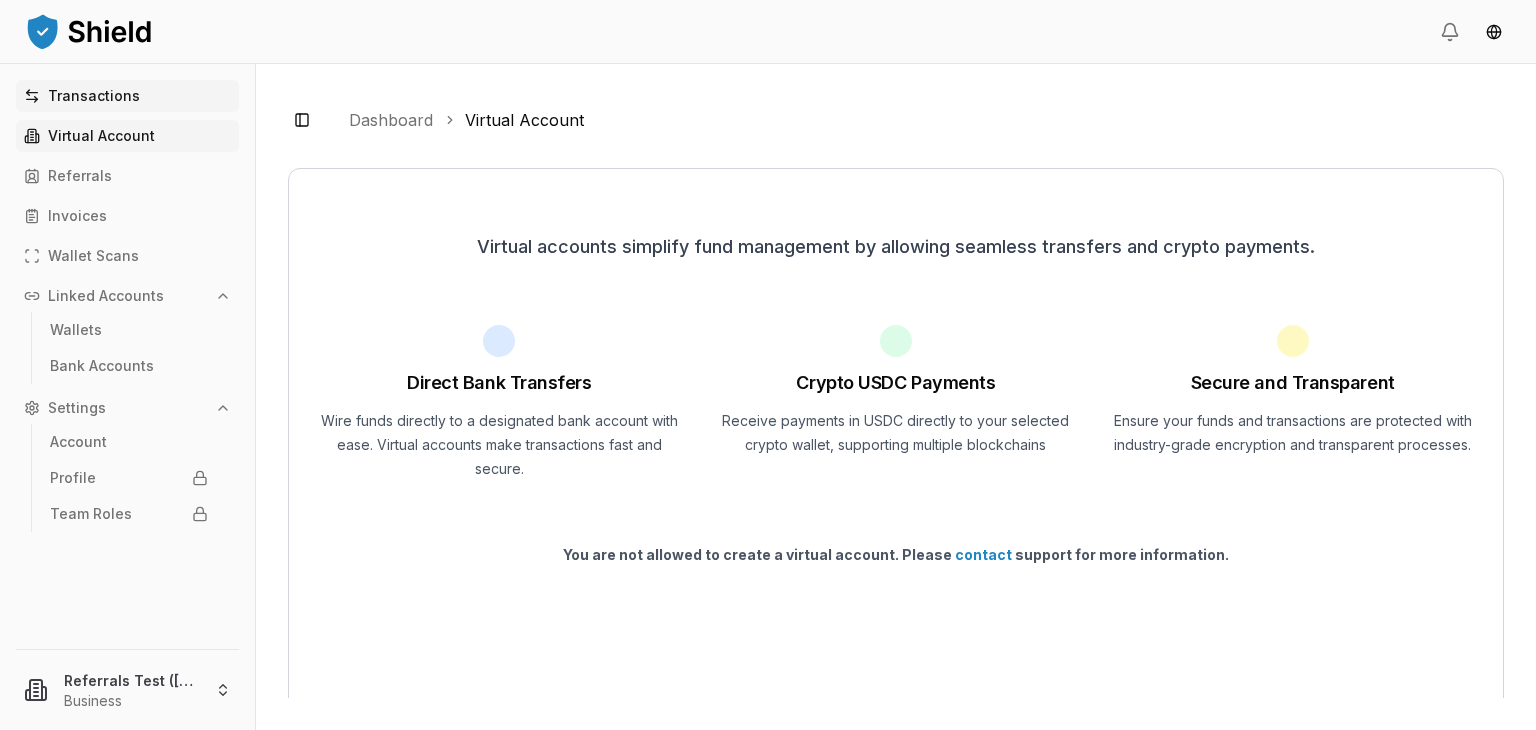 click on "Transactions" at bounding box center [94, 96] 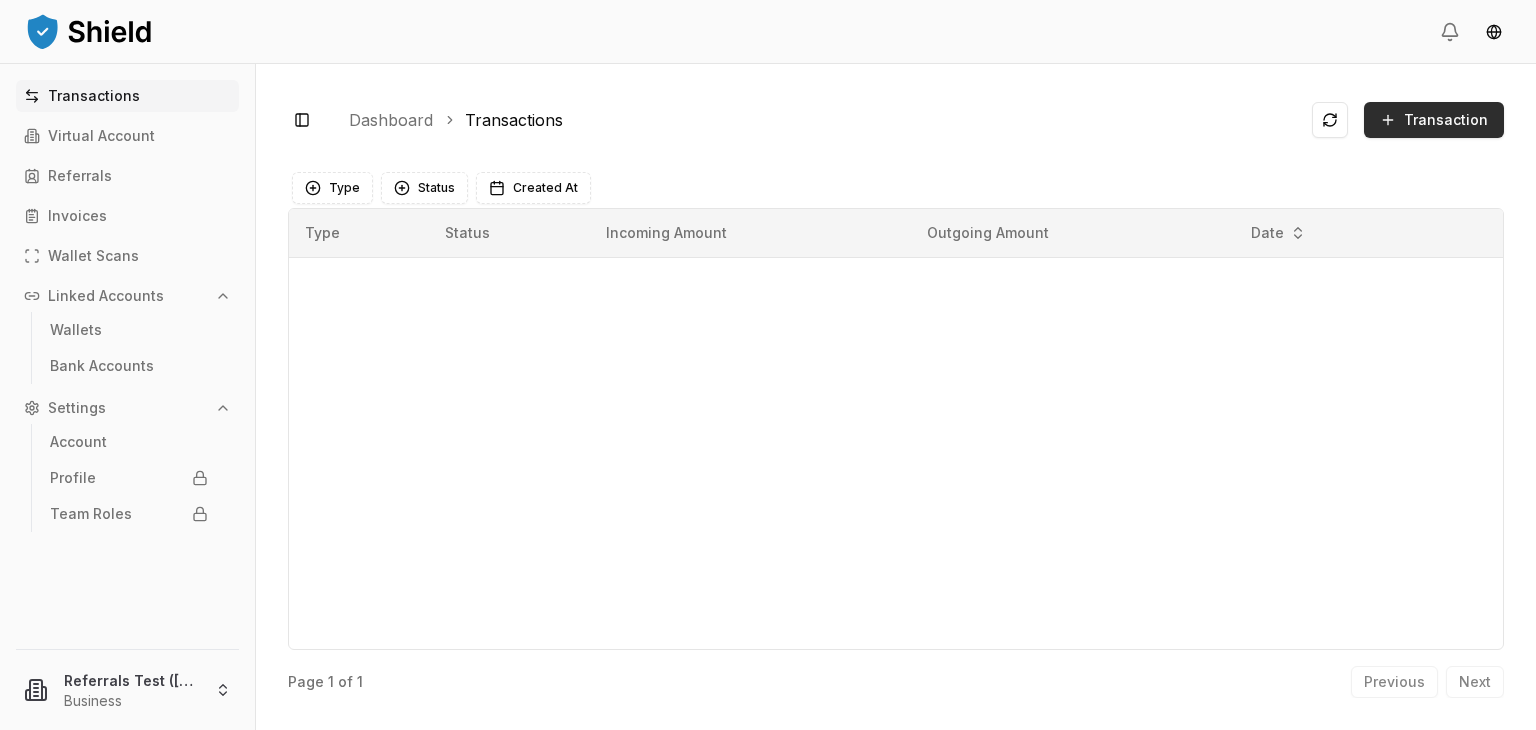 click on "Transaction" at bounding box center [1446, 120] 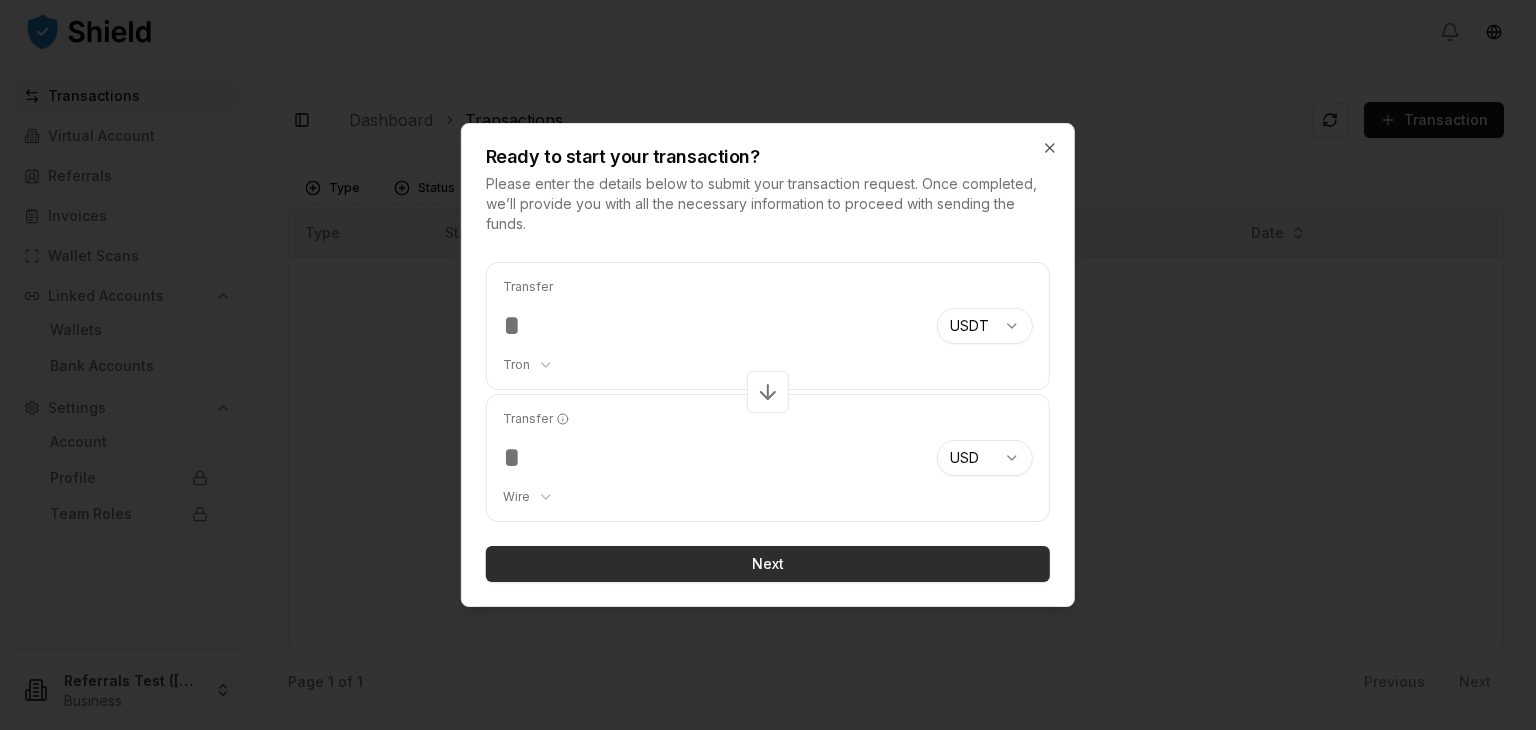 type on "***" 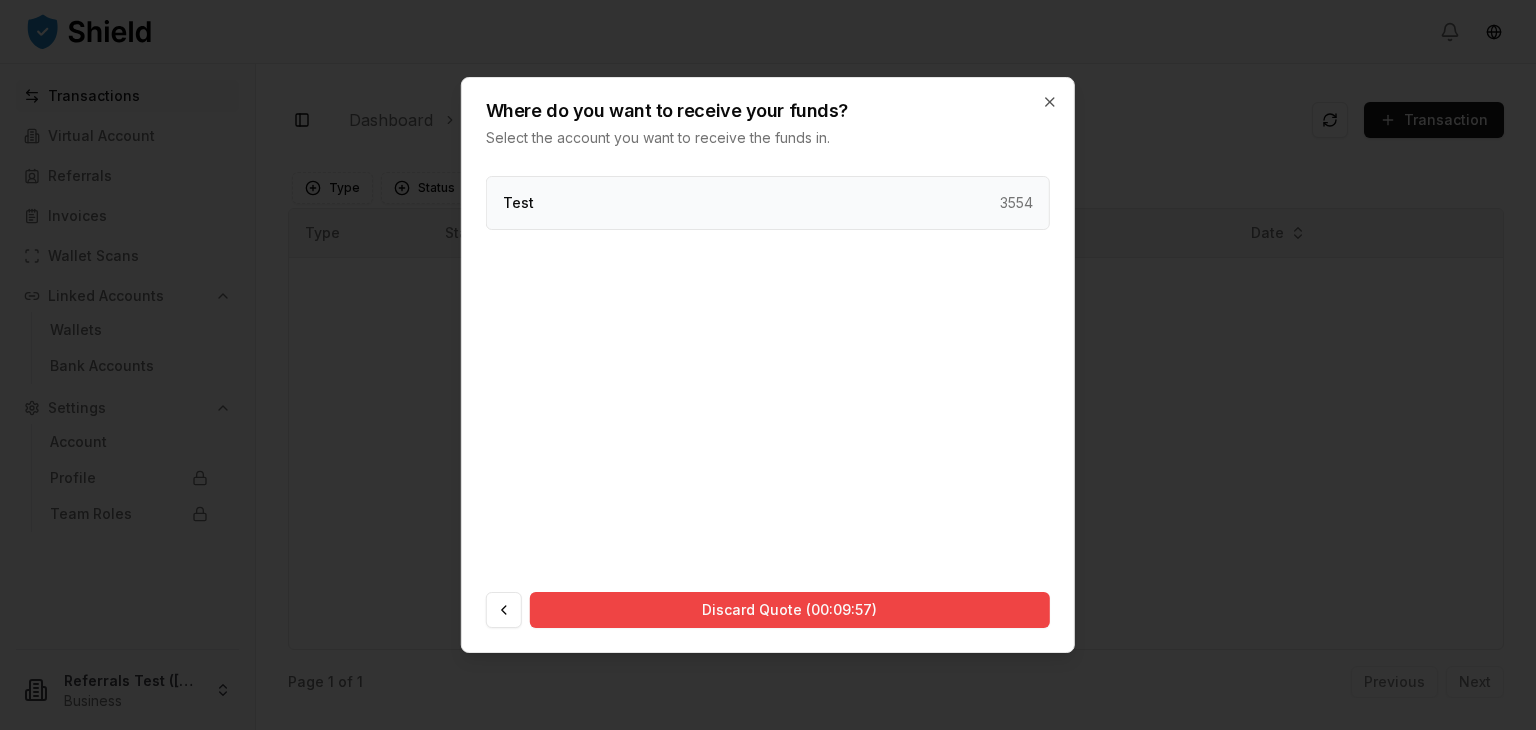 drag, startPoint x: 724, startPoint y: 229, endPoint x: 715, endPoint y: 212, distance: 19.235384 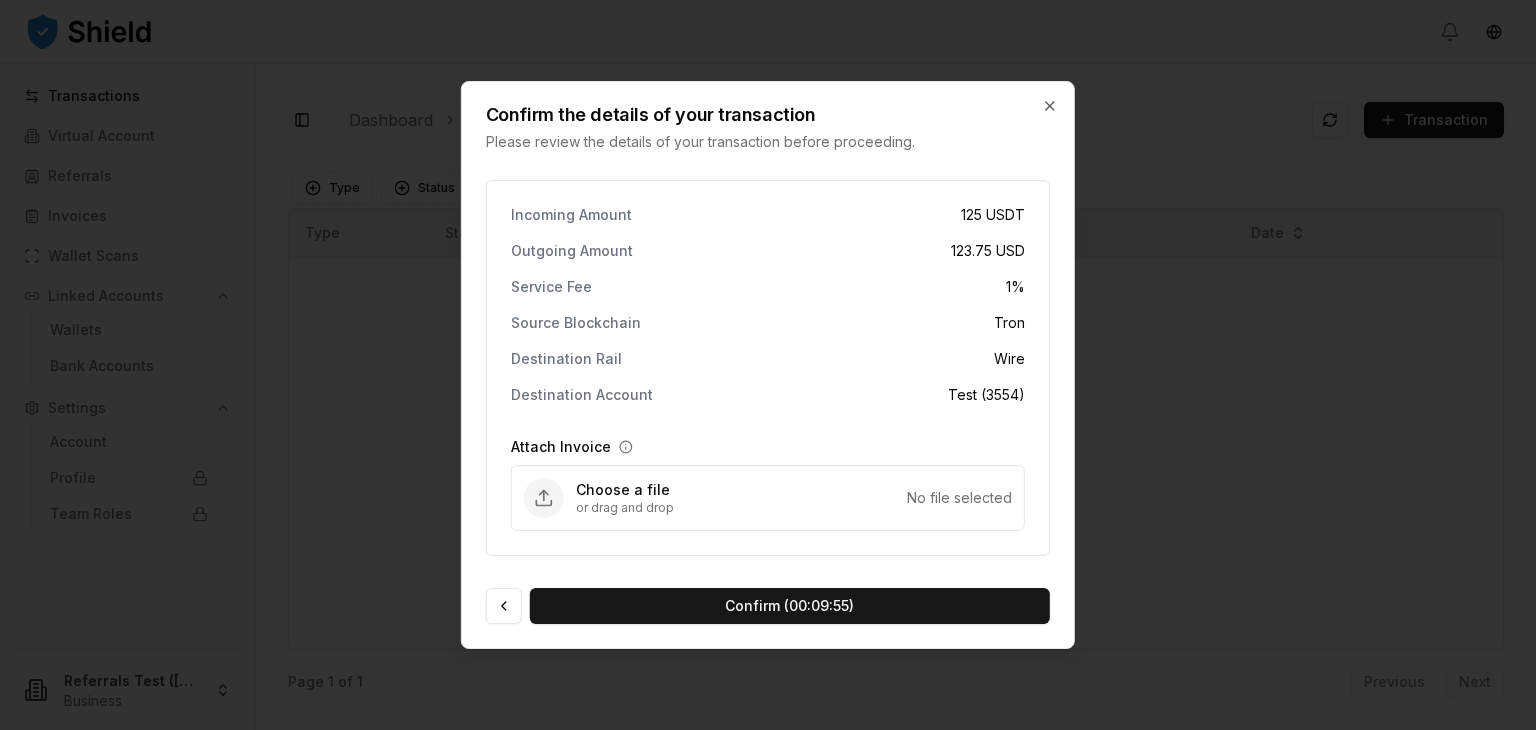 click on "Choose a file" at bounding box center [741, 490] 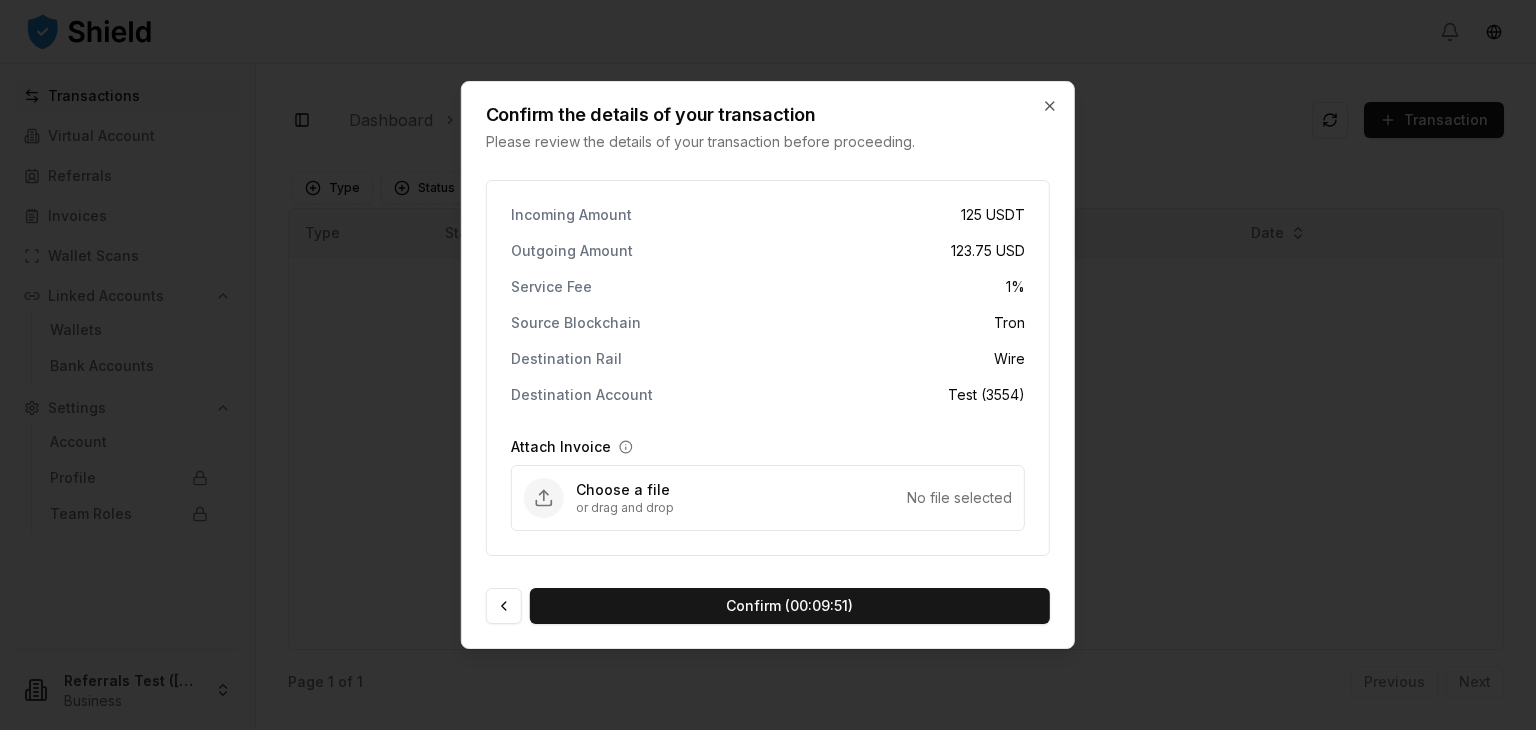 type on "**********" 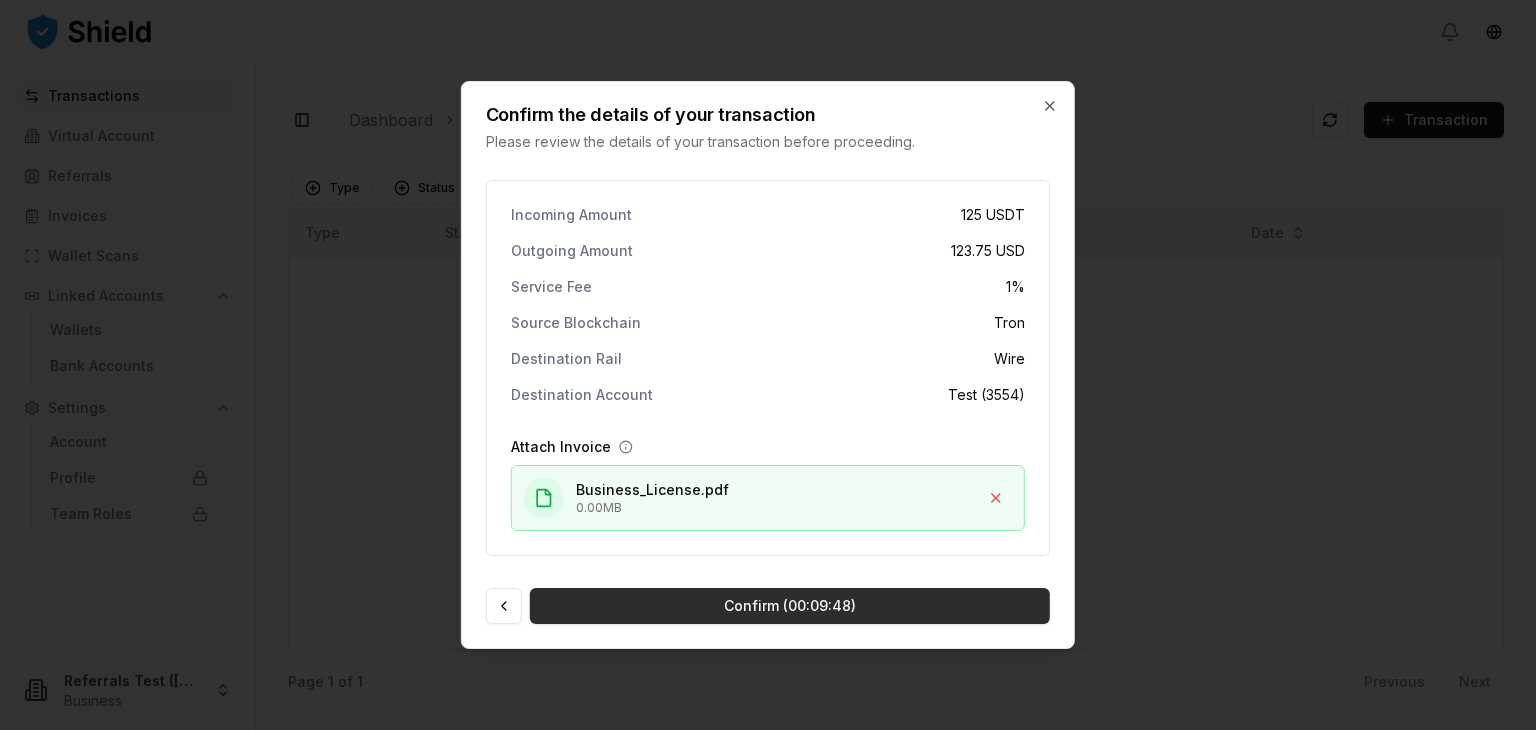 click on "Confirm (00:09:48)" at bounding box center [790, 606] 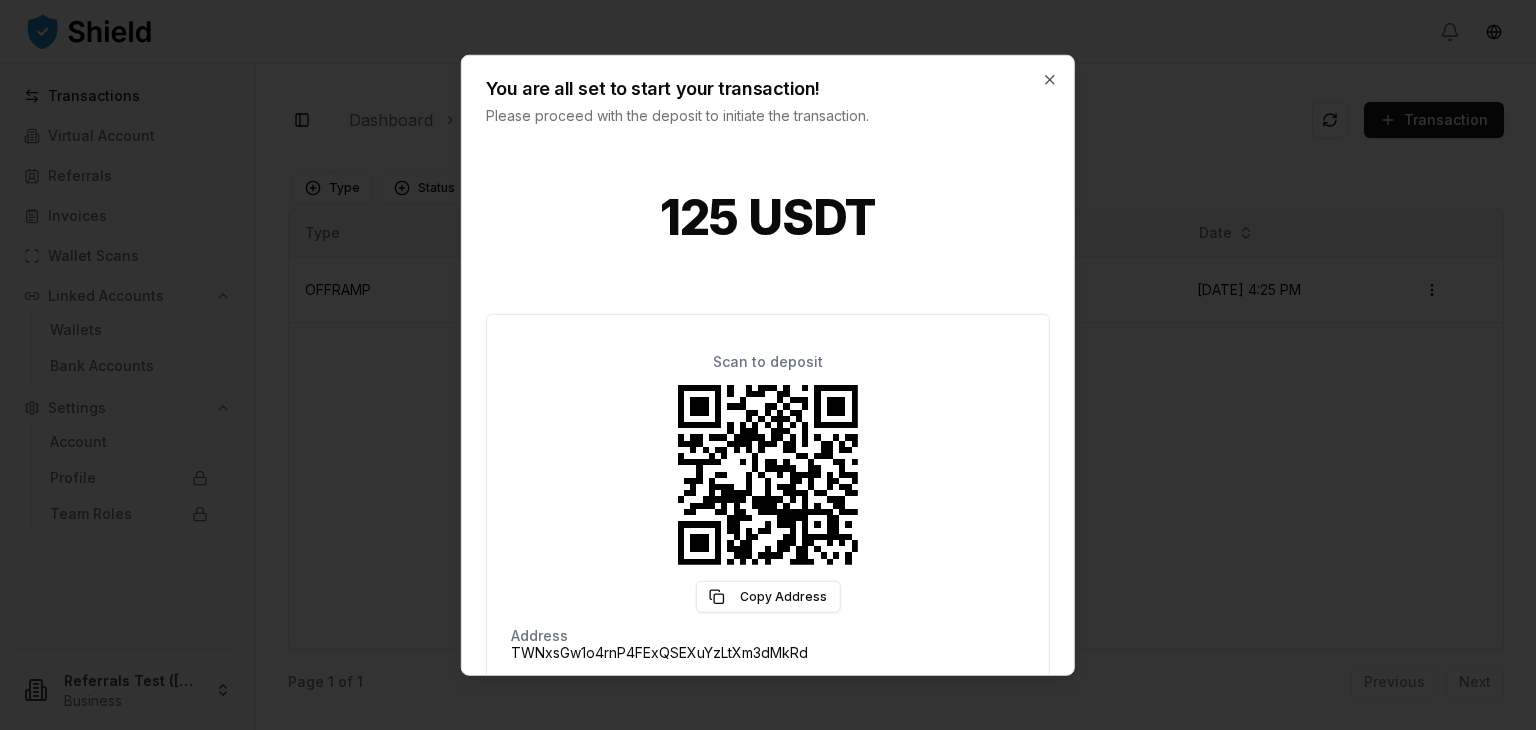 scroll, scrollTop: 155, scrollLeft: 0, axis: vertical 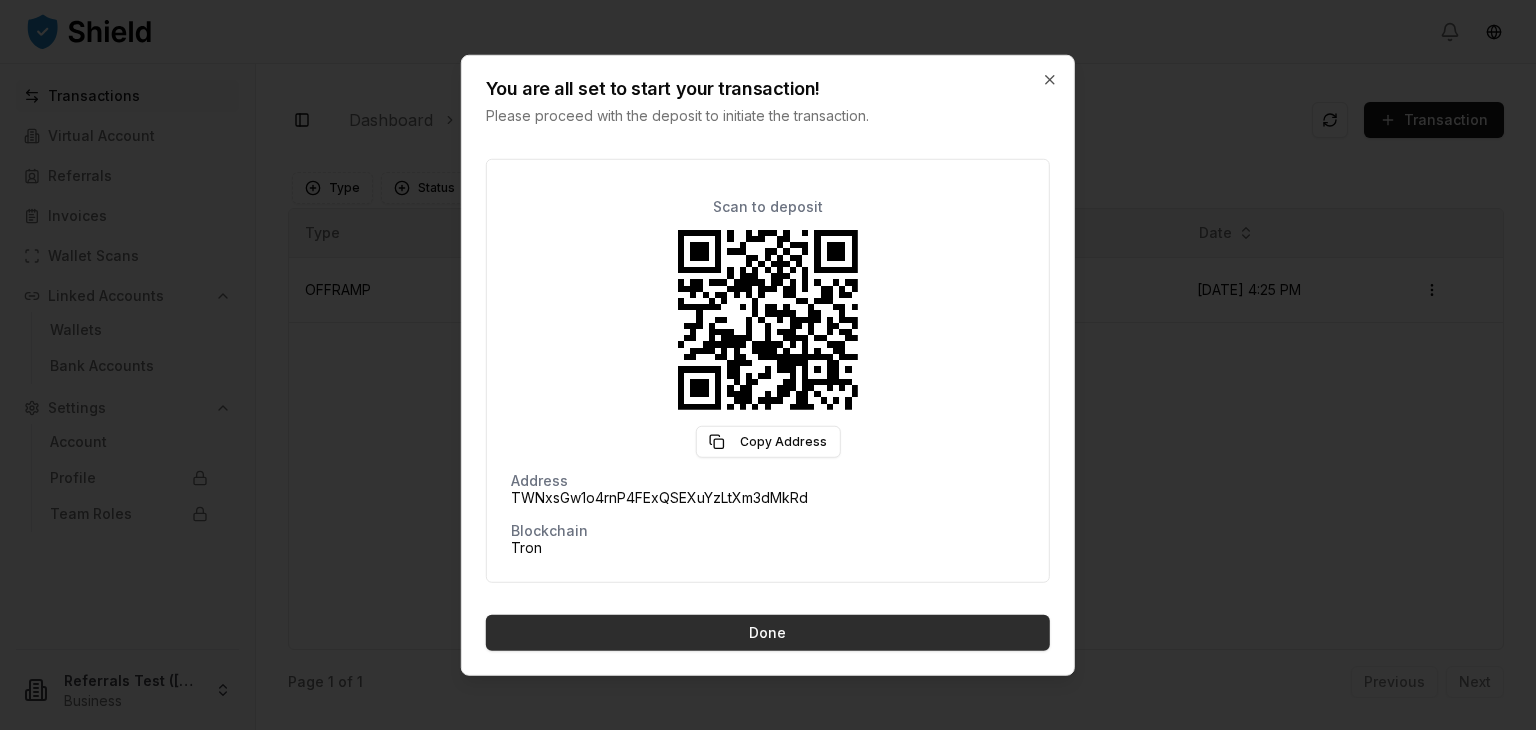 click on "Done" at bounding box center (768, 633) 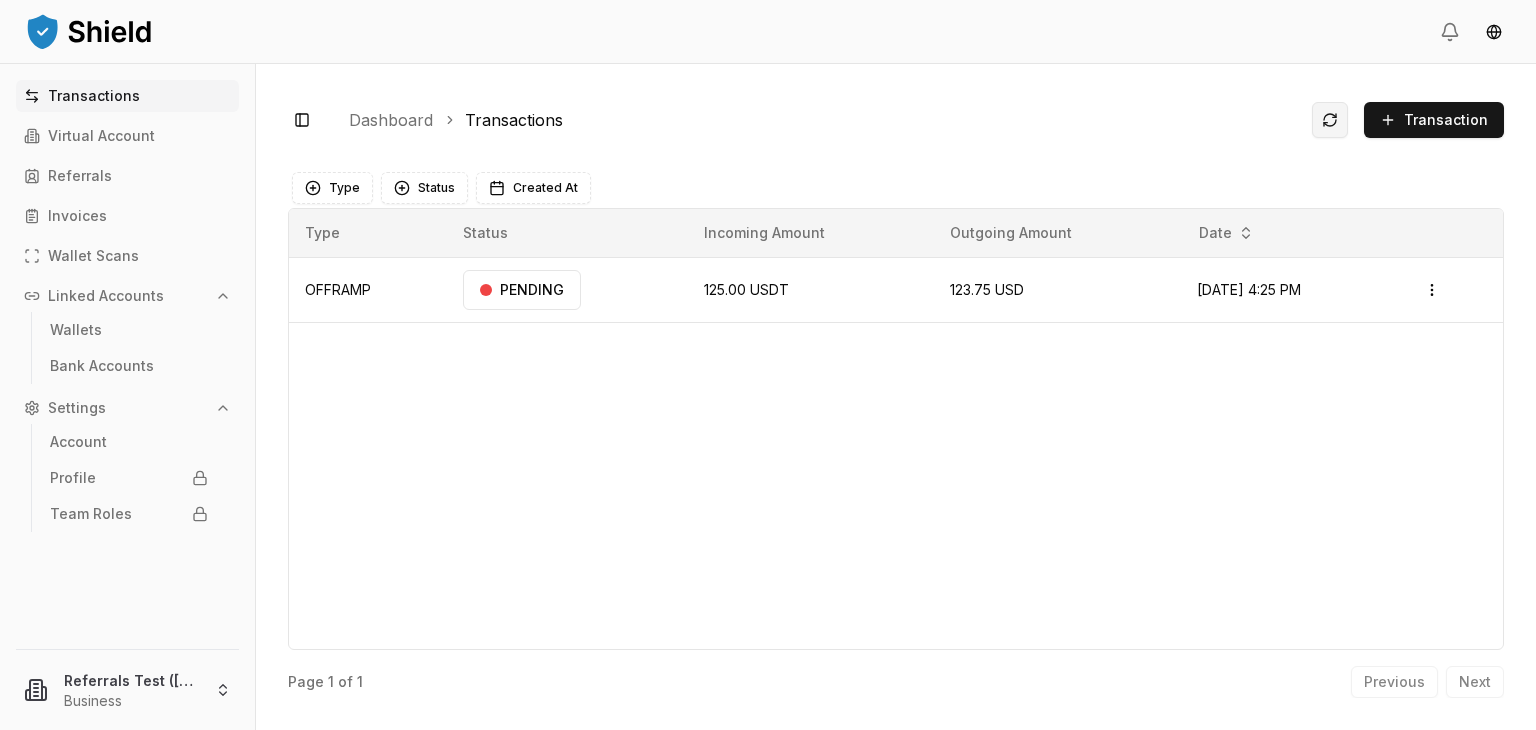 click at bounding box center [1330, 120] 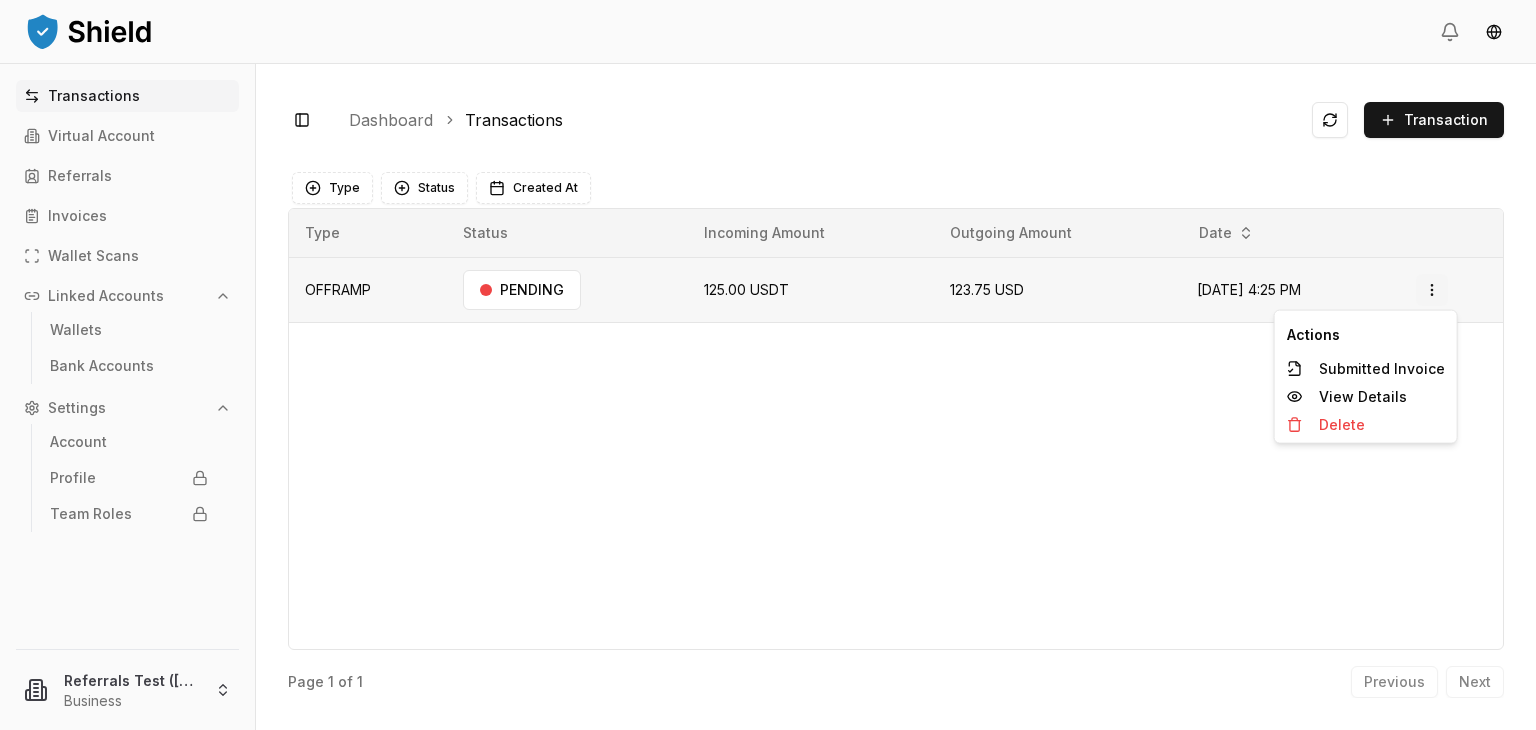 click on "Transactions Virtual Account Referrals Invoices Wallet Scans Linked Accounts Wallets Bank Accounts Settings Account Profile Team Roles Referrals Test (Brandon) Business Toggle Sidebar Dashboard Transactions   Transaction OFFRAMP   125.00 USDT   123.75 USD Jul 1, 2025, 4:25 PM PENDING Open menu Page 1 of 1 Previous Next Type Status Created At Type Status Incoming Amount Outgoing Amount Date   OFFRAMP   PENDING   125.00   USDT   123.75   USD   Jul 1, 2025, 4:25 PM   Open menu Page 1 of 1   Previous Next Actions Submitted Invoice View Details Delete" at bounding box center [768, 440] 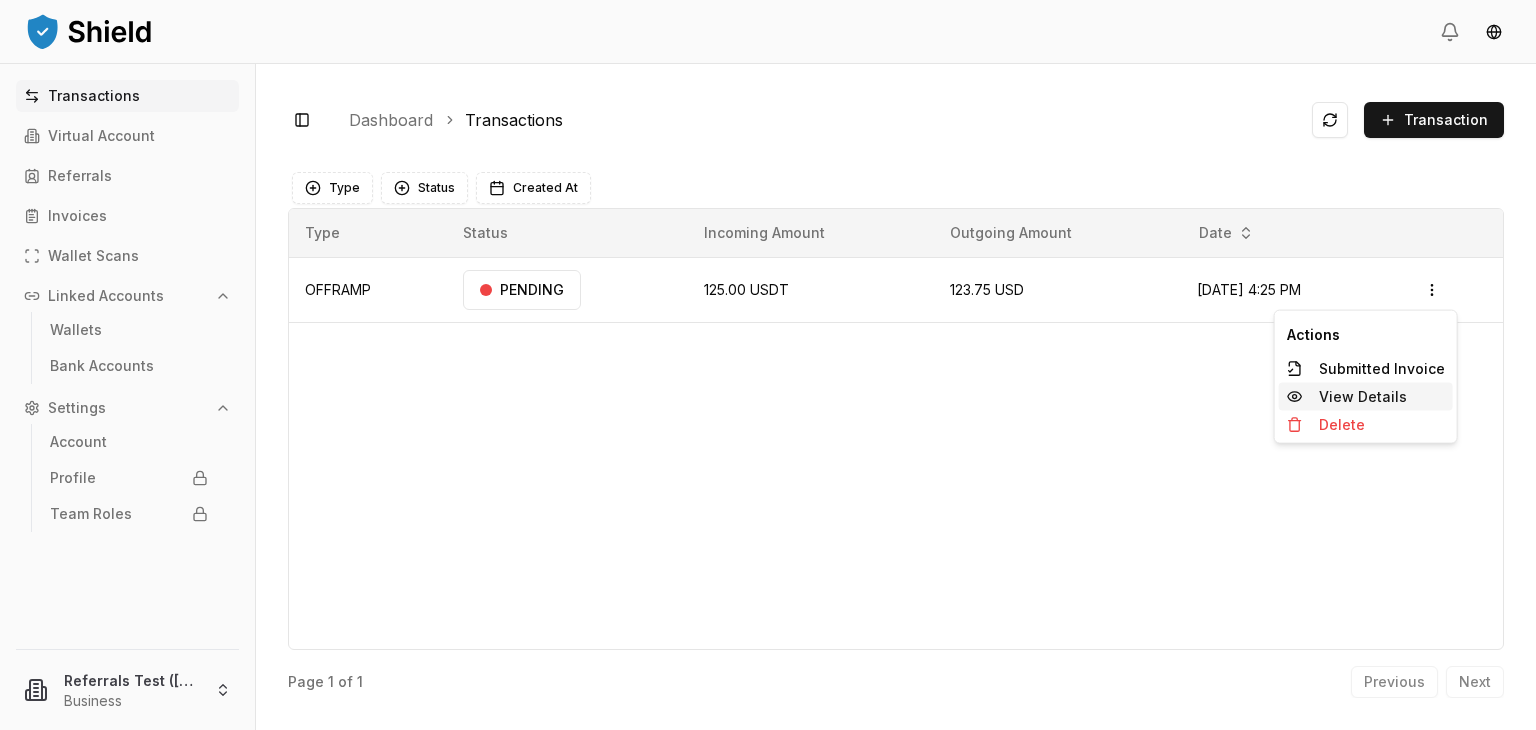 click on "View Details" at bounding box center (1363, 397) 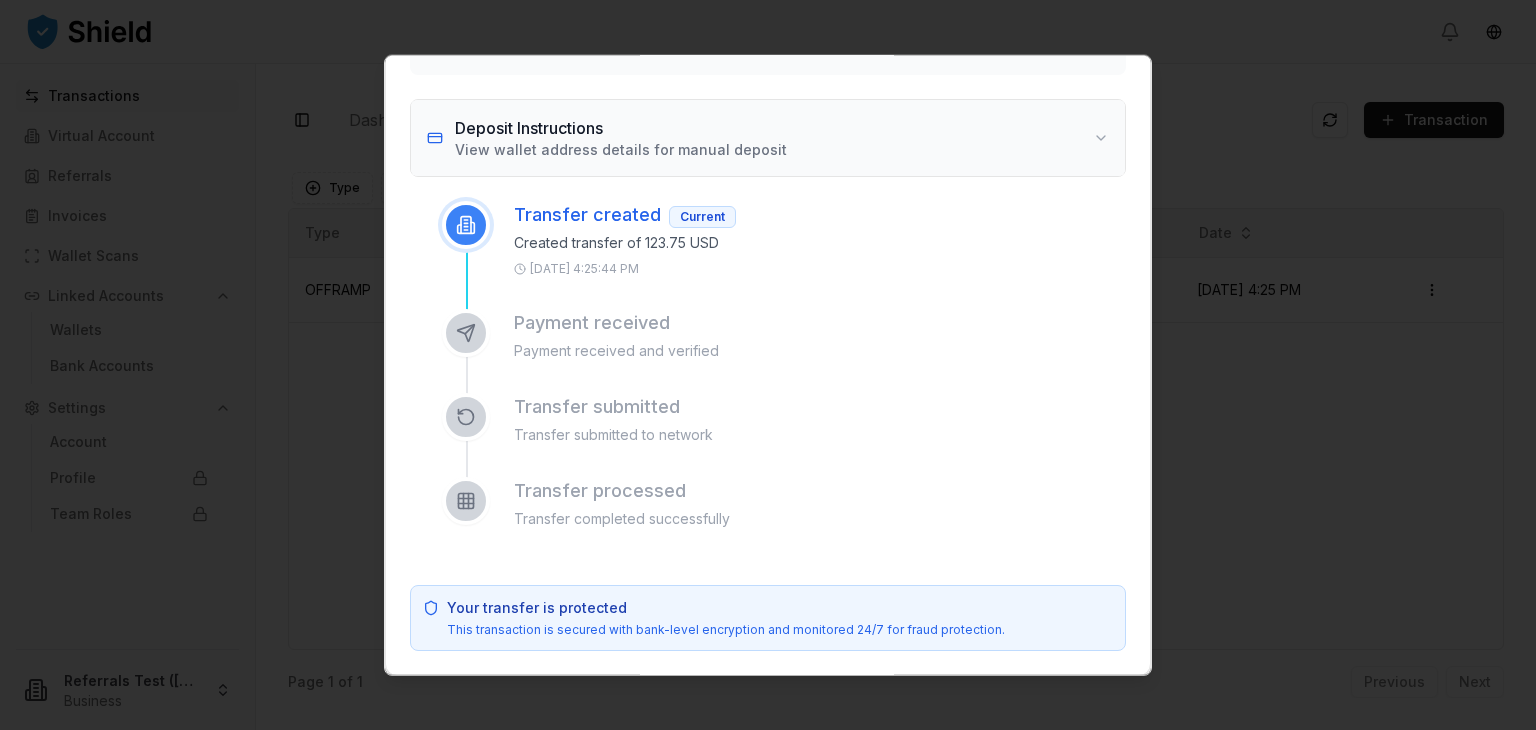 scroll, scrollTop: 0, scrollLeft: 0, axis: both 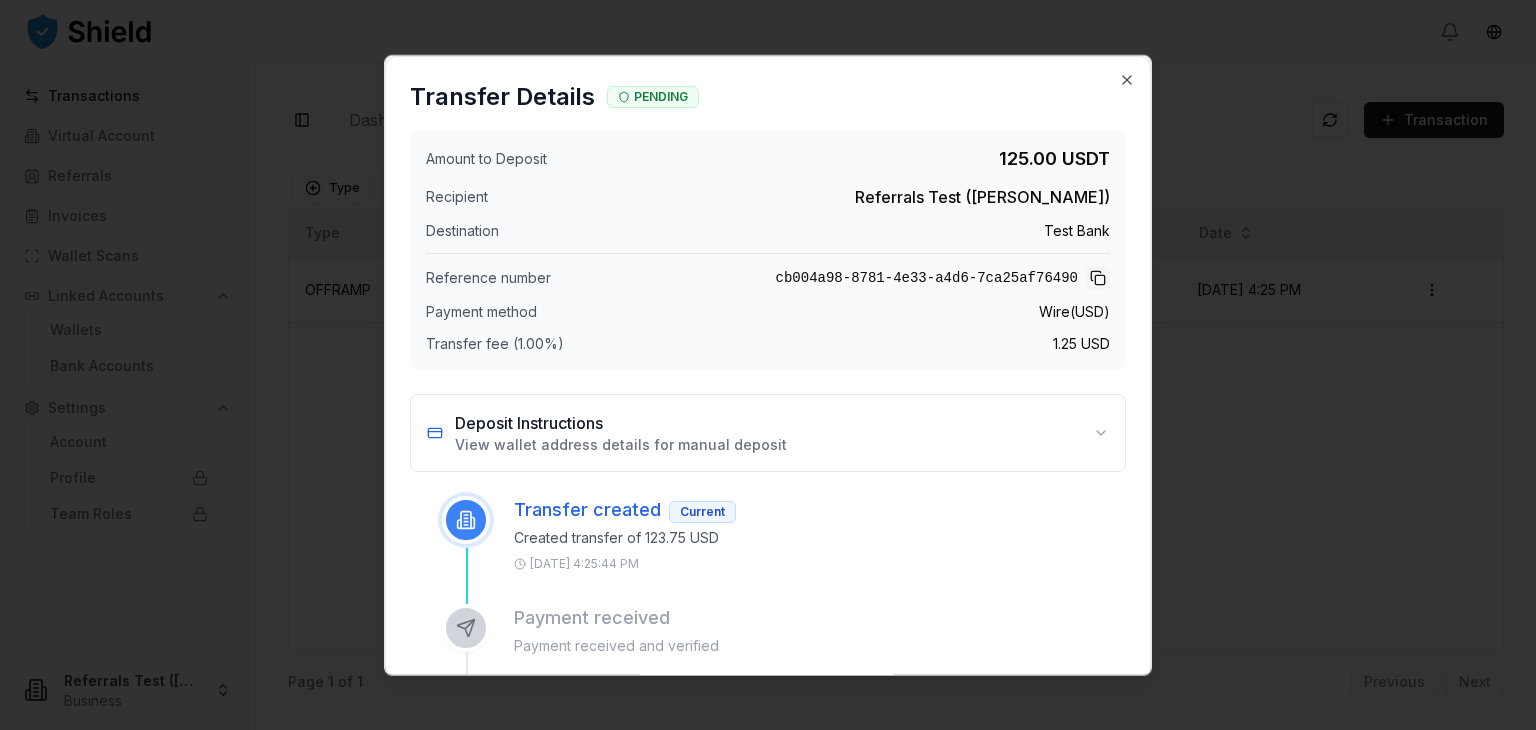 click at bounding box center [1098, 278] 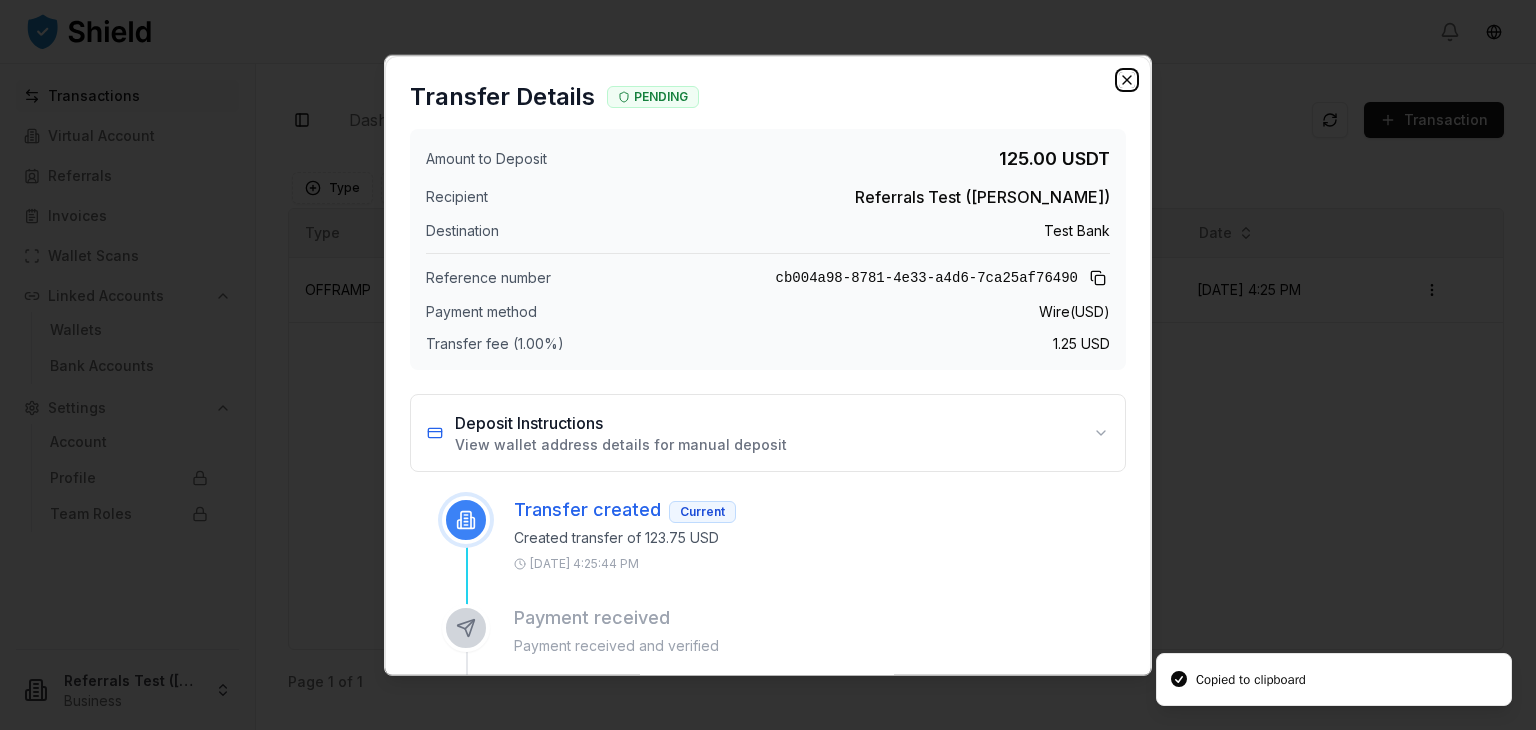 click 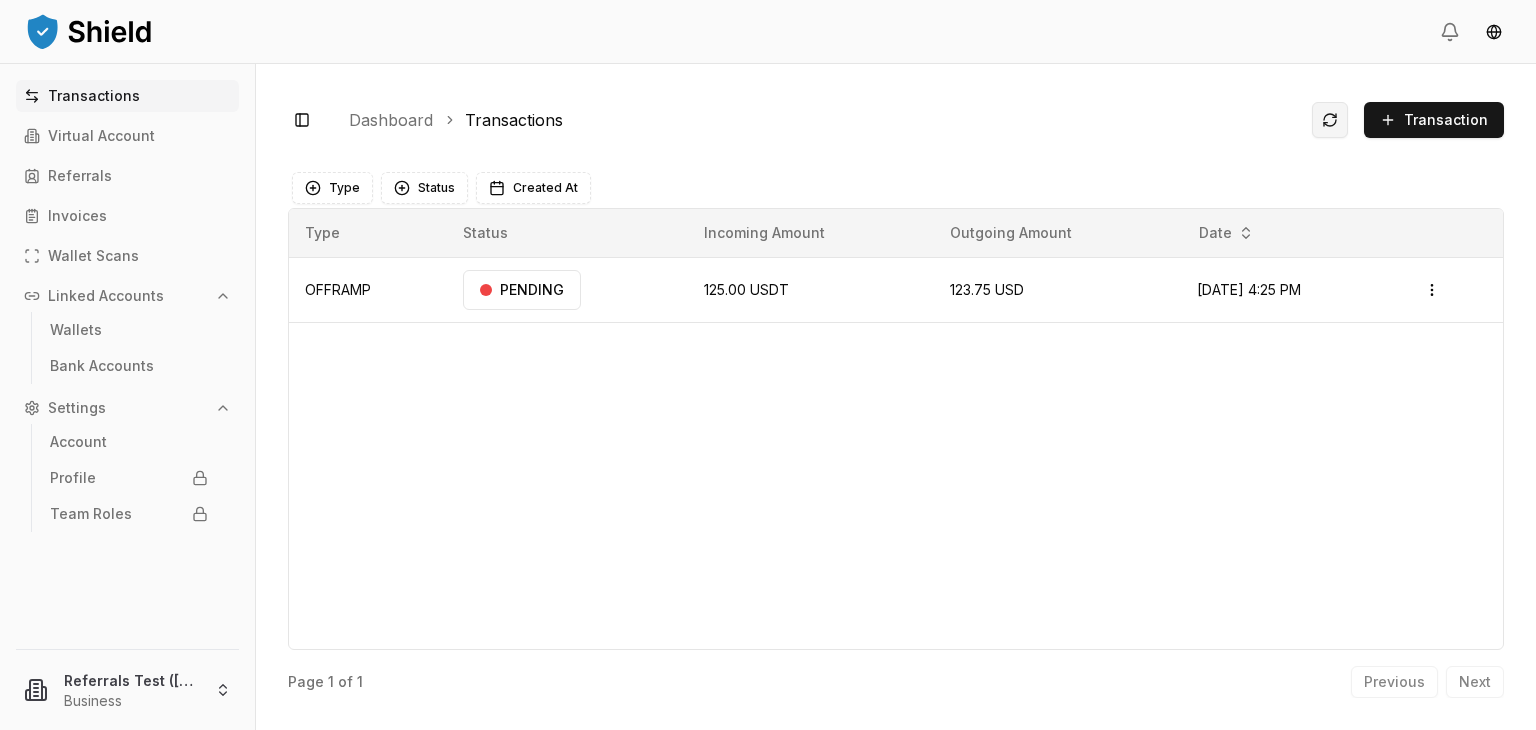 click at bounding box center (1330, 120) 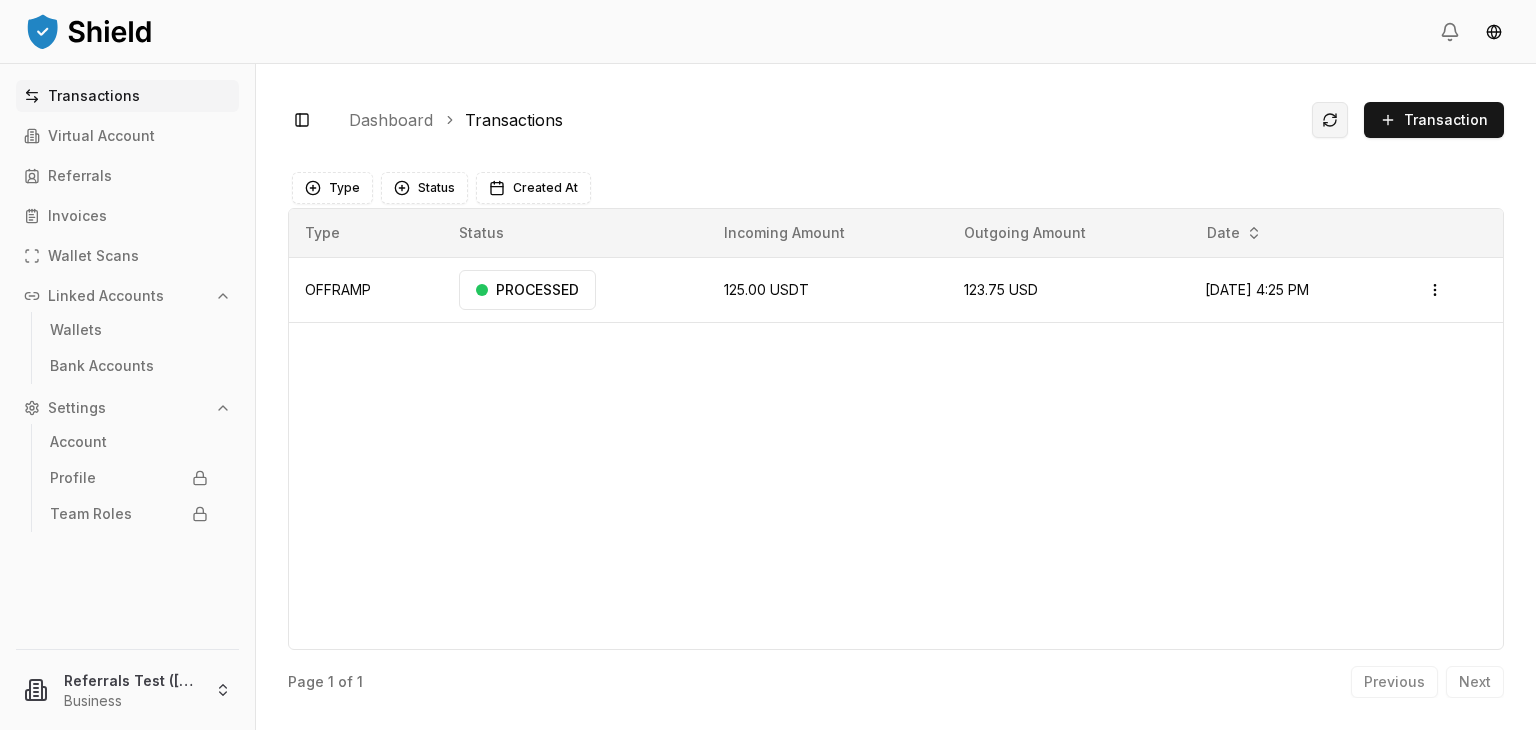 click at bounding box center [1330, 120] 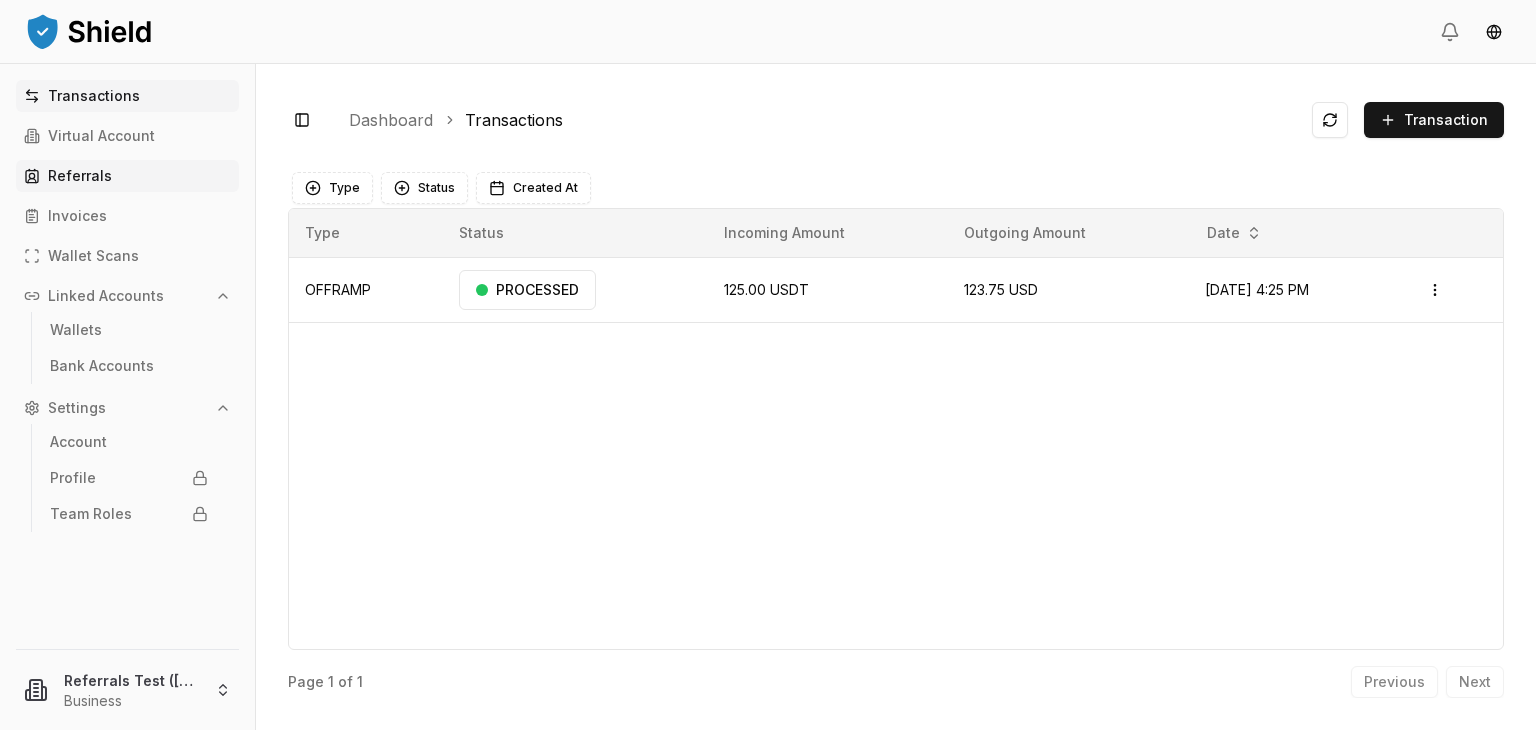 click on "Referrals" at bounding box center [80, 176] 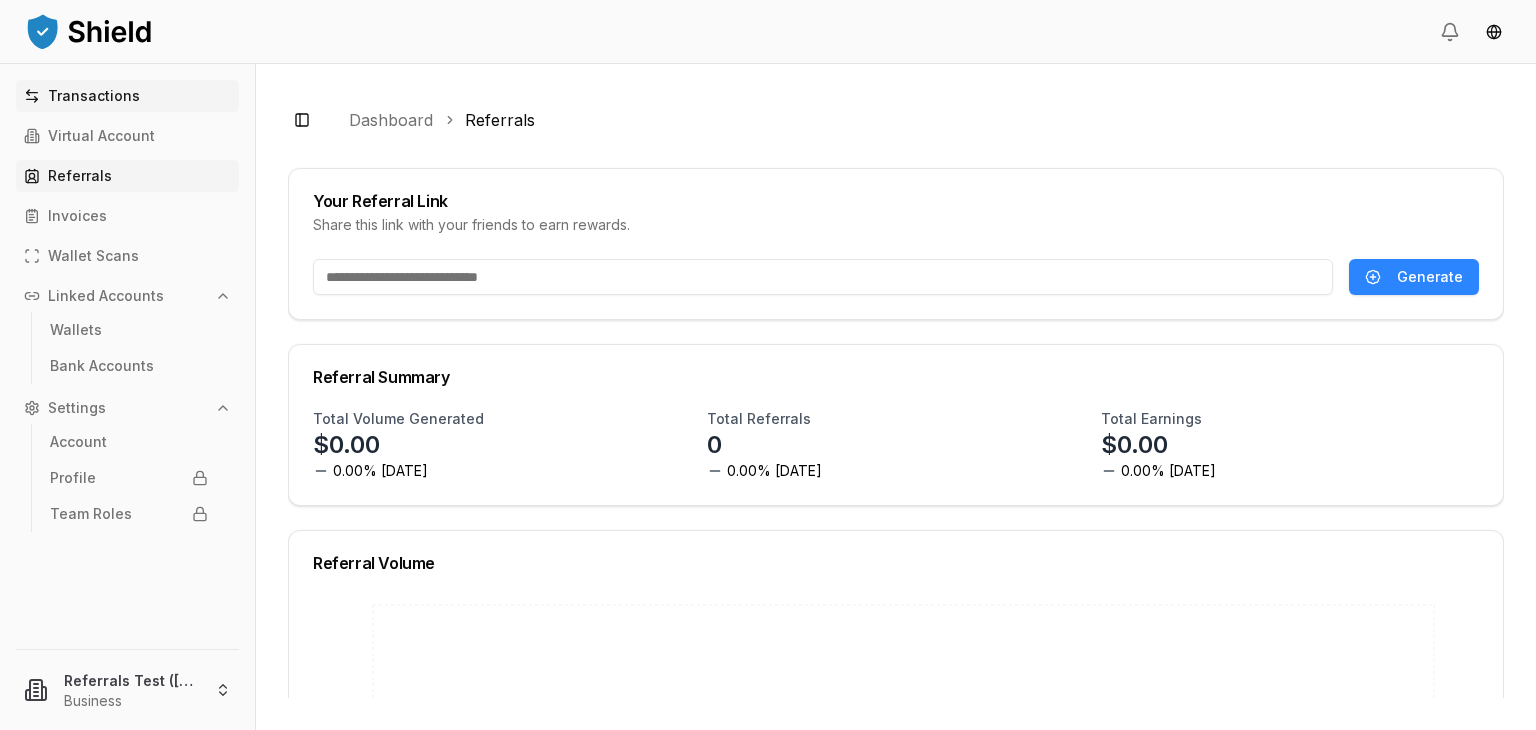click on "Transactions" at bounding box center [94, 96] 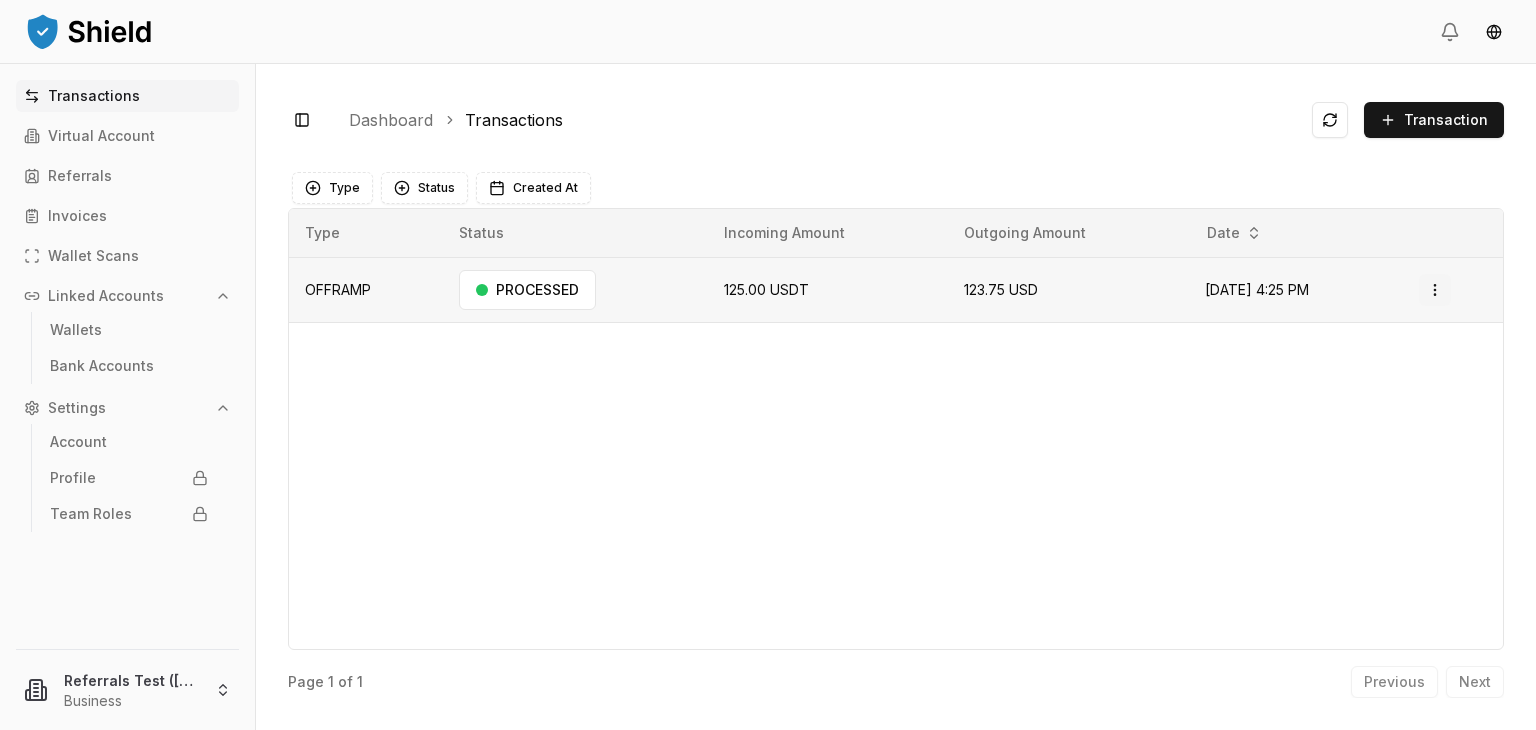 click on "Transactions Virtual Account Referrals Invoices Wallet Scans Linked Accounts Wallets Bank Accounts Settings Account Profile Team Roles Referrals Test (Brandon) Business Toggle Sidebar Dashboard Transactions   Transaction OFFRAMP   125.00 USDT   123.75 USD Jul 1, 2025, 4:25 PM PROCESSED Open menu Page 1 of 1 Previous Next Type Status Created At Type Status Incoming Amount Outgoing Amount Date   OFFRAMP   PROCESSED   125.00   USDT   123.75   USD   Jul 1, 2025, 4:25 PM   Open menu Page 1 of 1   Previous Next" at bounding box center (768, 440) 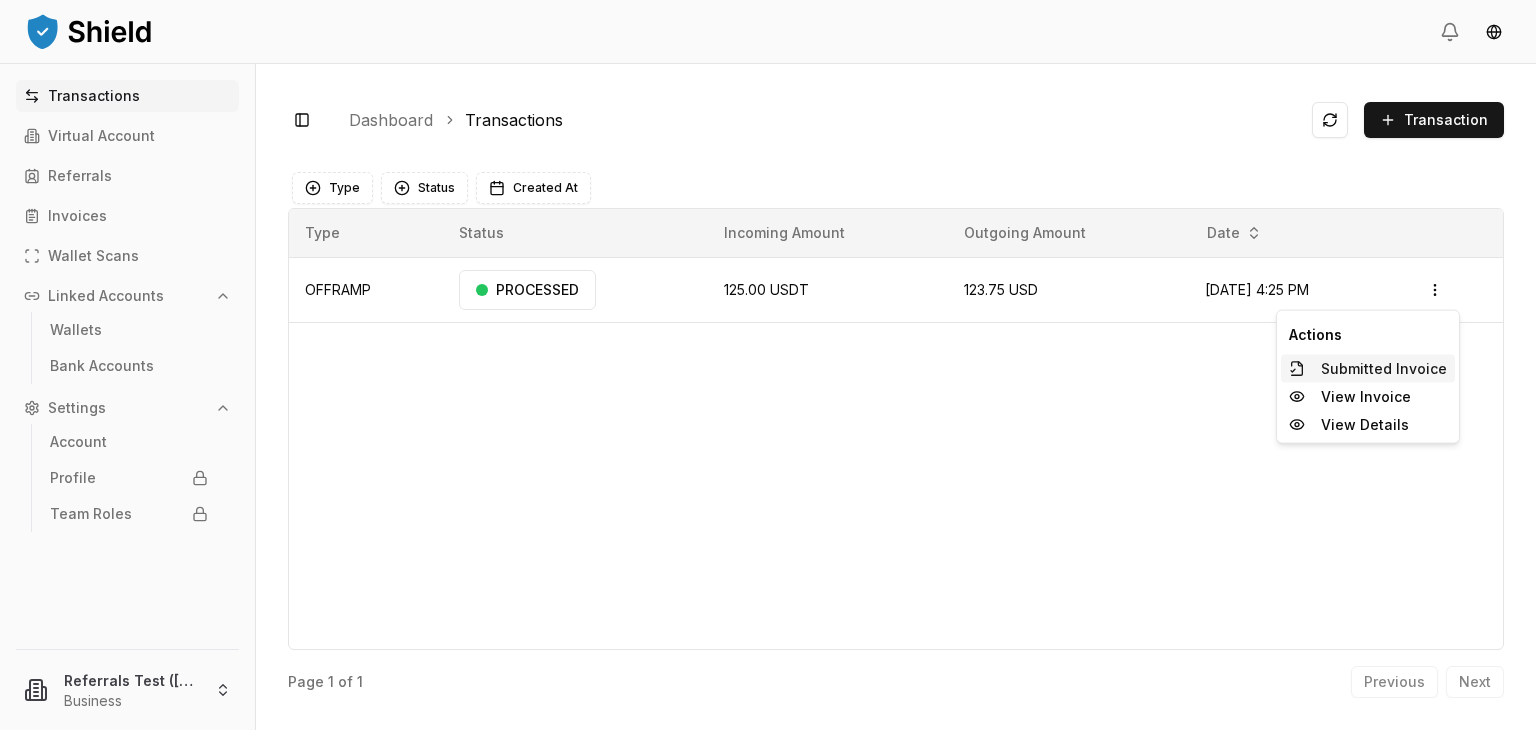 click on "Submitted Invoice" at bounding box center [1384, 369] 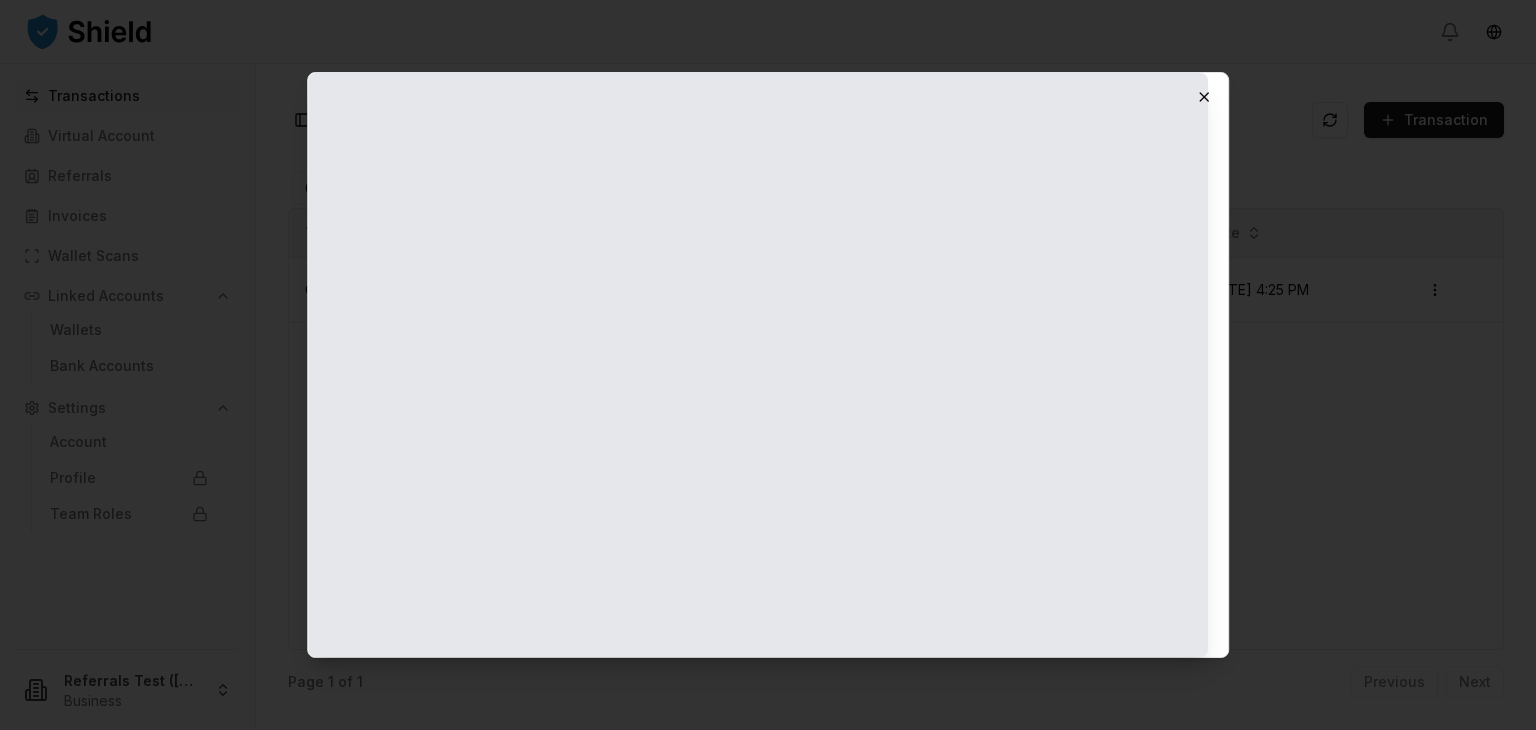 click 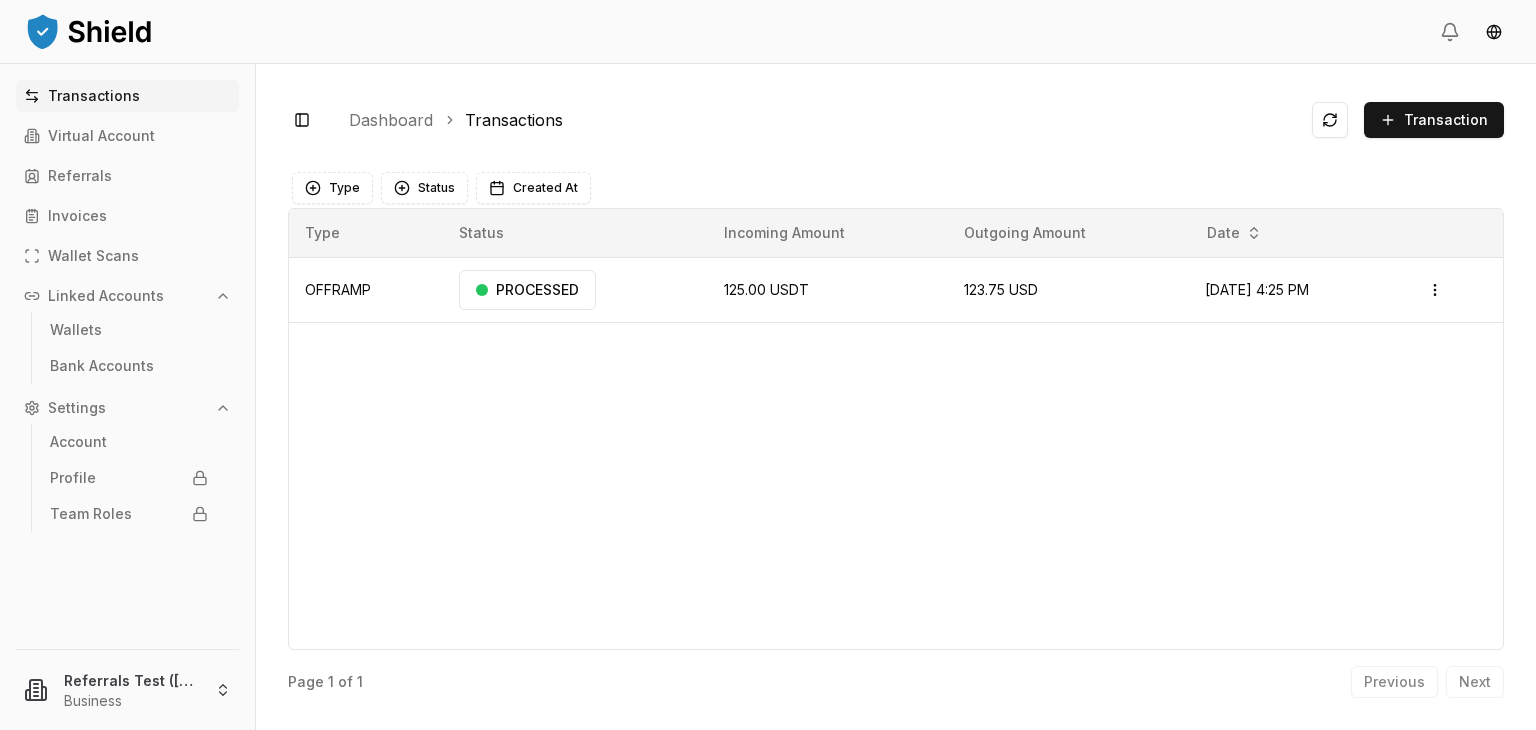 click on "Toggle Sidebar Dashboard Transactions   Transaction" at bounding box center (896, 120) 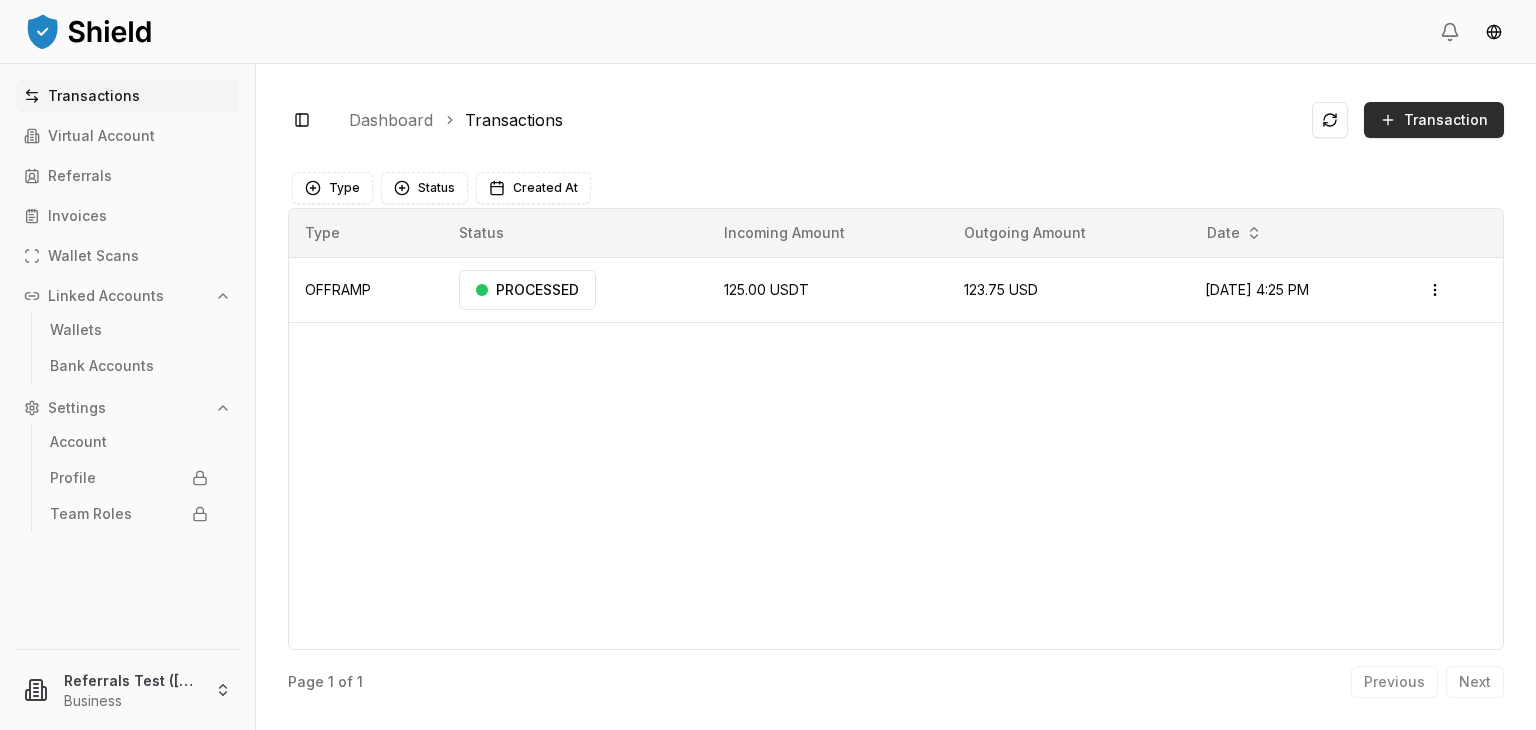 click on "Transaction" at bounding box center (1434, 120) 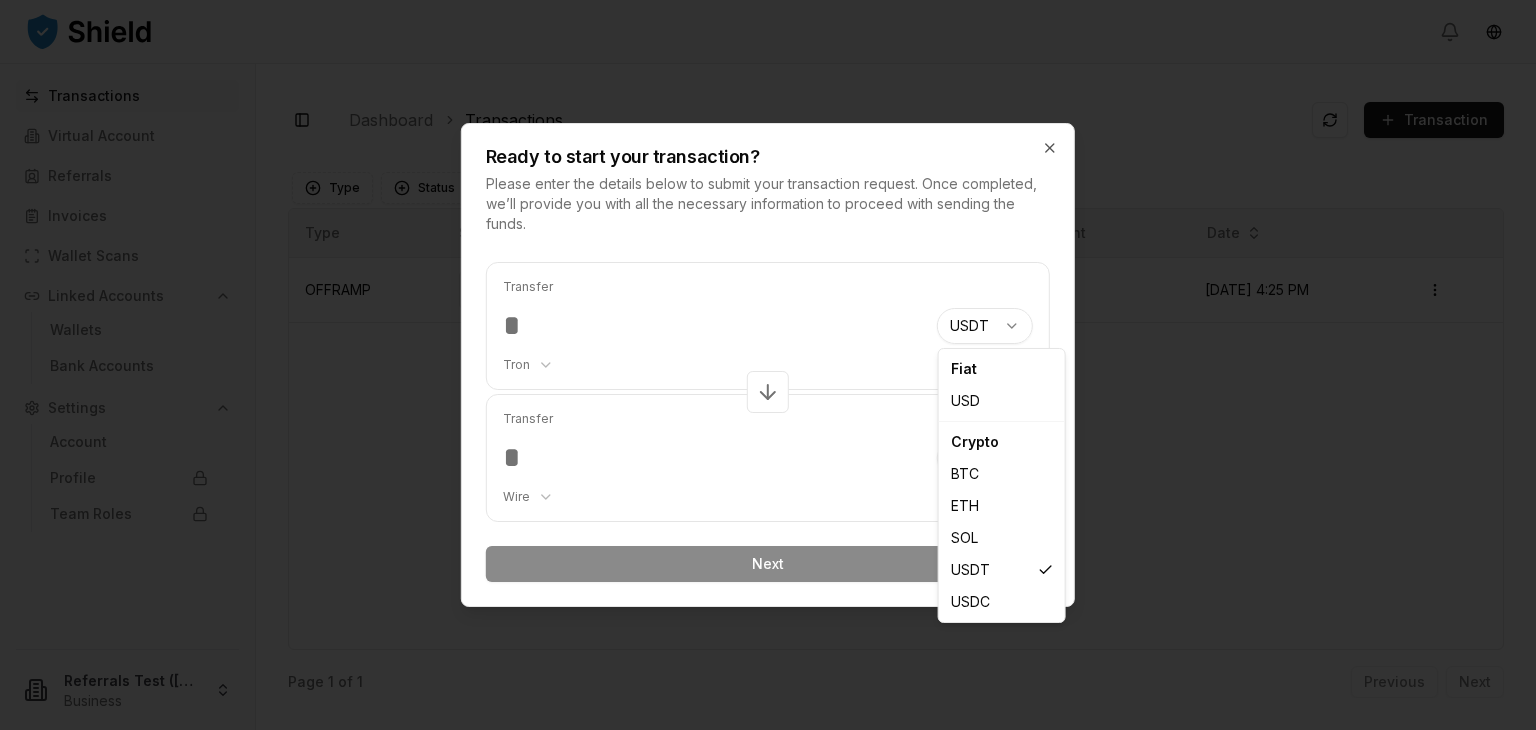 click on "Transactions Virtual Account Referrals Invoices Wallet Scans Linked Accounts Wallets Bank Accounts Settings Account Profile Team Roles Referrals Test (Brandon) Business Toggle Sidebar Dashboard Transactions   Transaction OFFRAMP   125.00 USDT   123.75 USD Jul 1, 2025, 4:25 PM PROCESSED Open menu Page 1 of 1 Previous Next Type Status Created At Type Status Incoming Amount Outgoing Amount Date   OFFRAMP   PROCESSED   125.00   USDT   123.75   USD   Jul 1, 2025, 4:25 PM   Open menu Page 1 of 1   Previous Next Ready to start your transaction? Please enter the details below to submit your transaction request. Once completed, we’ll provide you with all the necessary information to proceed with sending the funds. Transfer Tron ******** ******** **** ******* USDT *** *** *** *** **** **** Transfer Wire *** **** USD *** Next   Close Fiat USD Crypto BTC ETH SOL USDT USDC" at bounding box center (768, 440) 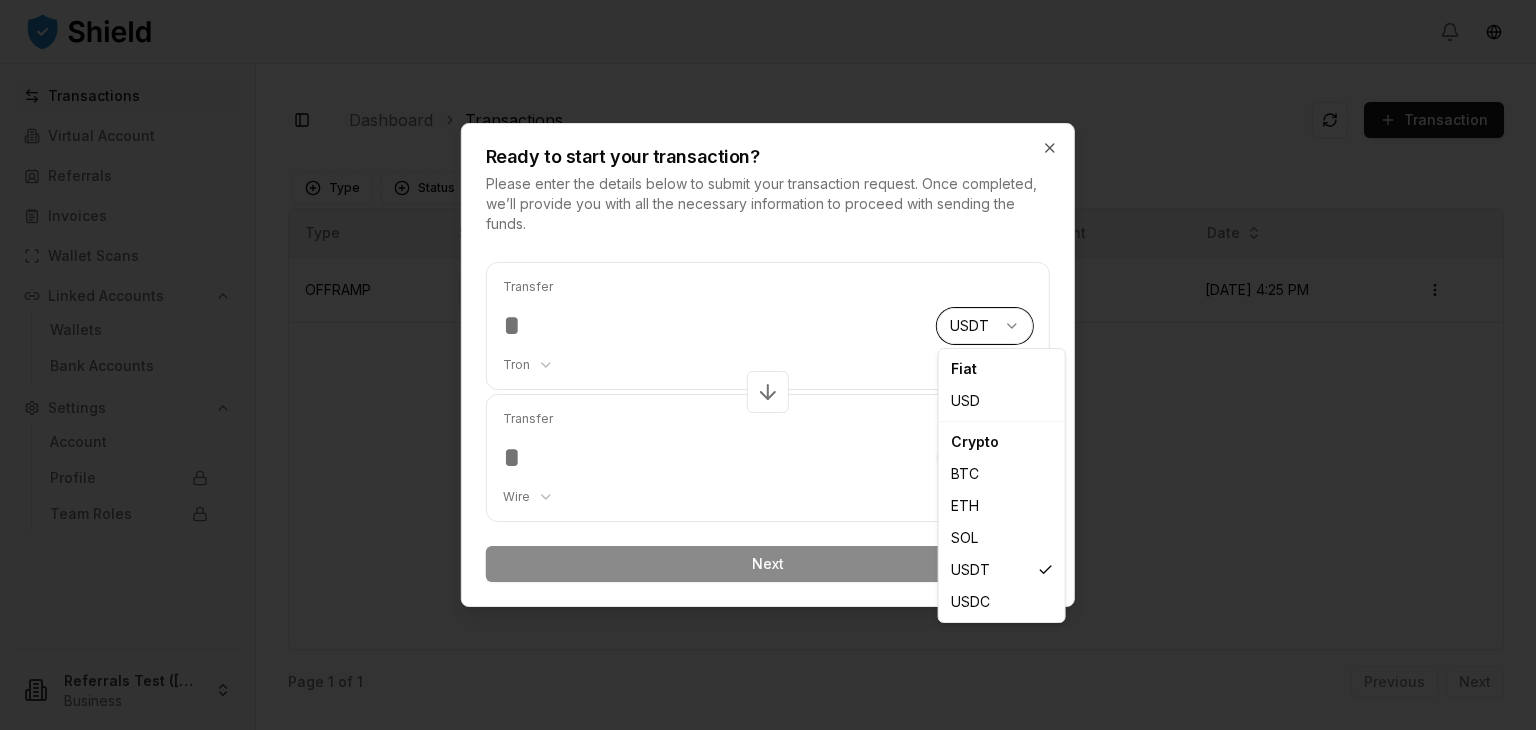 select on "****" 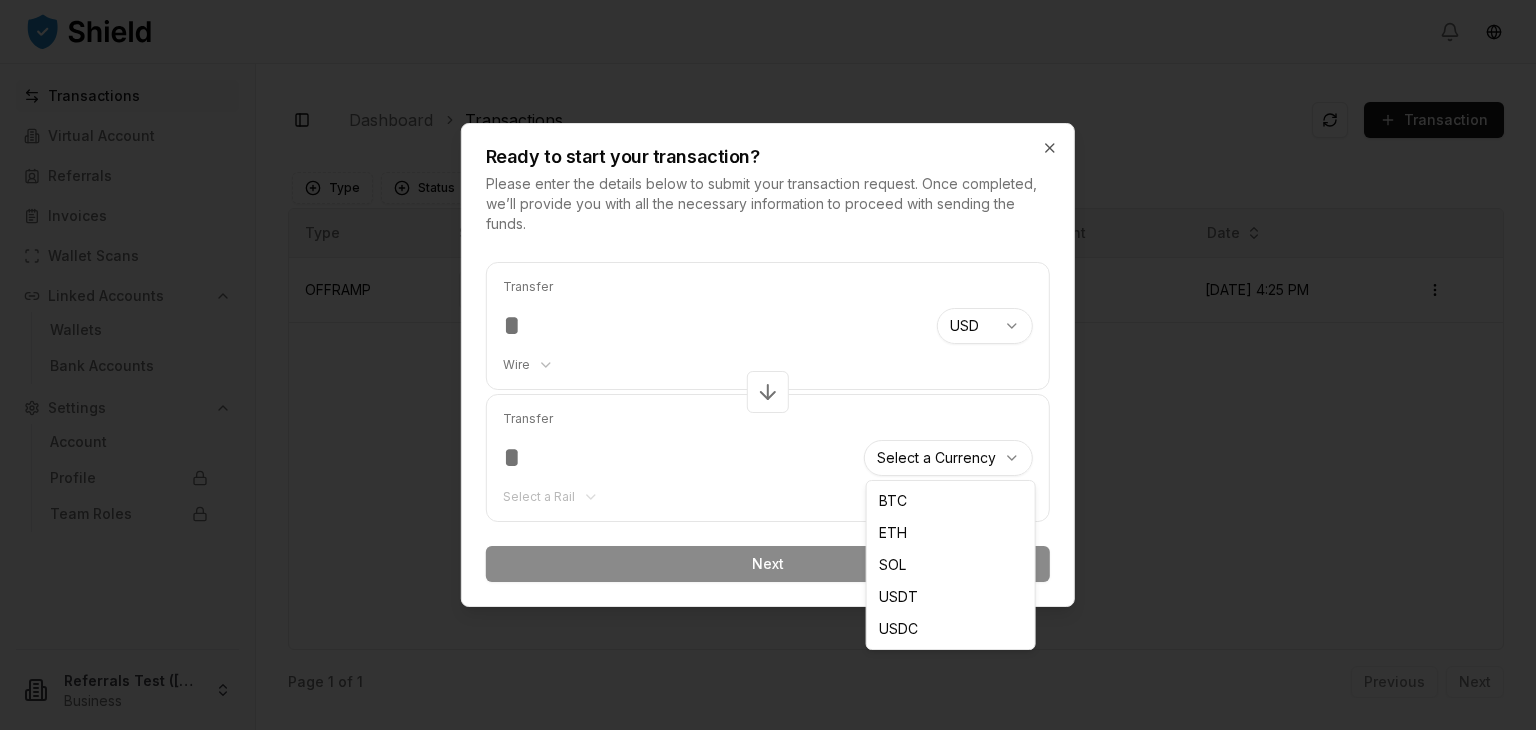 click on "Transactions Virtual Account Referrals Invoices Wallet Scans Linked Accounts Wallets Bank Accounts Settings Account Profile Team Roles Referrals Test (Brandon) Business Toggle Sidebar Dashboard Transactions   Transaction OFFRAMP   125.00 USDT   123.75 USD Jul 1, 2025, 4:25 PM PROCESSED Open menu Page 1 of 1 Previous Next Type Status Created At Type Status Incoming Amount Outgoing Amount Date   OFFRAMP   PROCESSED   125.00   USDT   123.75   USD   Jul 1, 2025, 4:25 PM   Open menu Page 1 of 1   Previous Next Ready to start your transaction? Please enter the details below to submit your transaction request. Once completed, we’ll provide you with all the necessary information to proceed with sending the funds. Transfer Wire ******** **** USD *** *** *** *** **** **** Transfer Select a Rail Select a Currency *** *** *** **** **** Next   Close BTC ETH SOL USDT USDC" at bounding box center (768, 440) 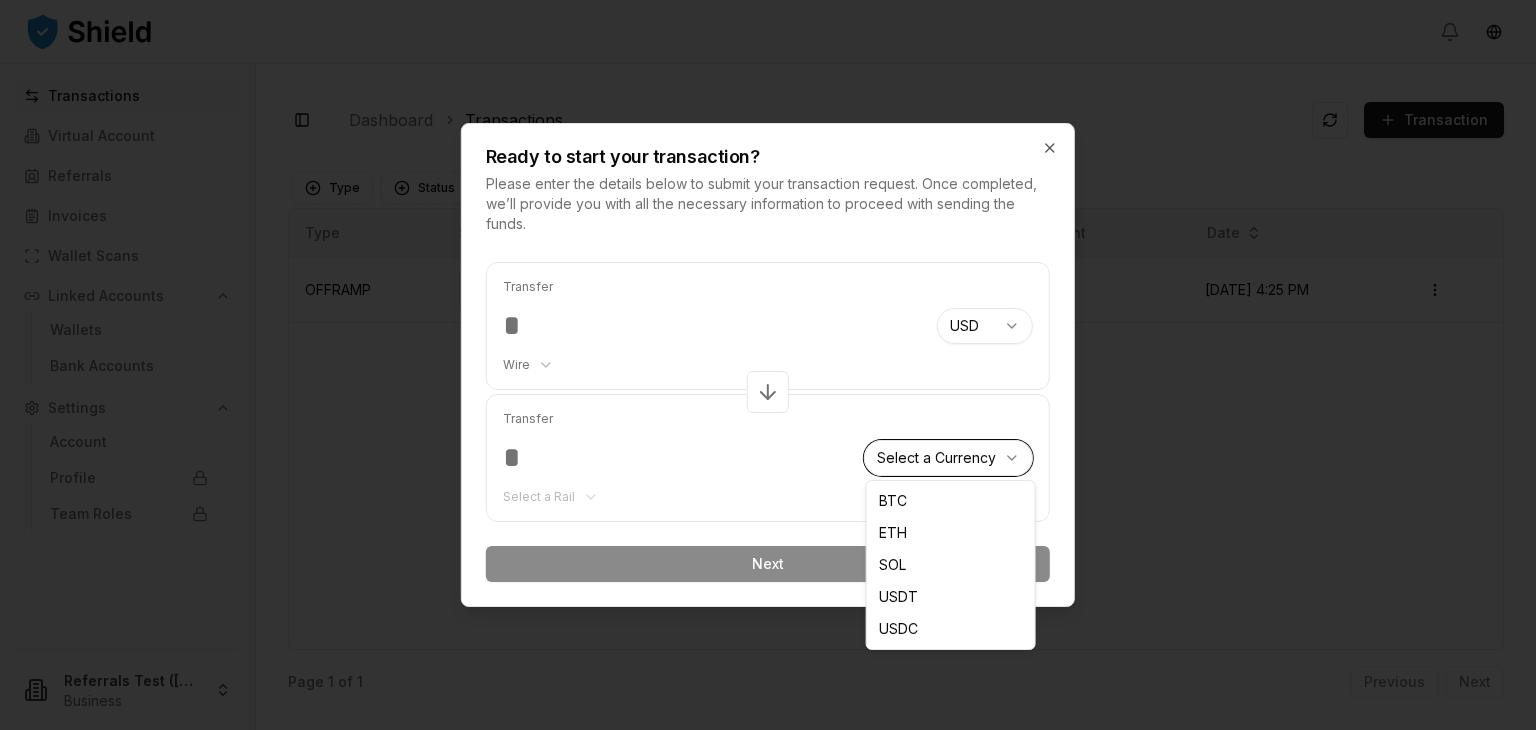 select on "****" 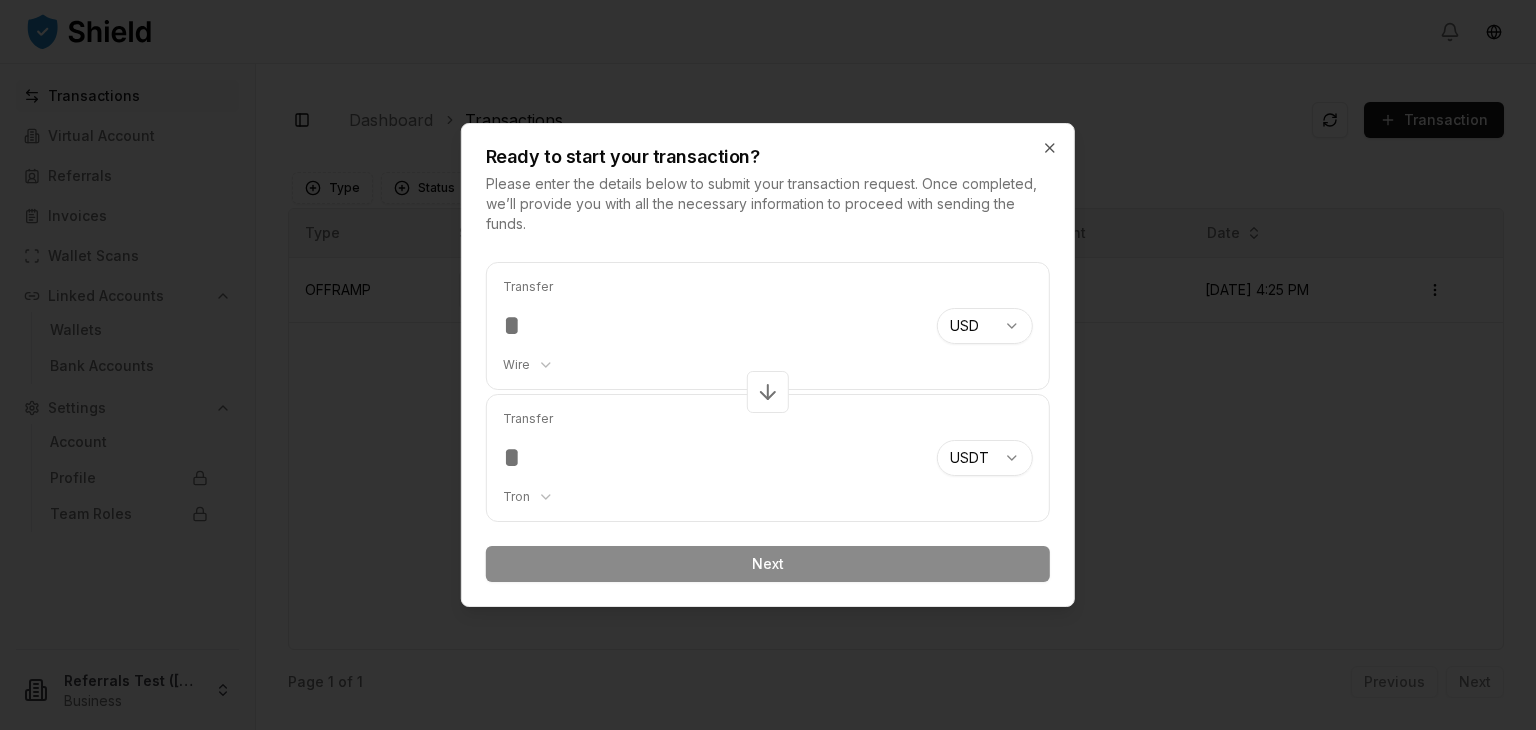 click at bounding box center (712, 326) 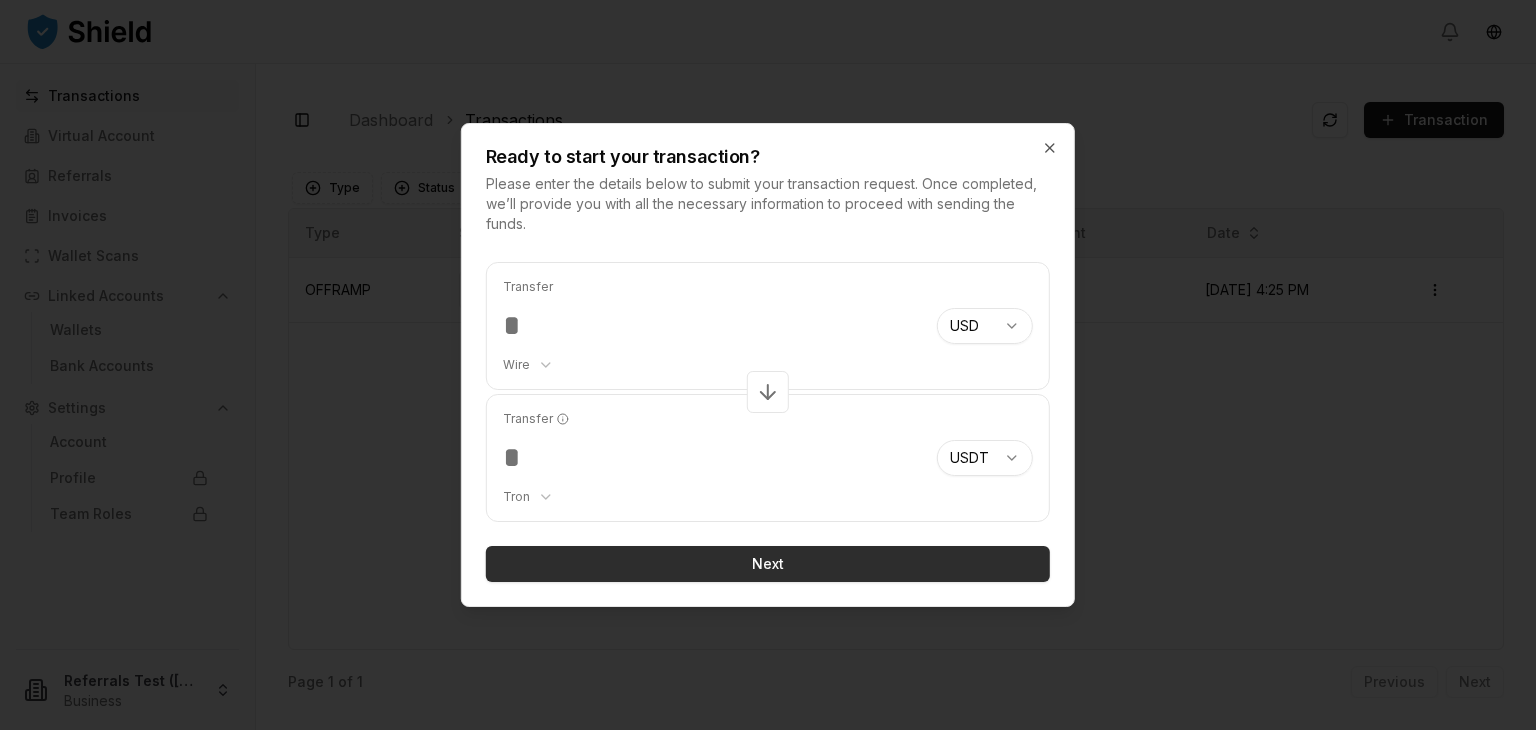 type on "***" 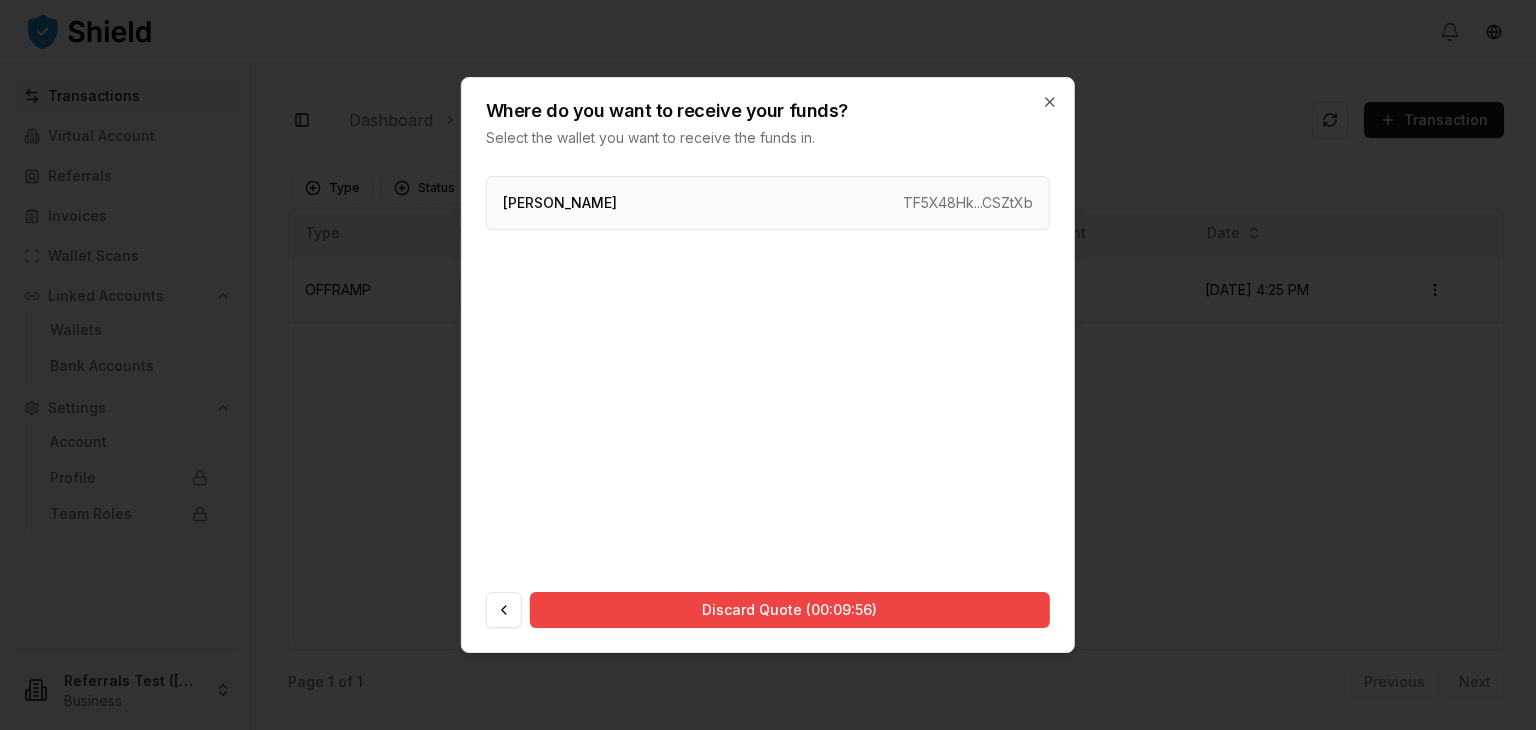 click on "Brandon Test TF5X48Hk...CSZtXb" at bounding box center [768, 203] 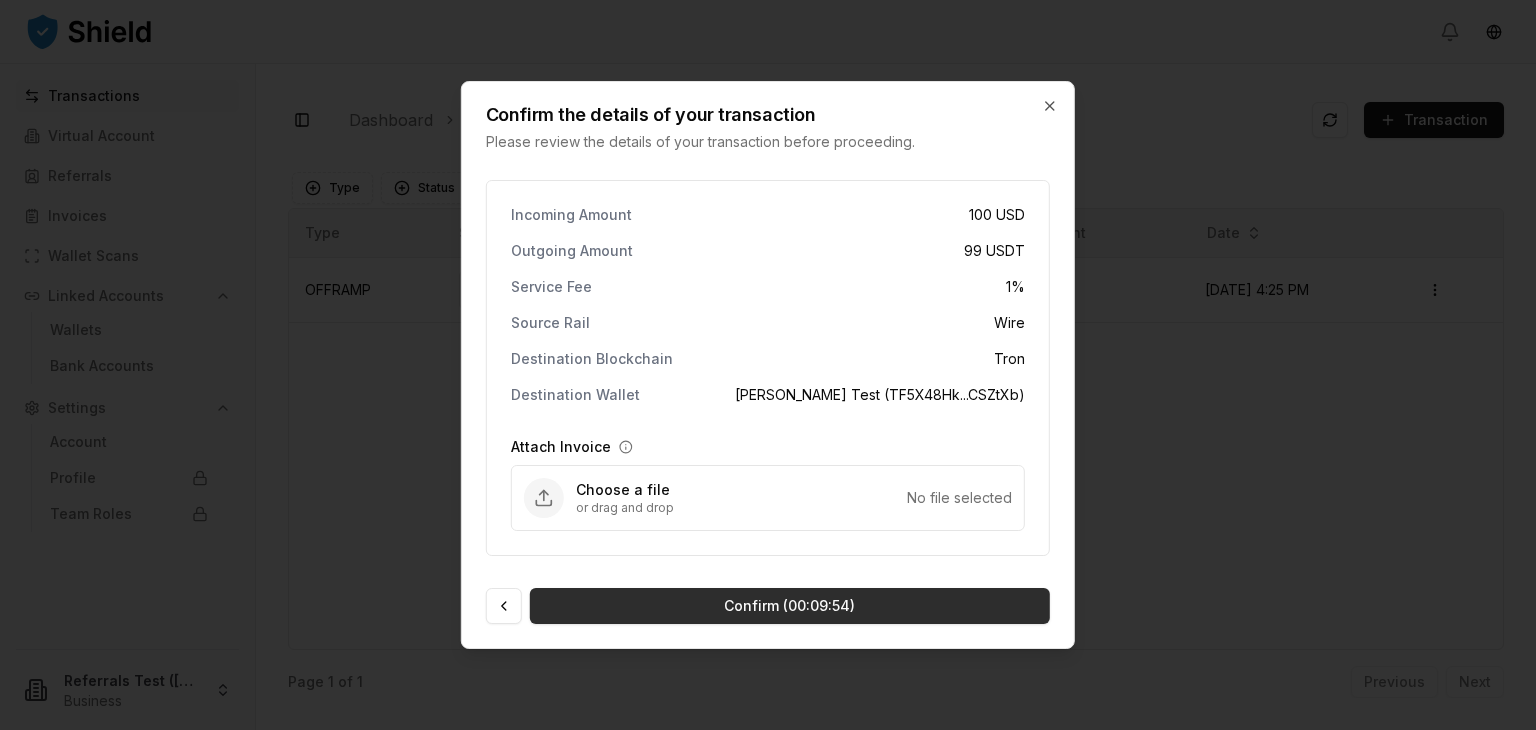 click on "Confirm (00:09:54)" at bounding box center [790, 606] 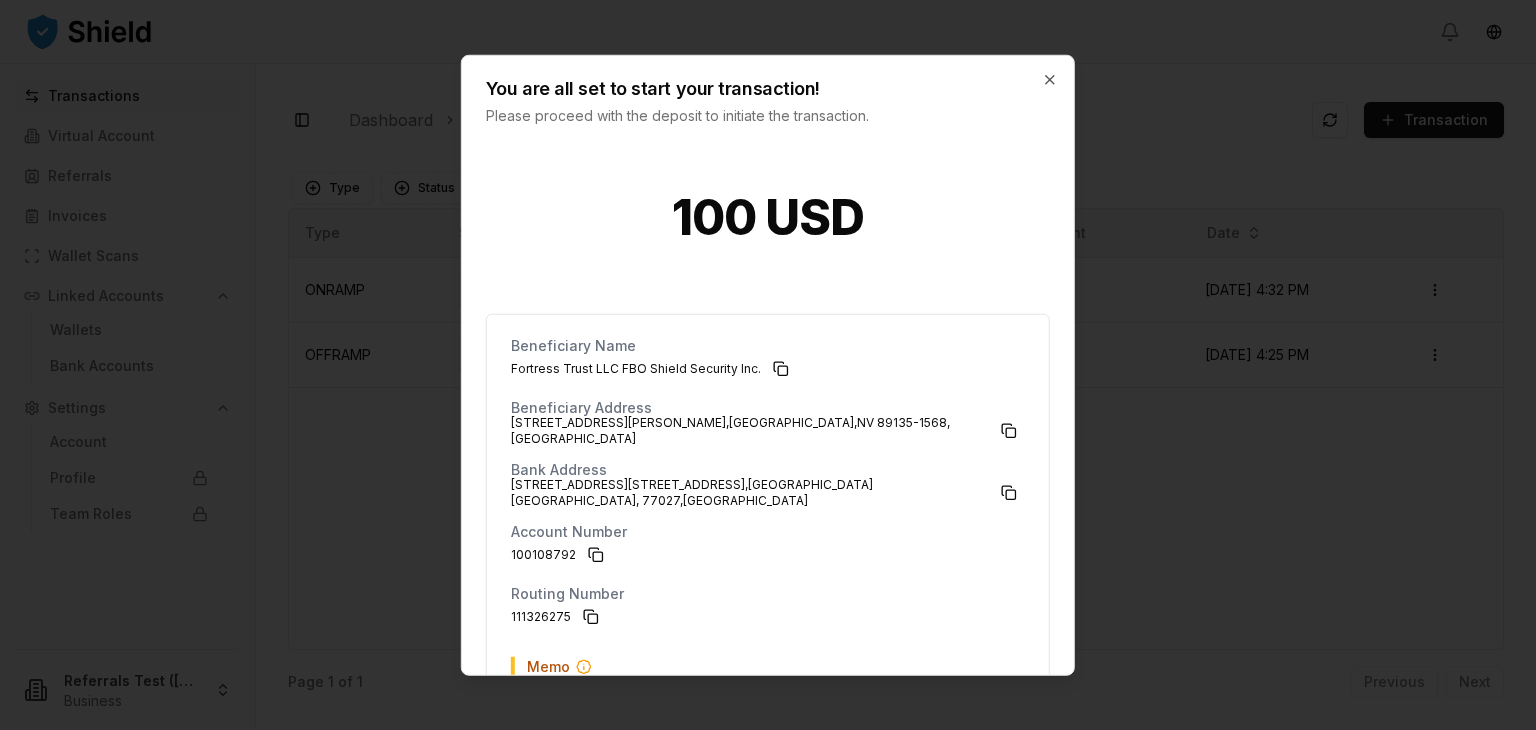 scroll, scrollTop: 151, scrollLeft: 0, axis: vertical 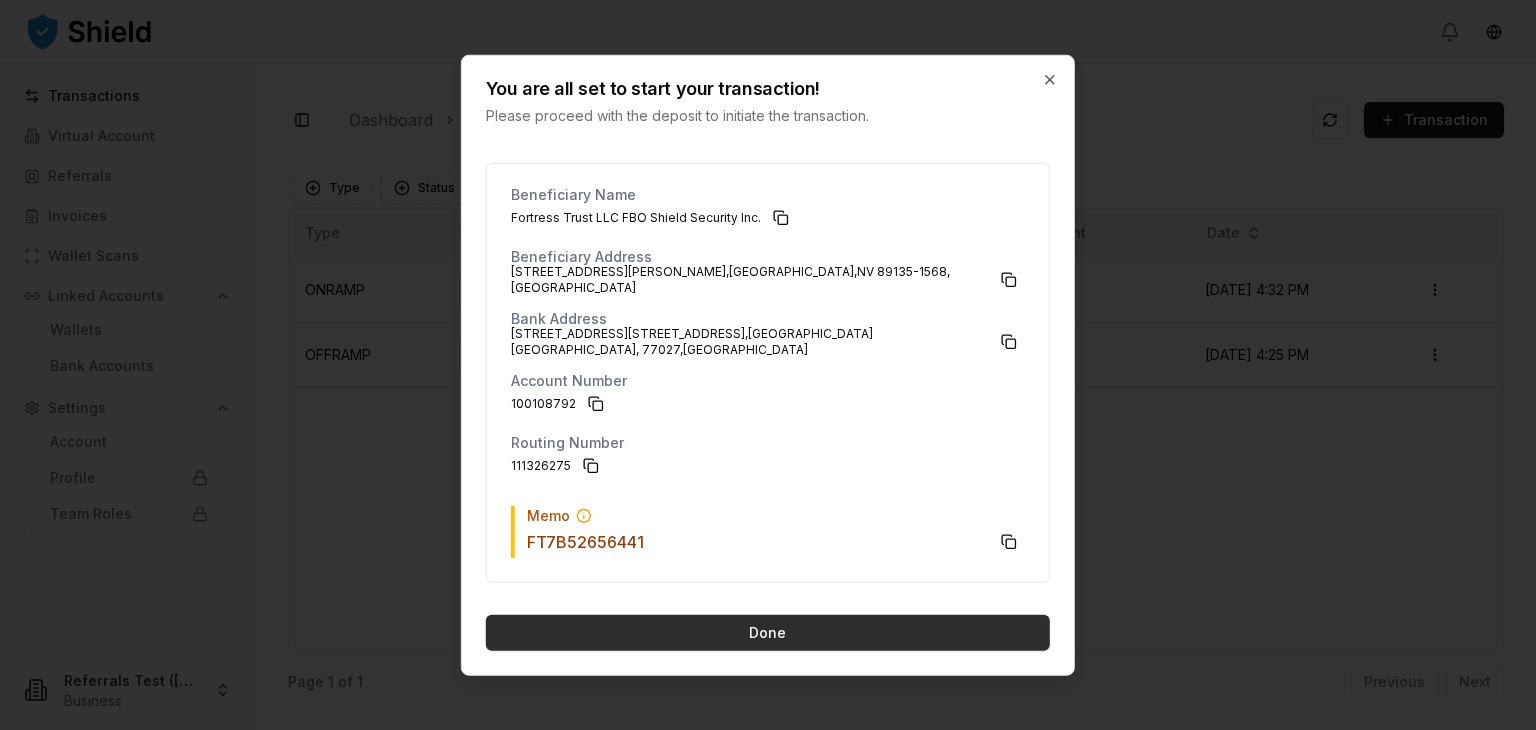 click on "Done" at bounding box center [768, 633] 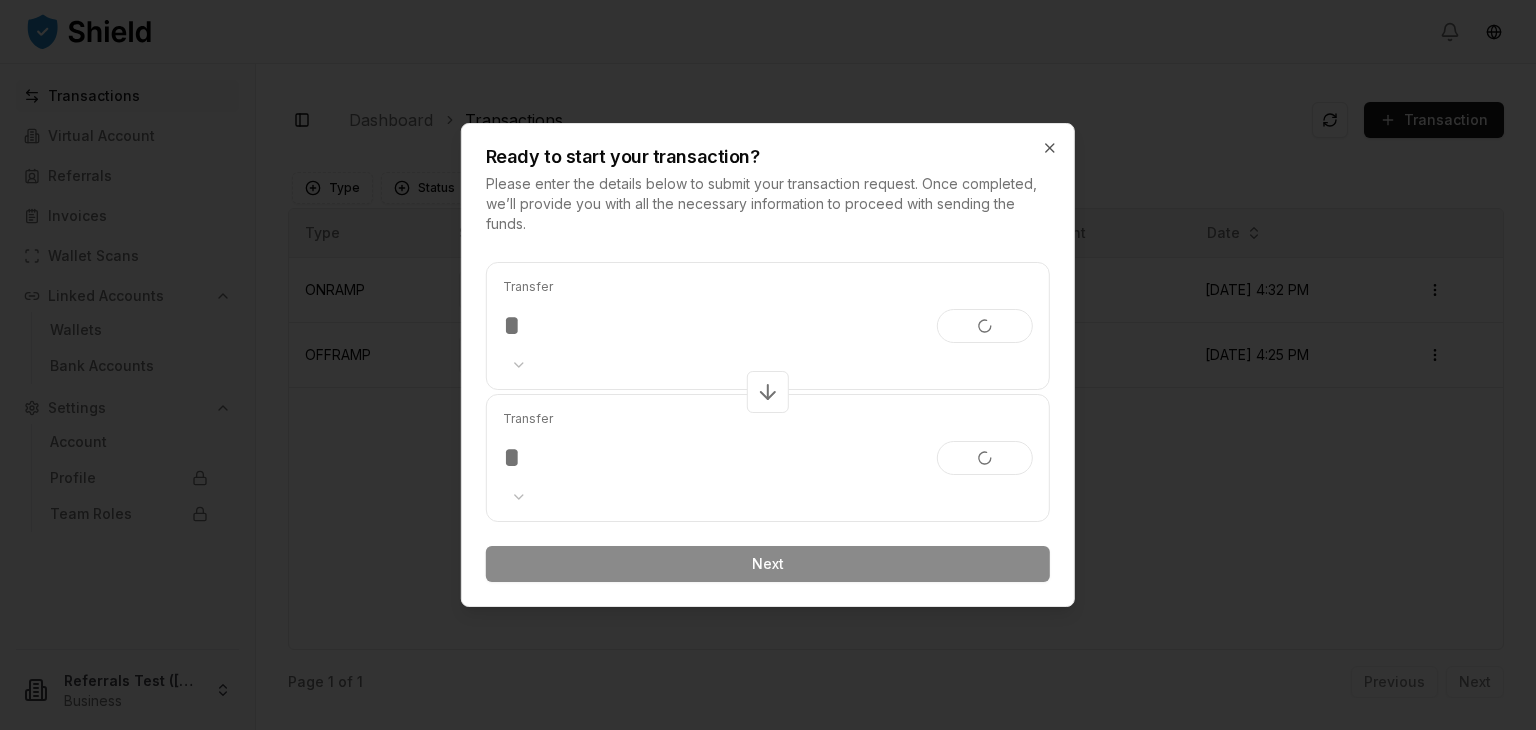 scroll, scrollTop: 0, scrollLeft: 0, axis: both 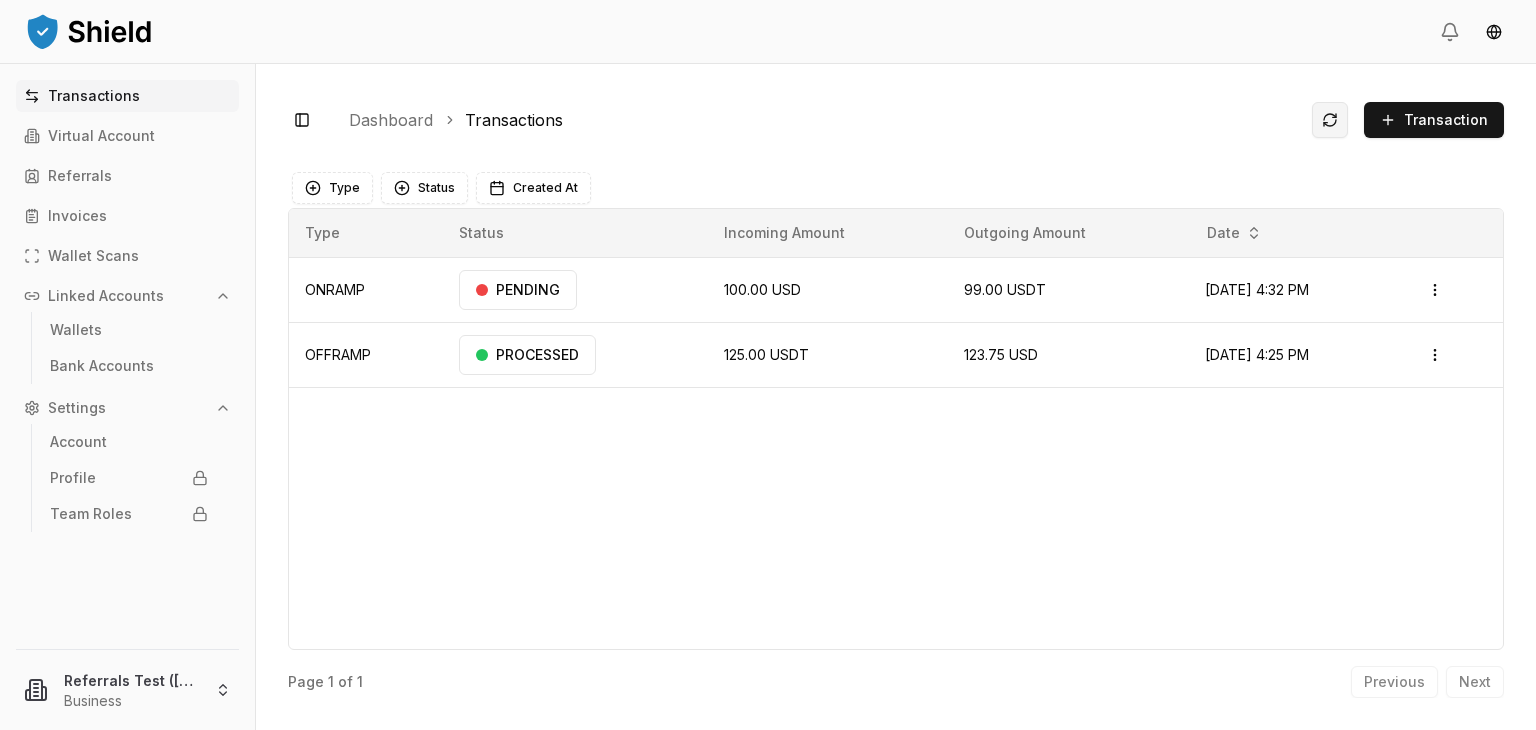 click at bounding box center [1330, 120] 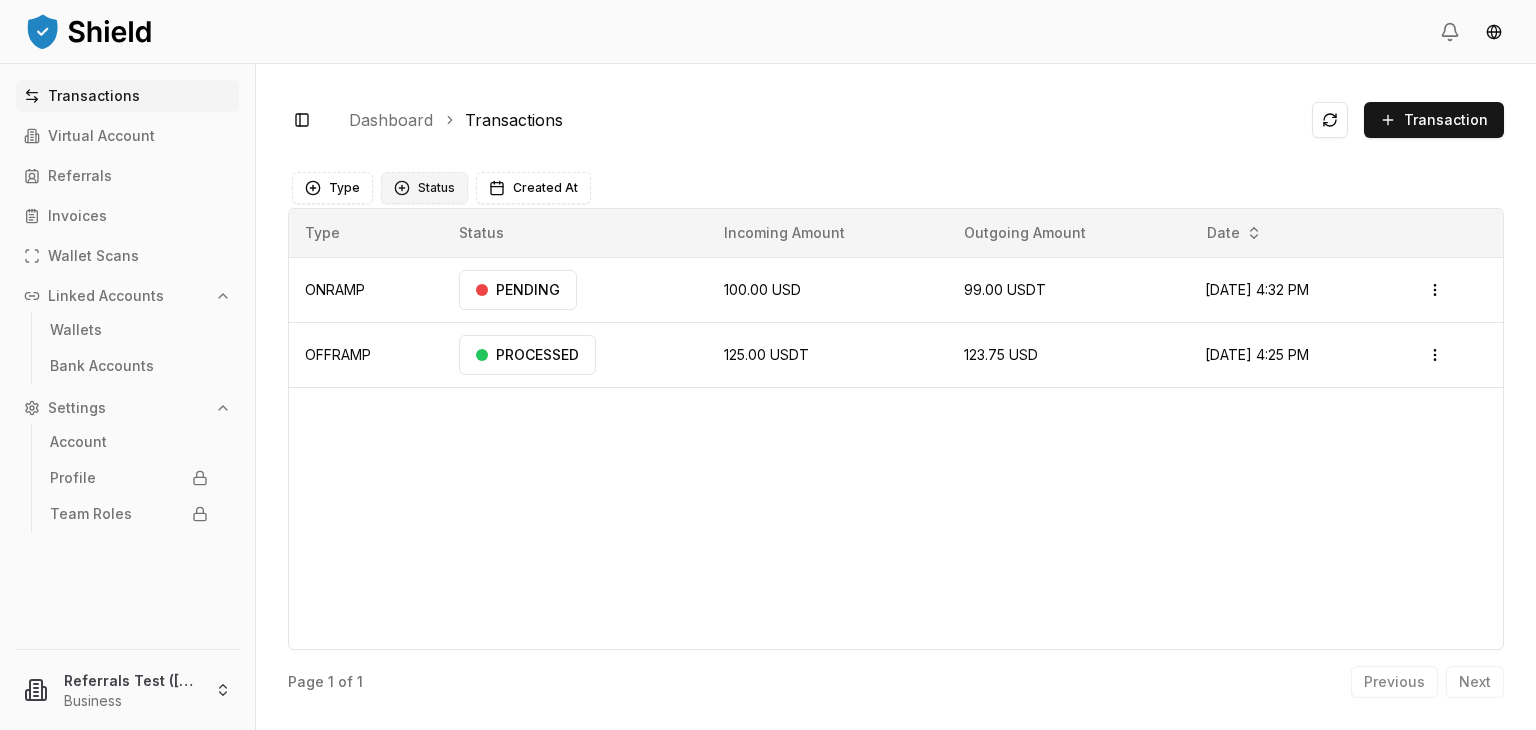 click on "Status" at bounding box center (424, 188) 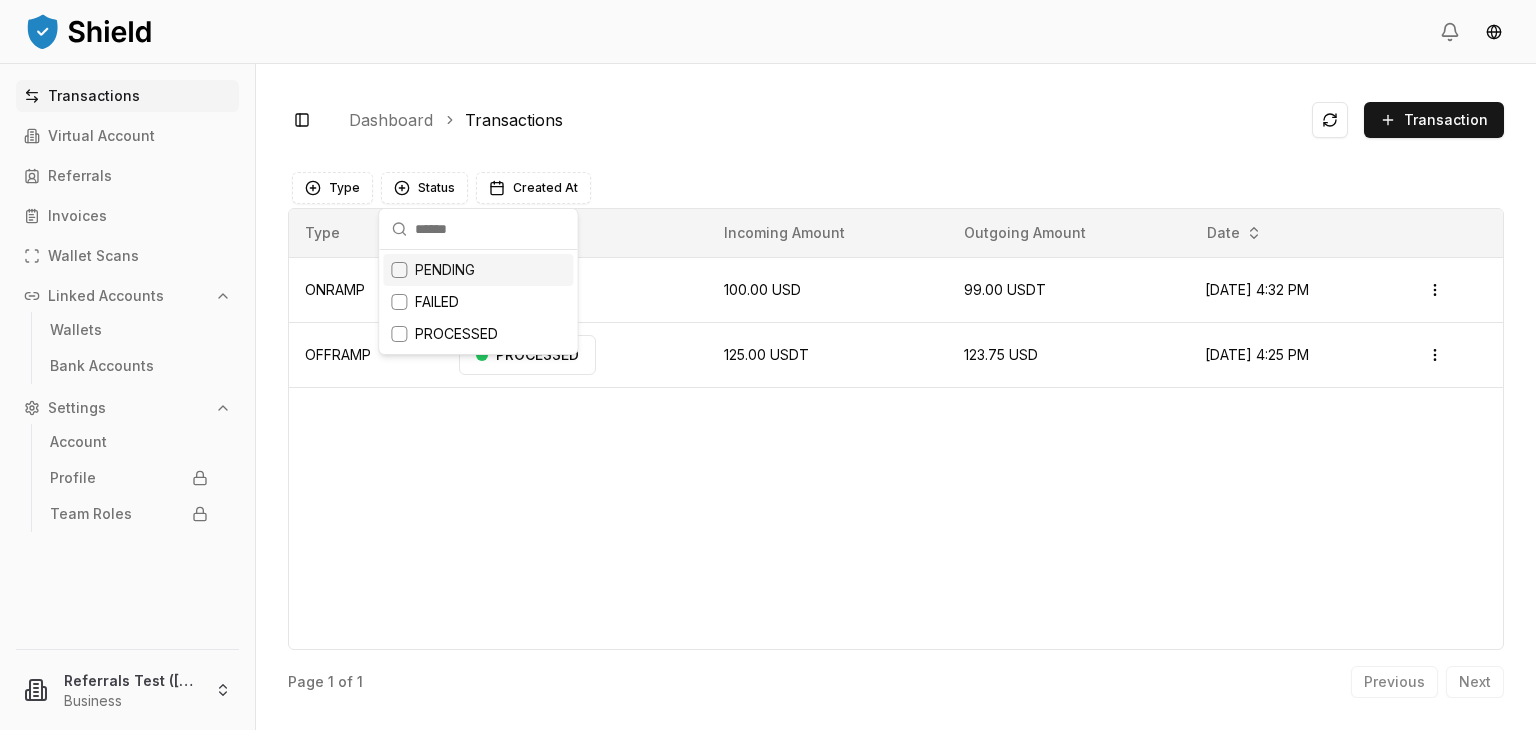 click at bounding box center [399, 270] 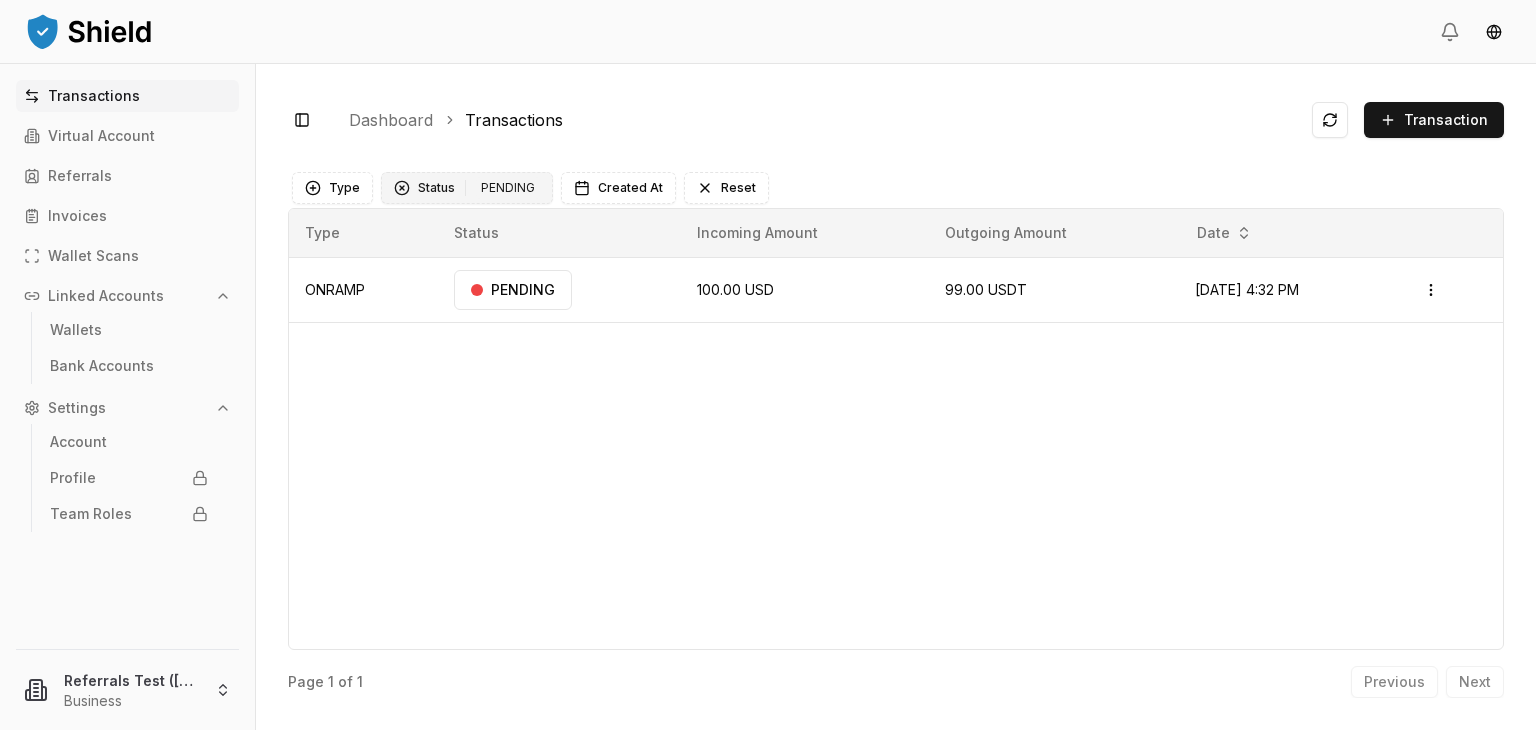 click at bounding box center [402, 188] 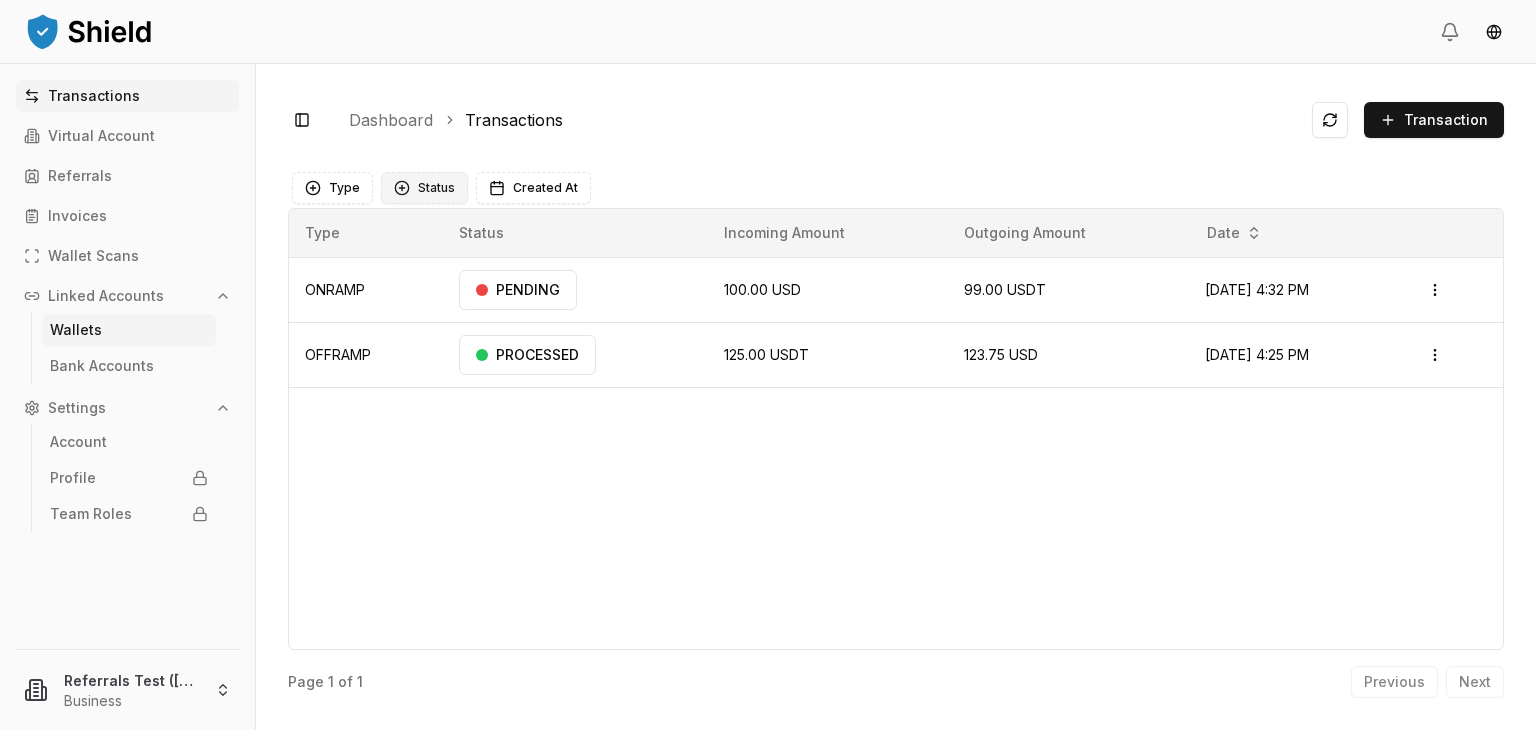 click on "Wallets" at bounding box center (129, 330) 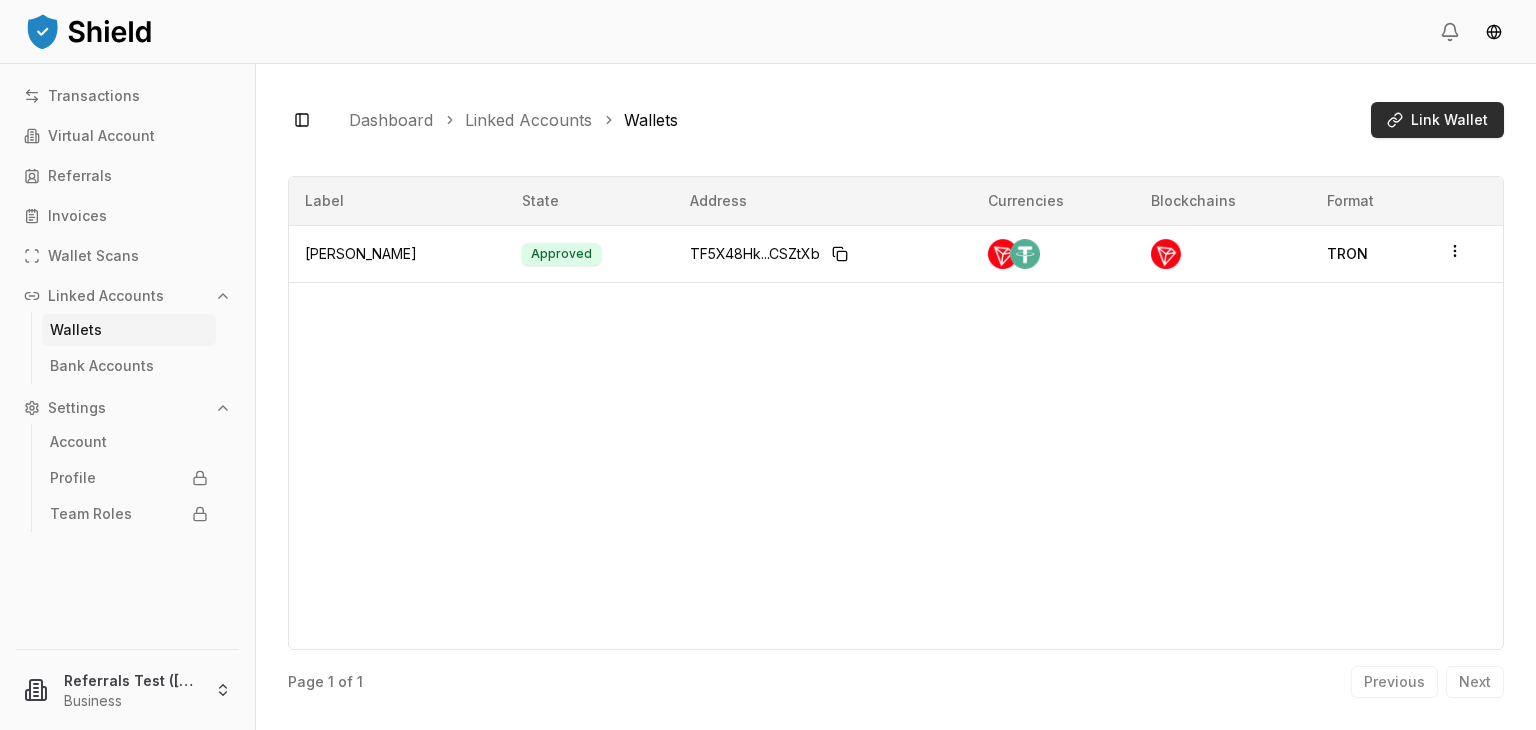 click on "Link Wallet" at bounding box center (1449, 120) 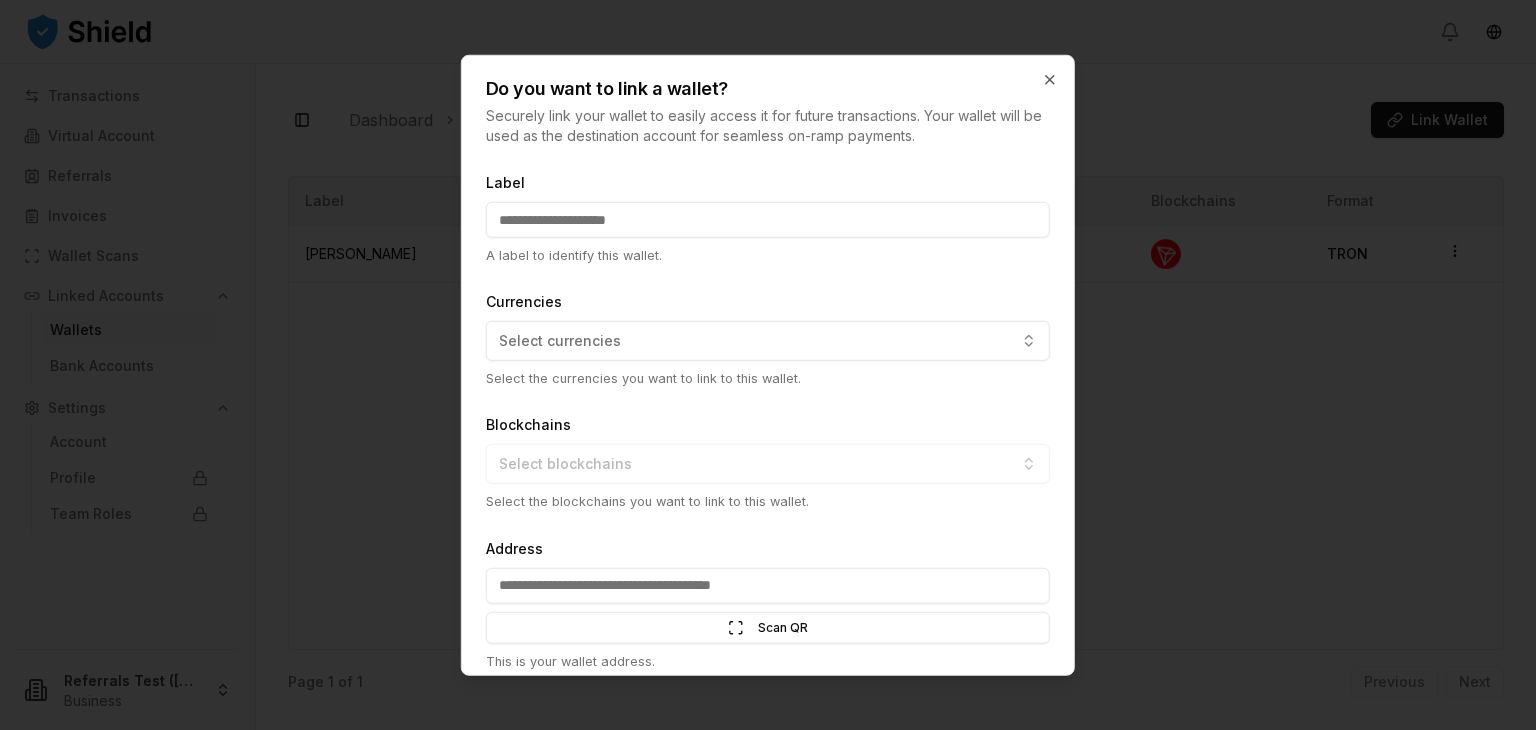 scroll, scrollTop: 80, scrollLeft: 0, axis: vertical 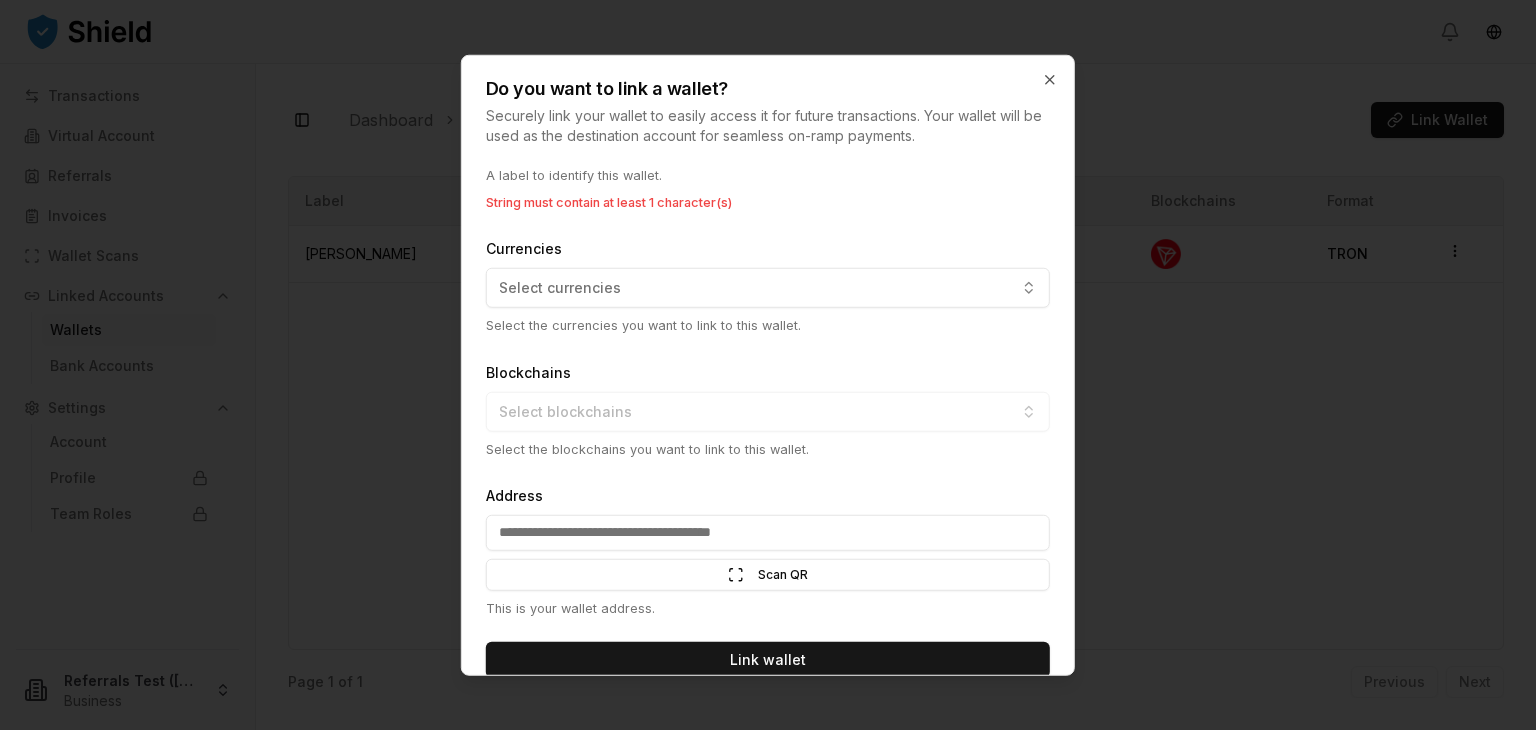 click on "Address Scan QR Scan This is your wallet address." at bounding box center [768, 550] 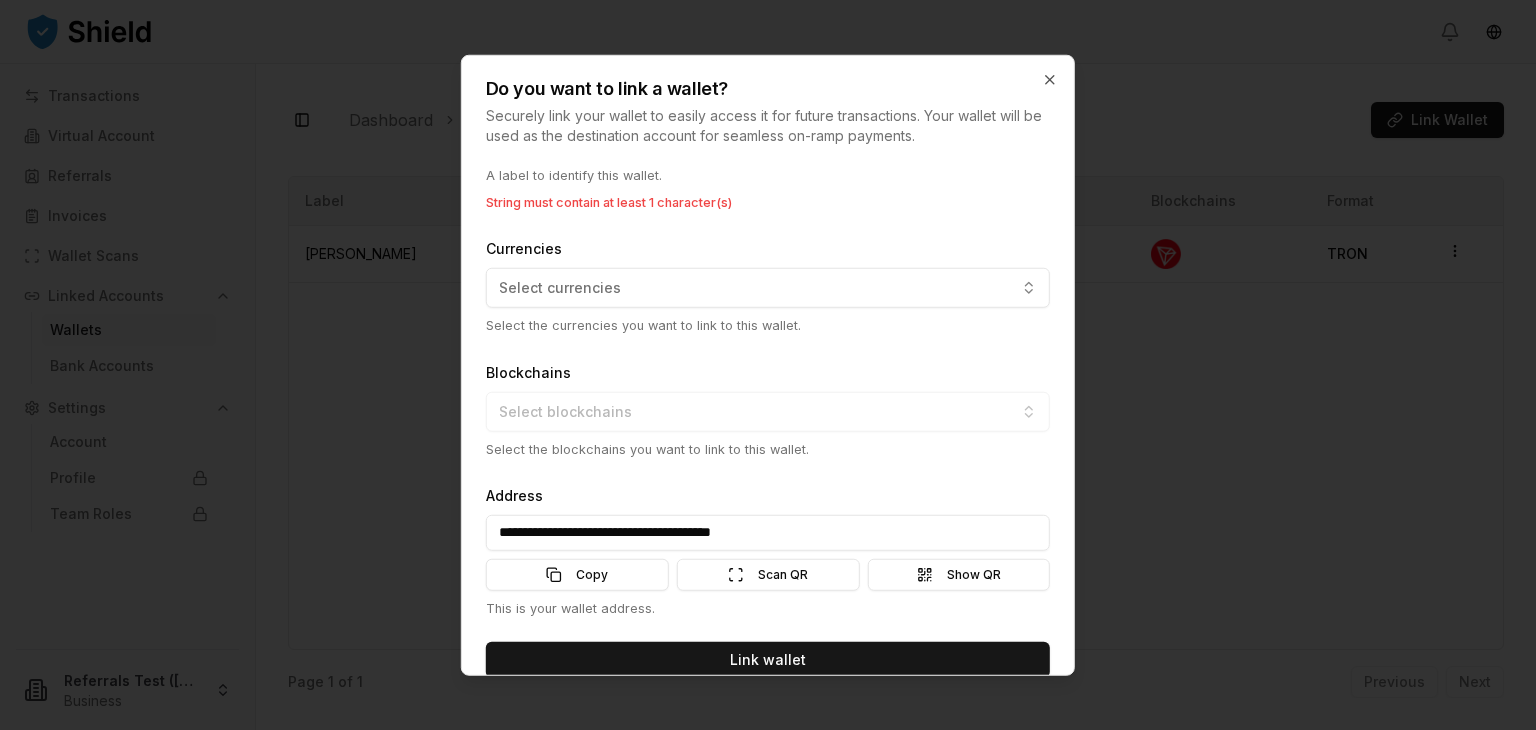 scroll, scrollTop: 0, scrollLeft: 0, axis: both 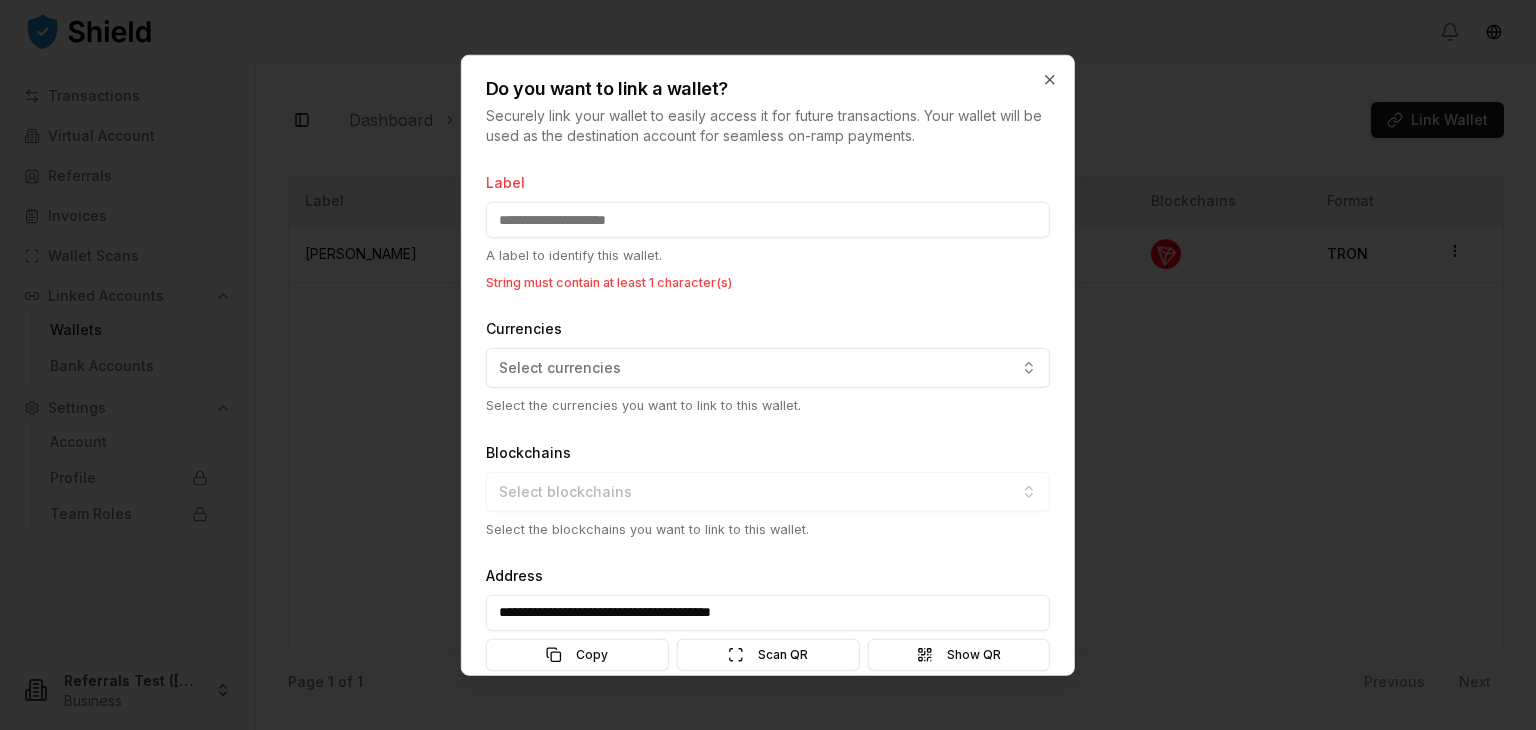type on "**********" 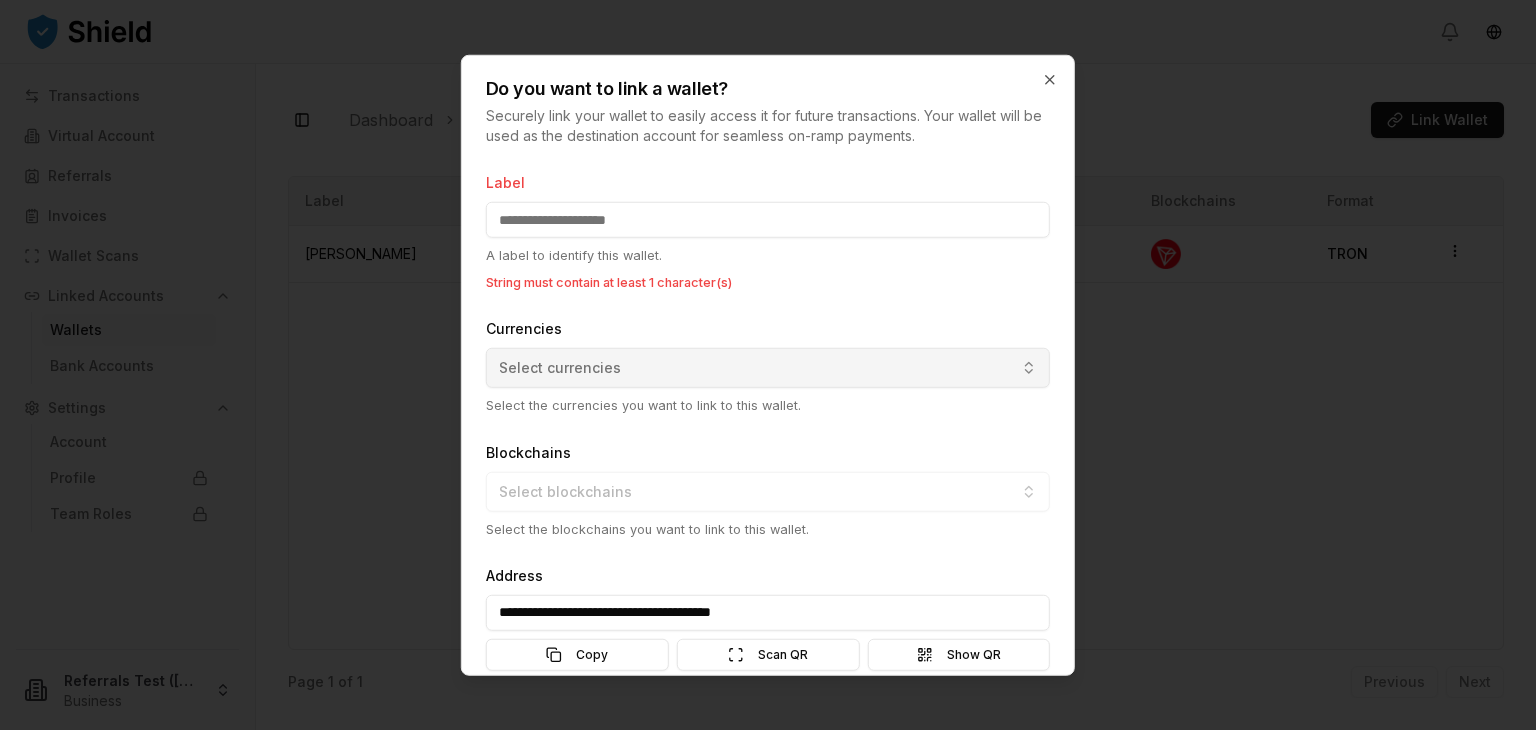 click on "Select currencies" at bounding box center [560, 368] 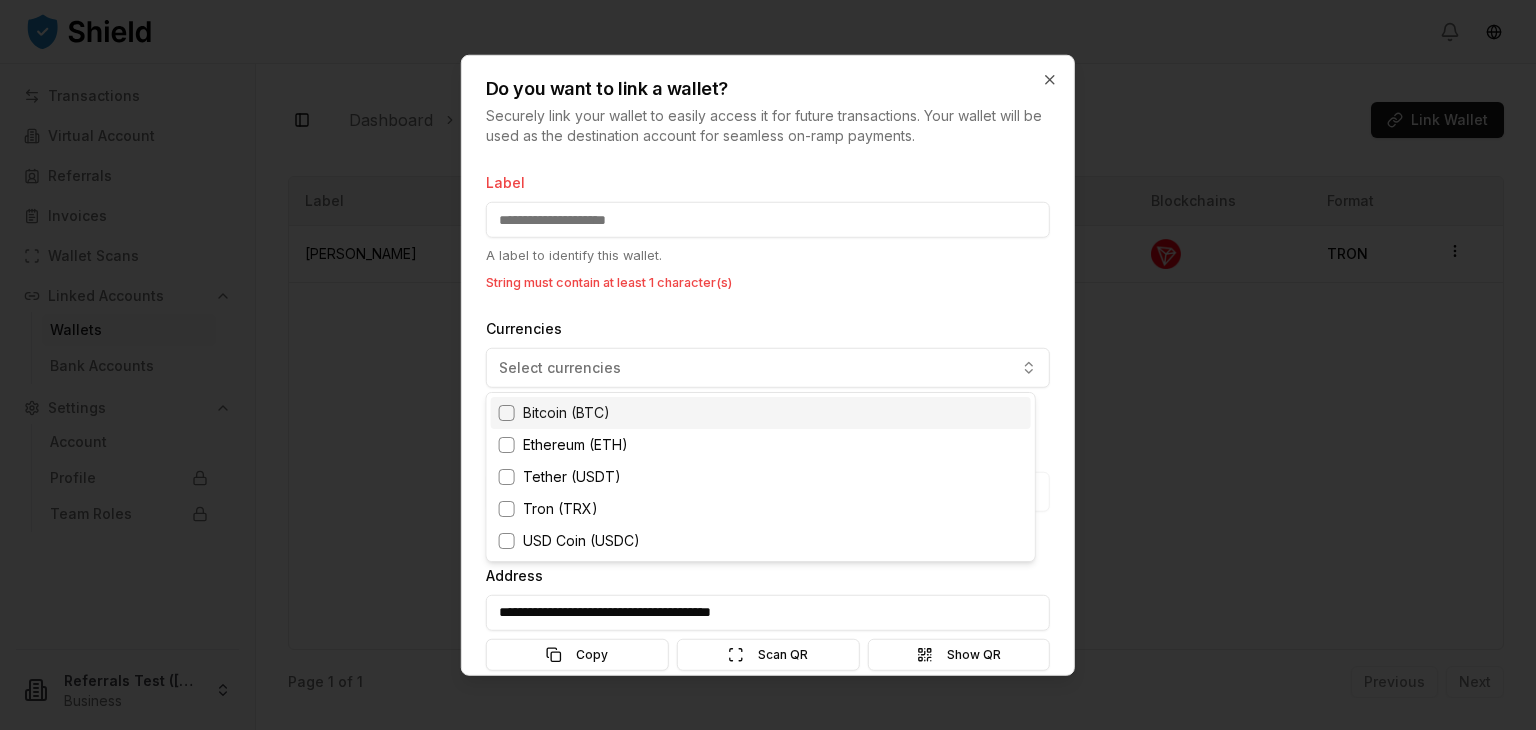 click on "Bitcoin (BTC)" at bounding box center (566, 413) 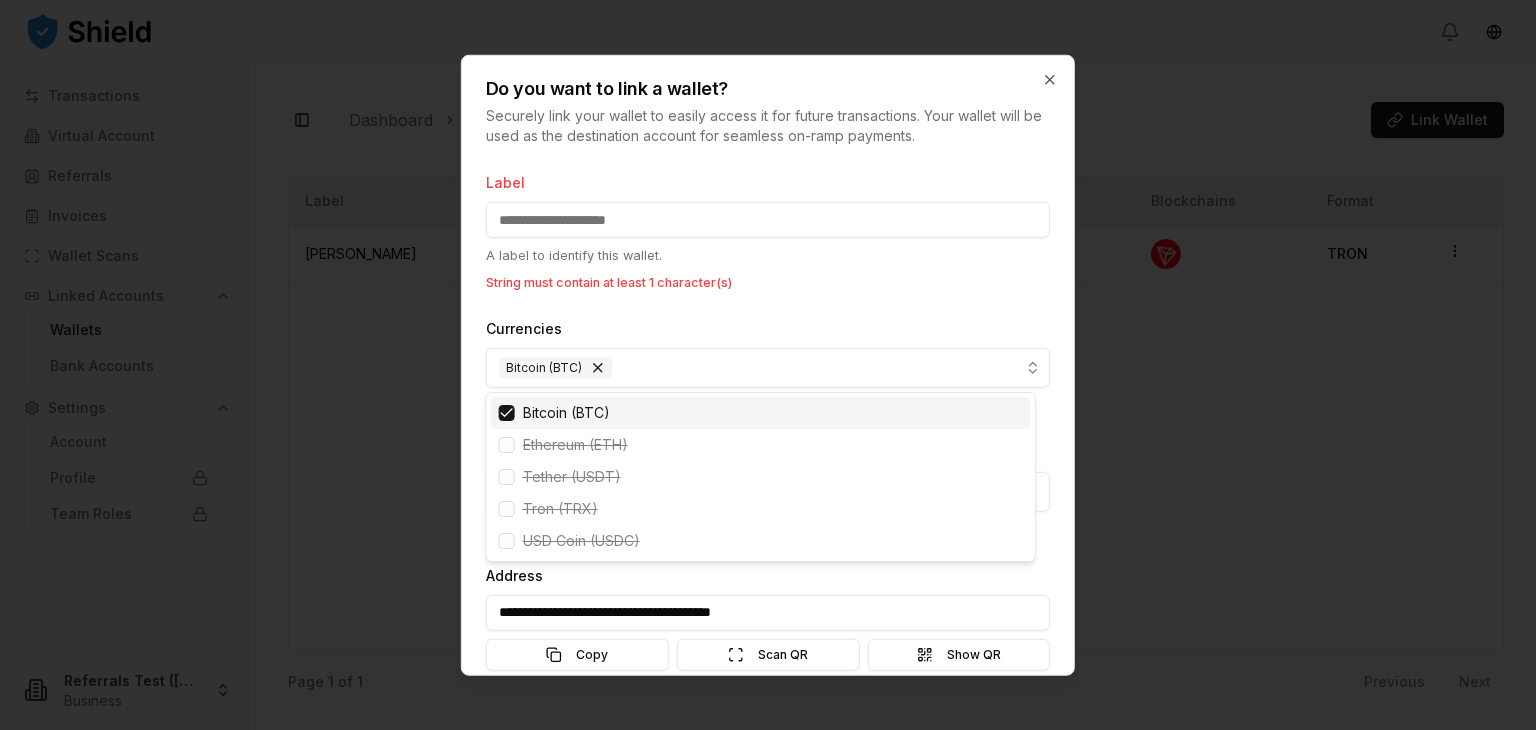 click on "**********" at bounding box center [768, 440] 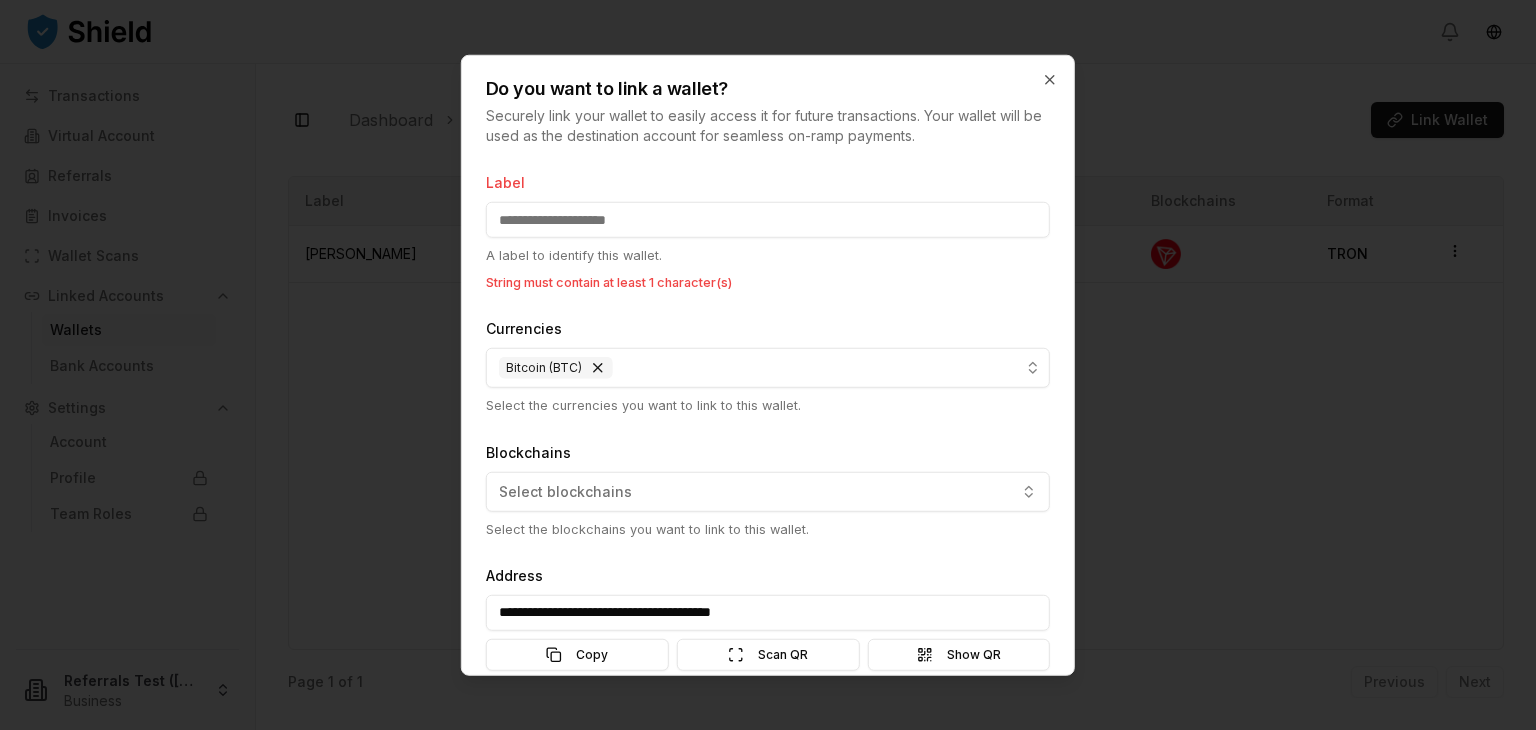 click on "Blockchains Select blockchains Select the blockchains you want to link to this wallet." at bounding box center [768, 488] 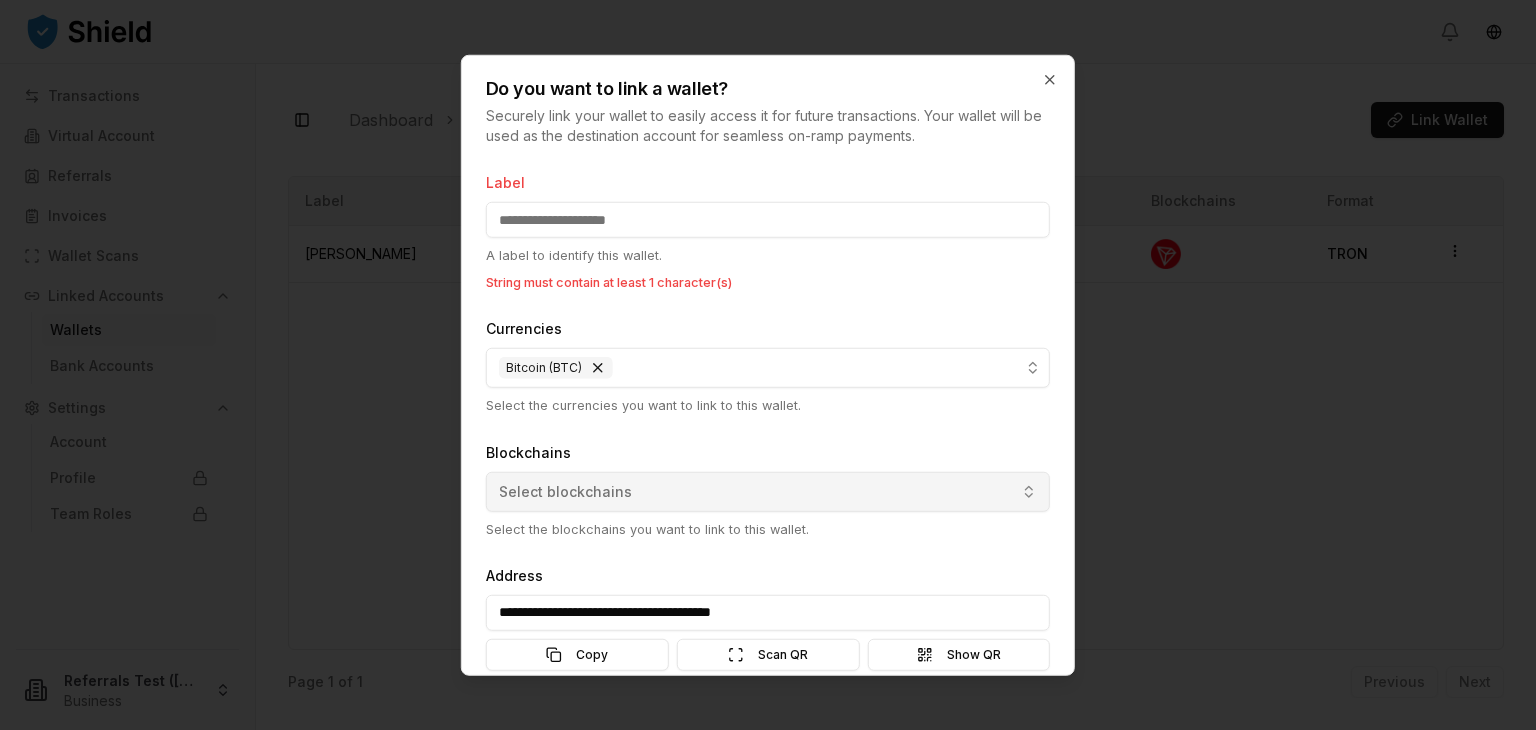 click on "Select blockchains" at bounding box center (768, 491) 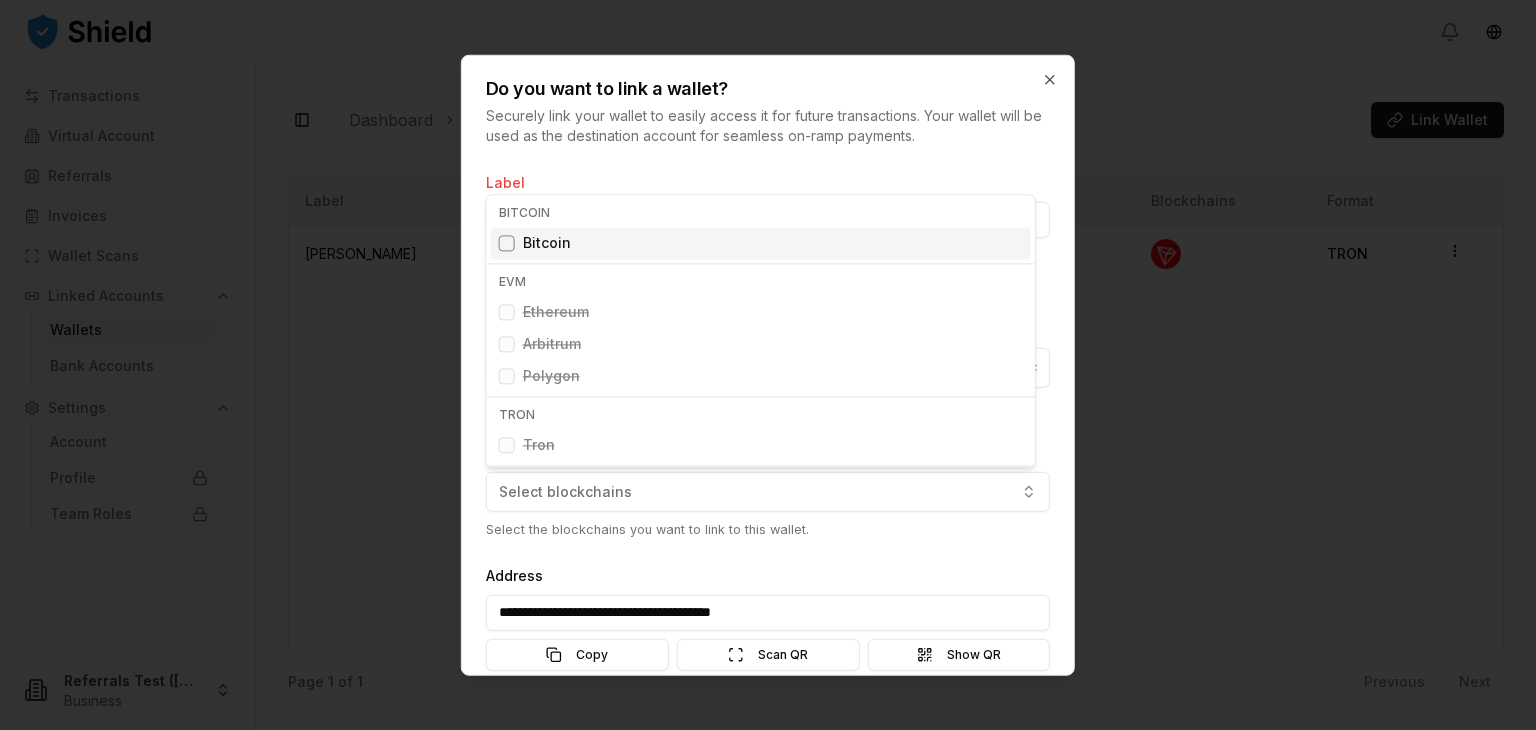 click on "Bitcoin" at bounding box center [547, 243] 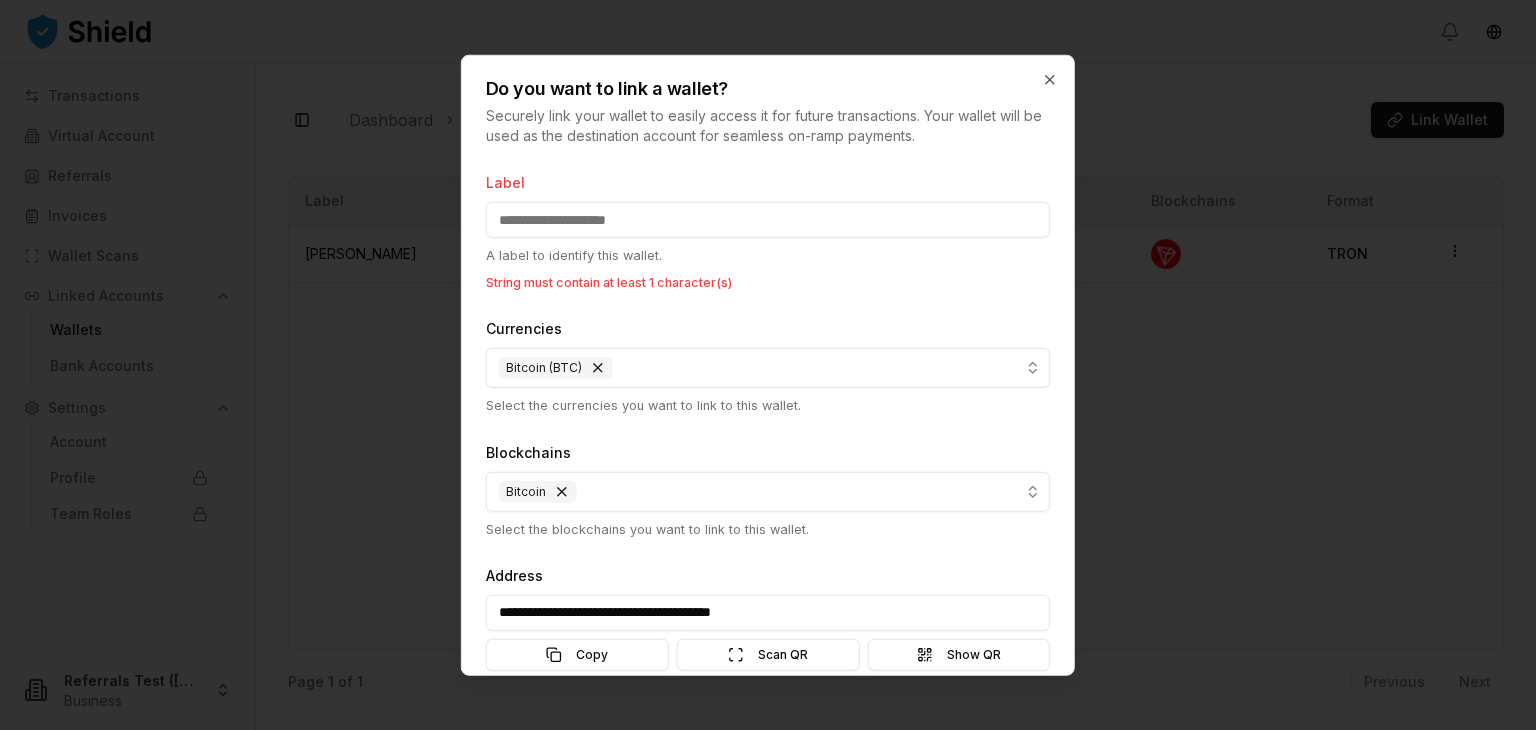 click on "**********" at bounding box center [768, 440] 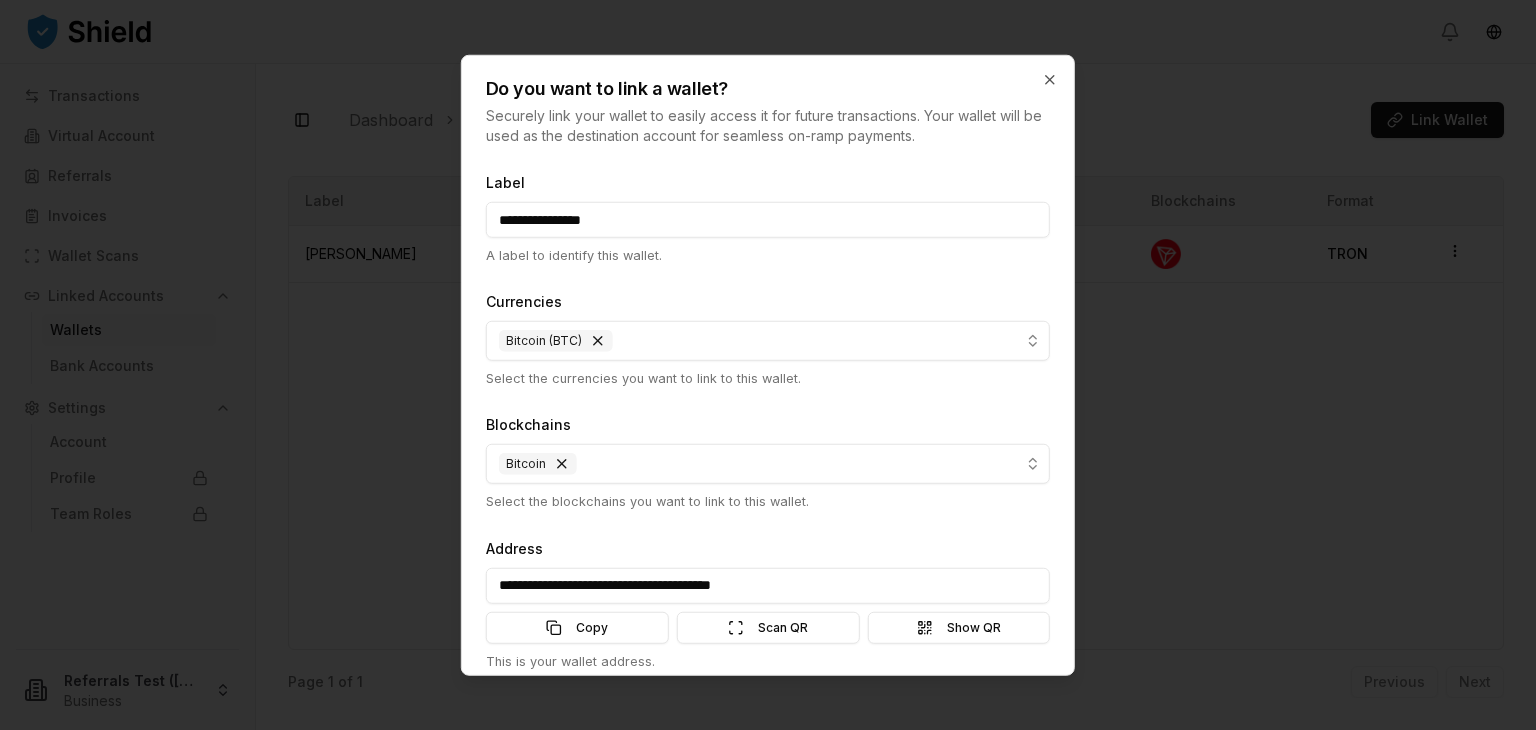 type on "**********" 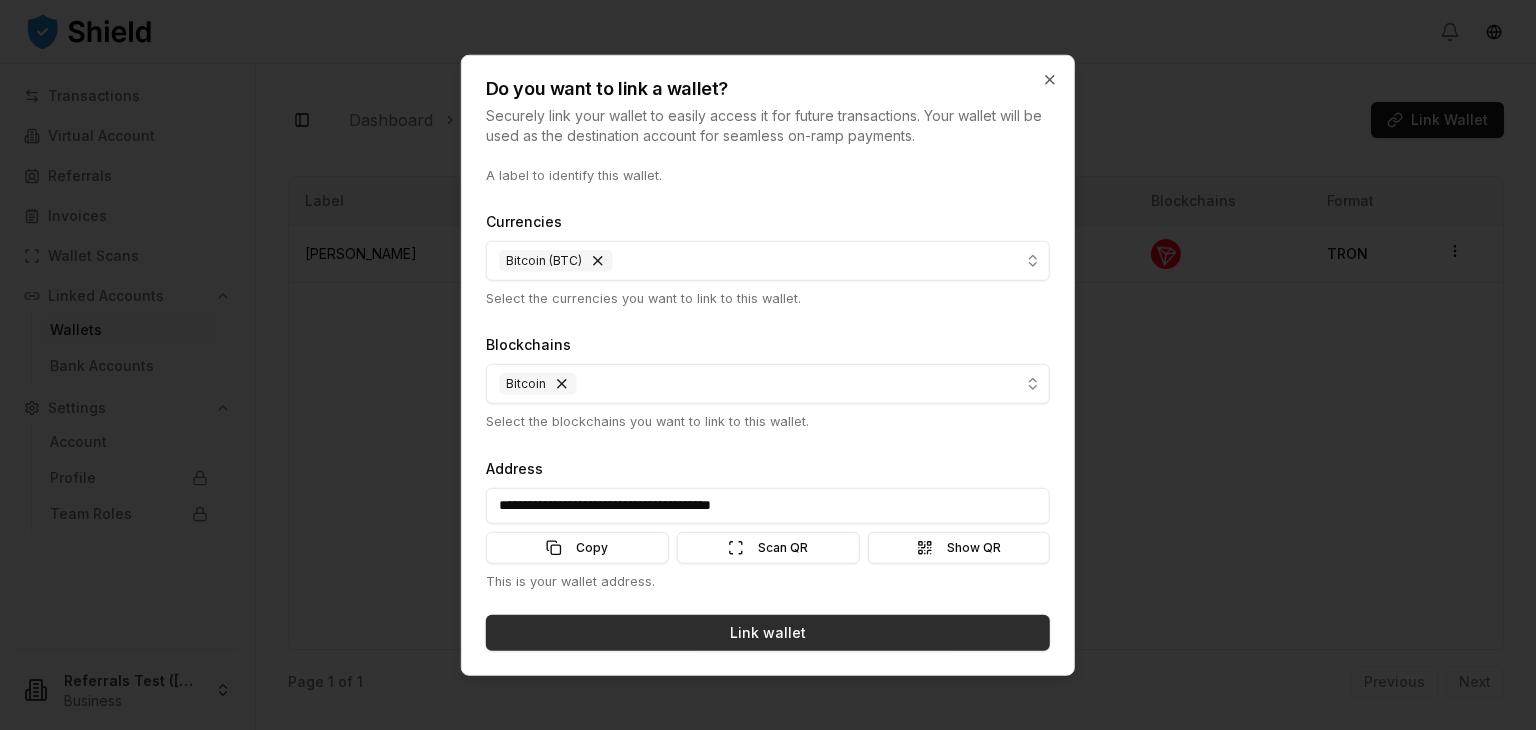 click on "Link wallet" at bounding box center (768, 633) 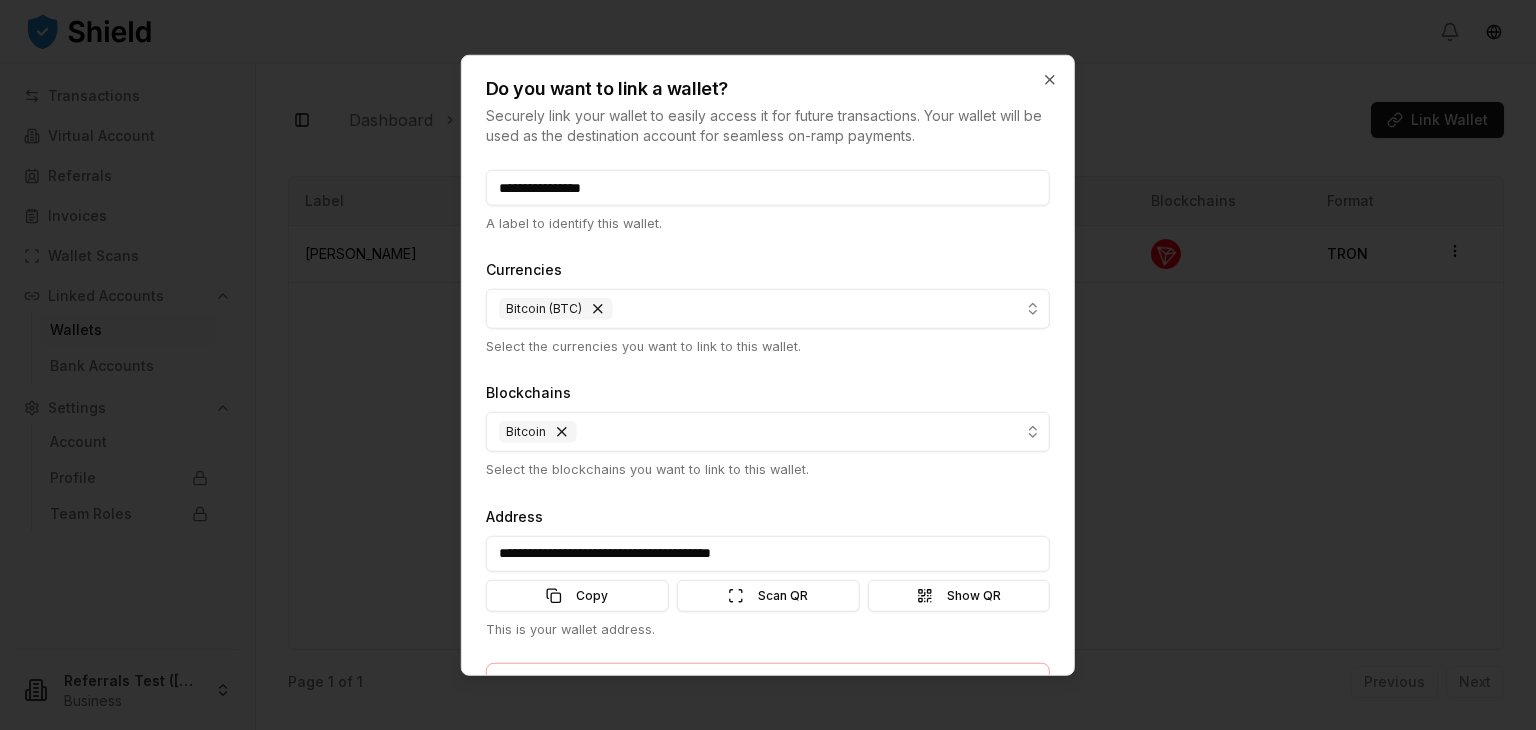 scroll, scrollTop: 0, scrollLeft: 0, axis: both 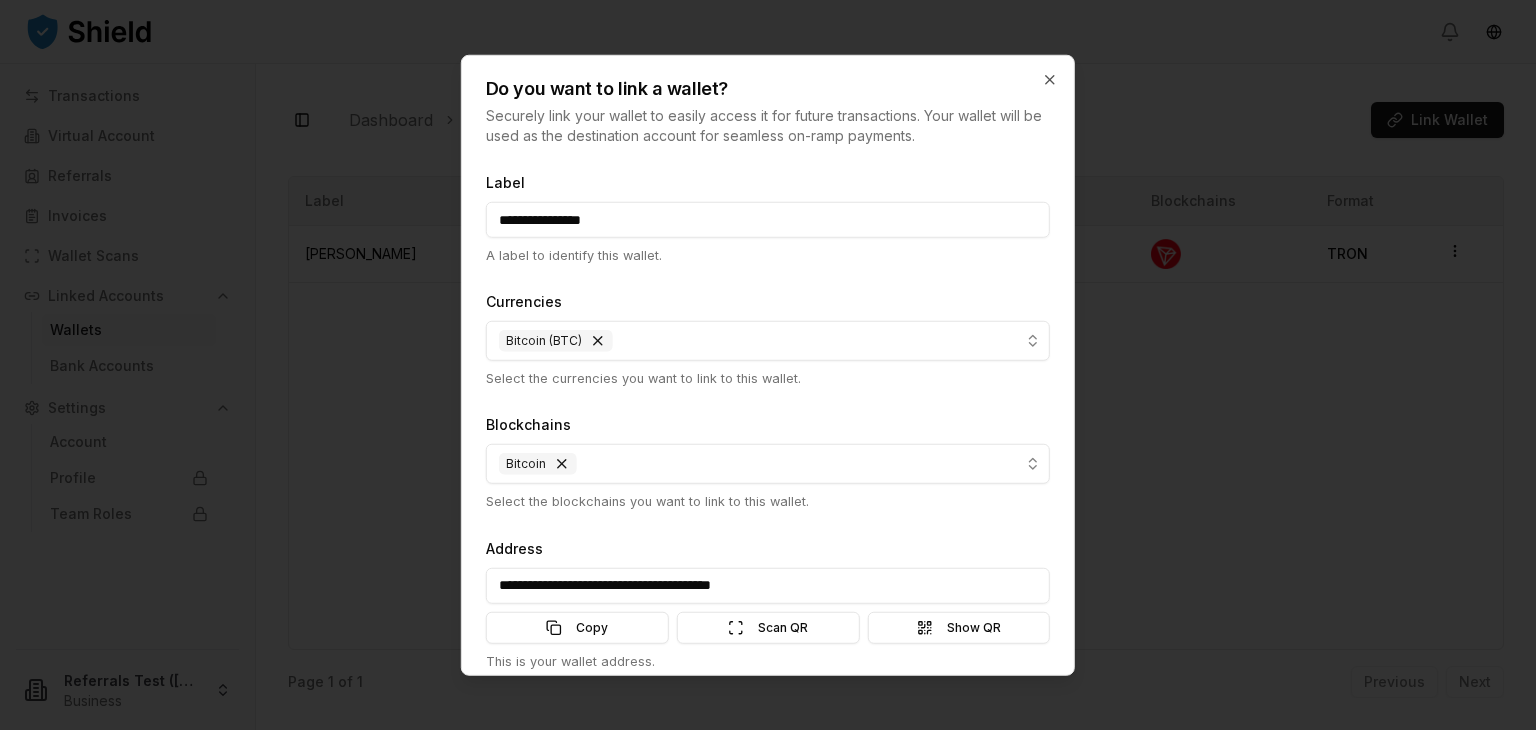click on "**********" at bounding box center [768, 220] 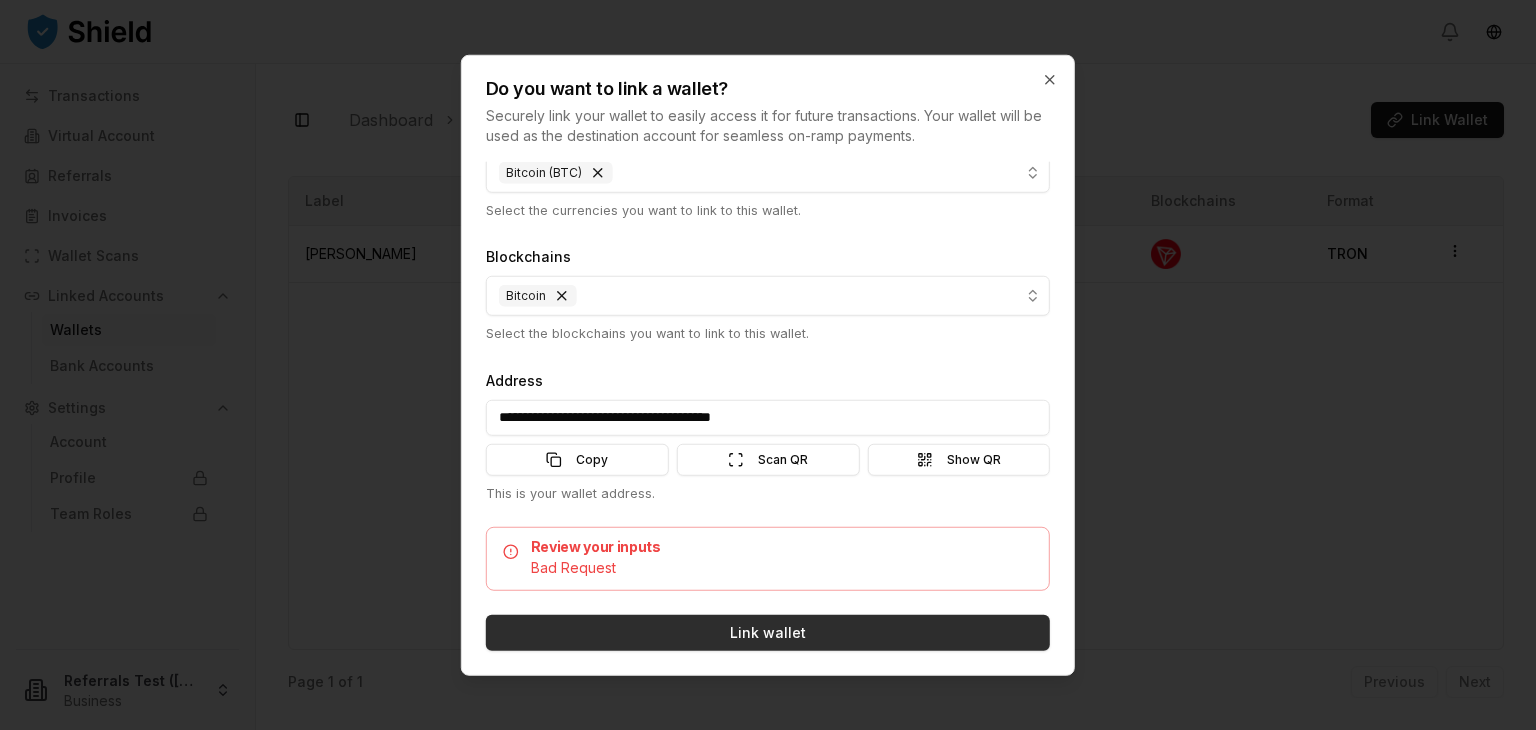 click on "Link wallet" at bounding box center [768, 633] 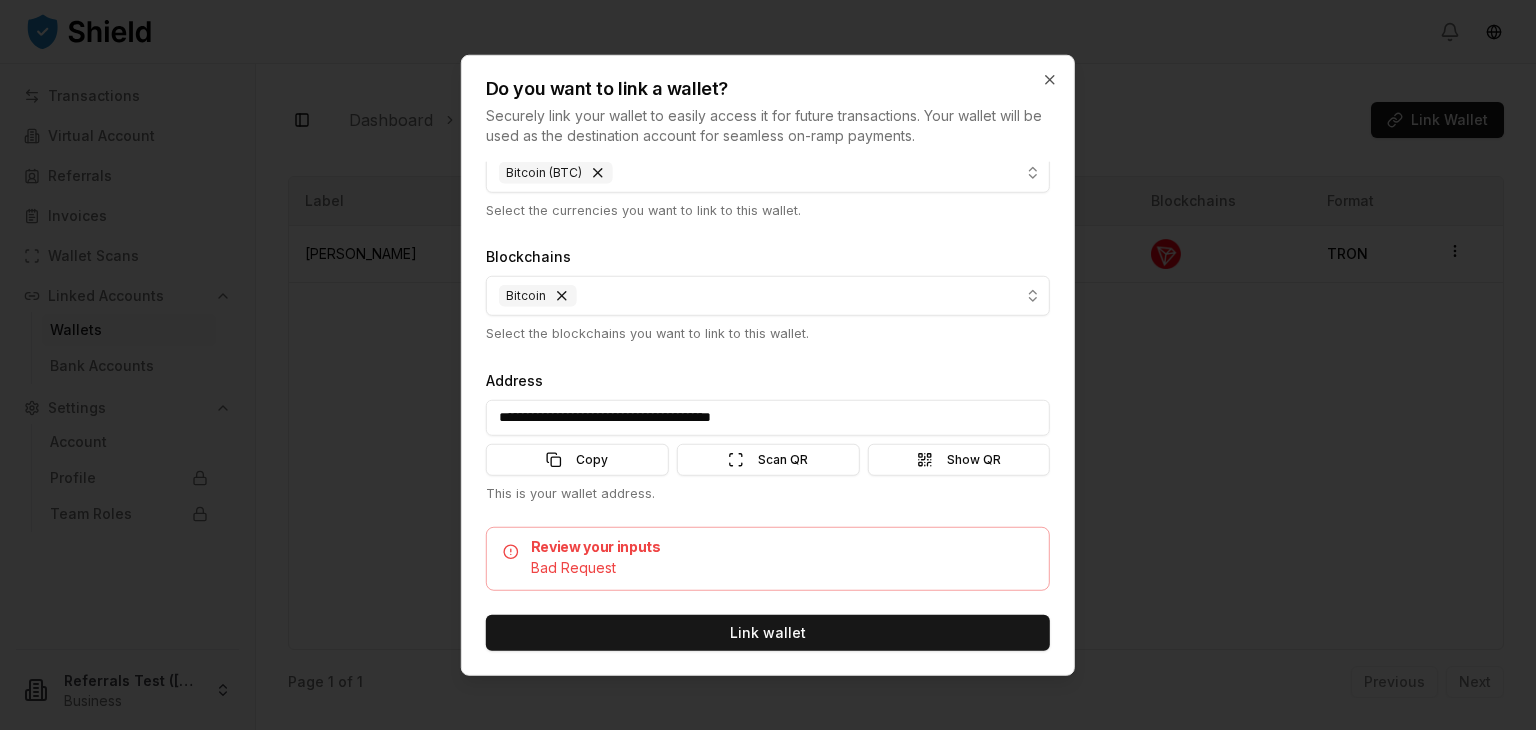 scroll, scrollTop: 0, scrollLeft: 0, axis: both 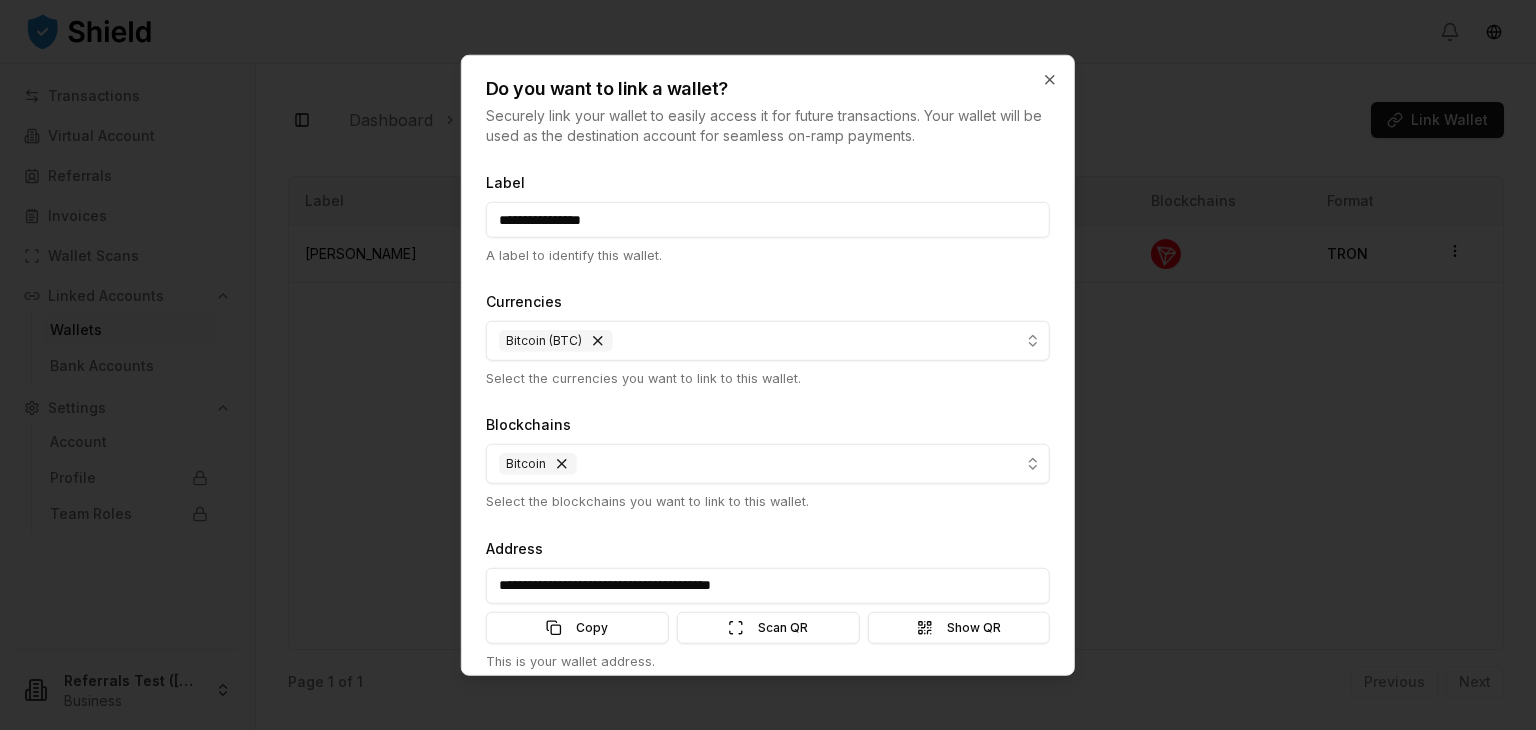 click on "**********" at bounding box center (768, 220) 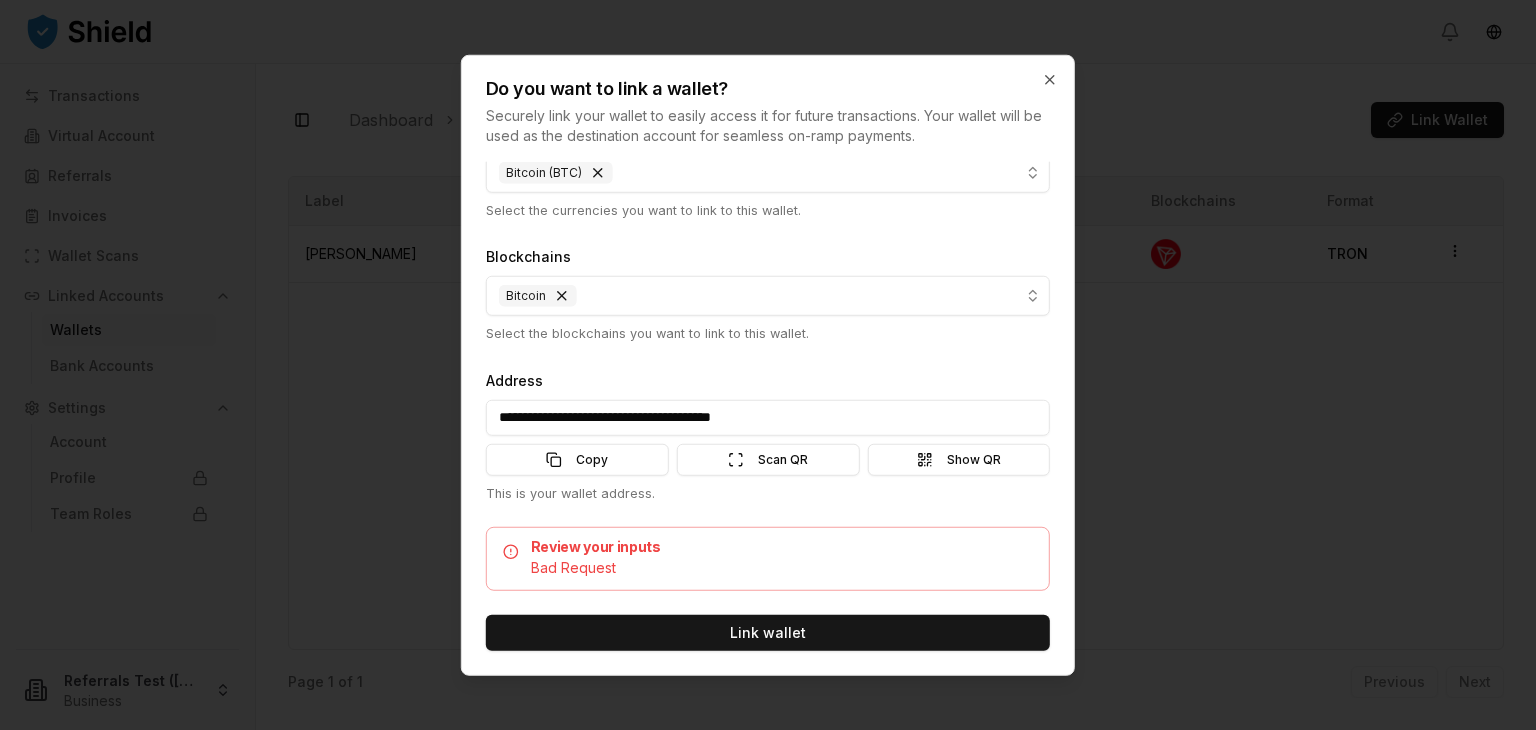 click on "**********" at bounding box center (768, 417) 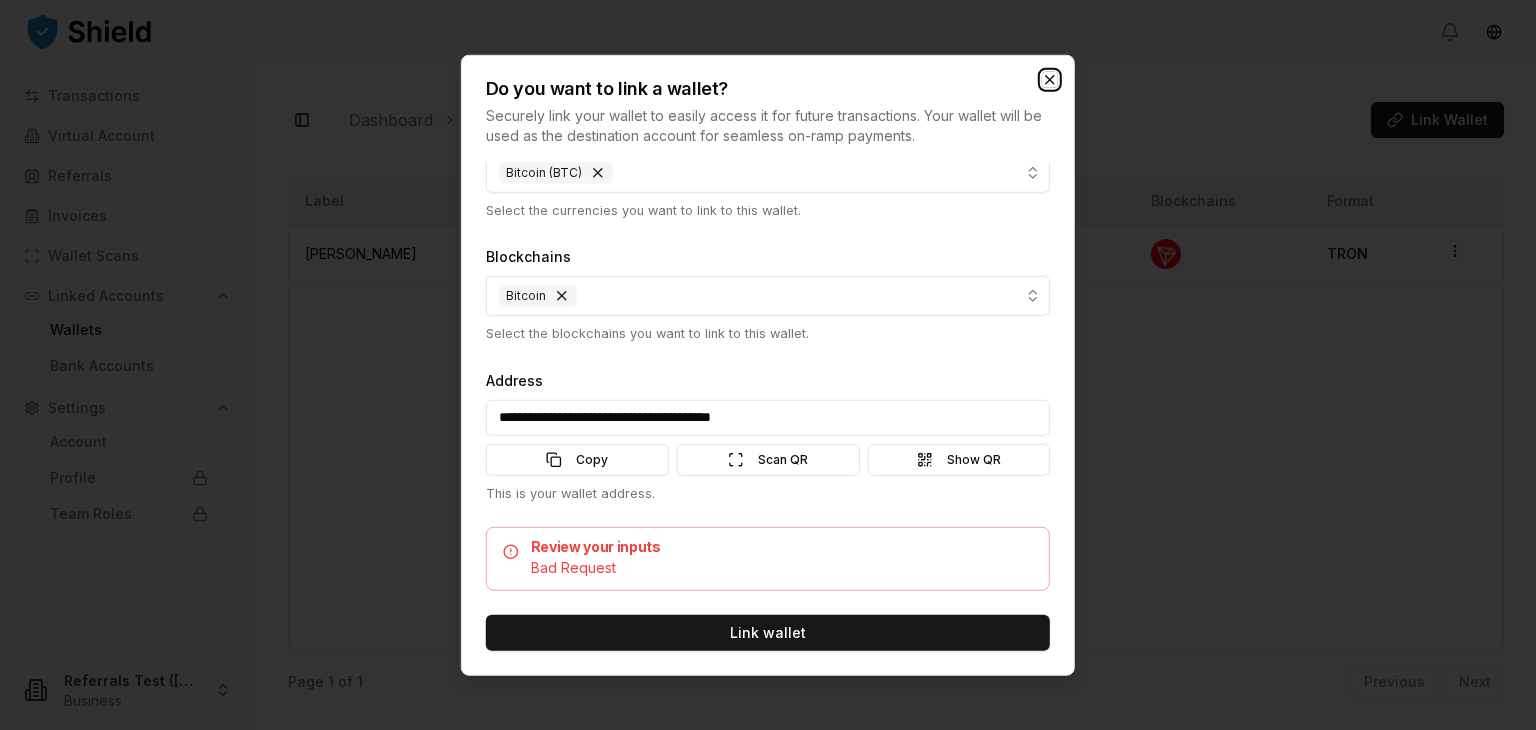 click 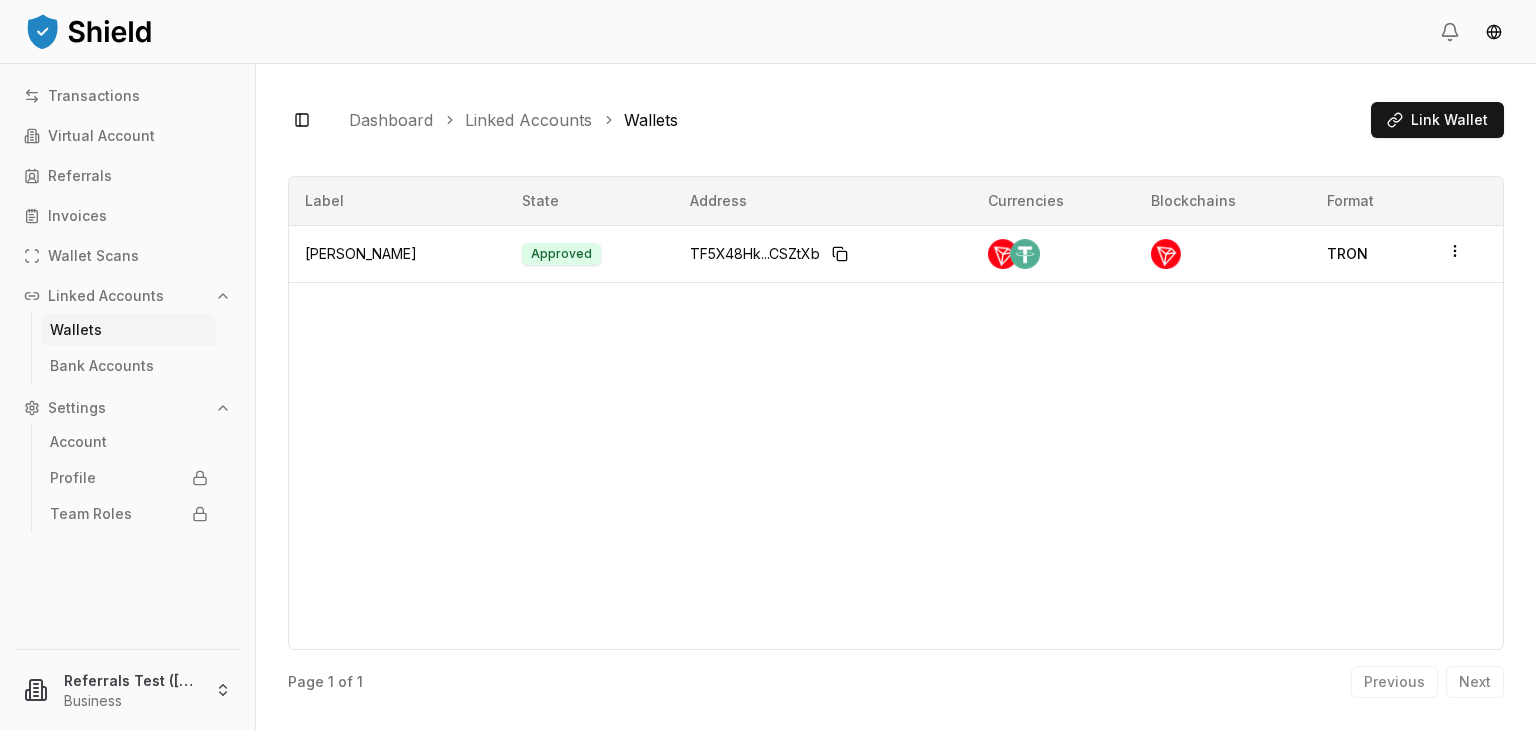 click on "Toggle Sidebar Dashboard Linked Accounts Wallets   Link Wallet" at bounding box center (896, 120) 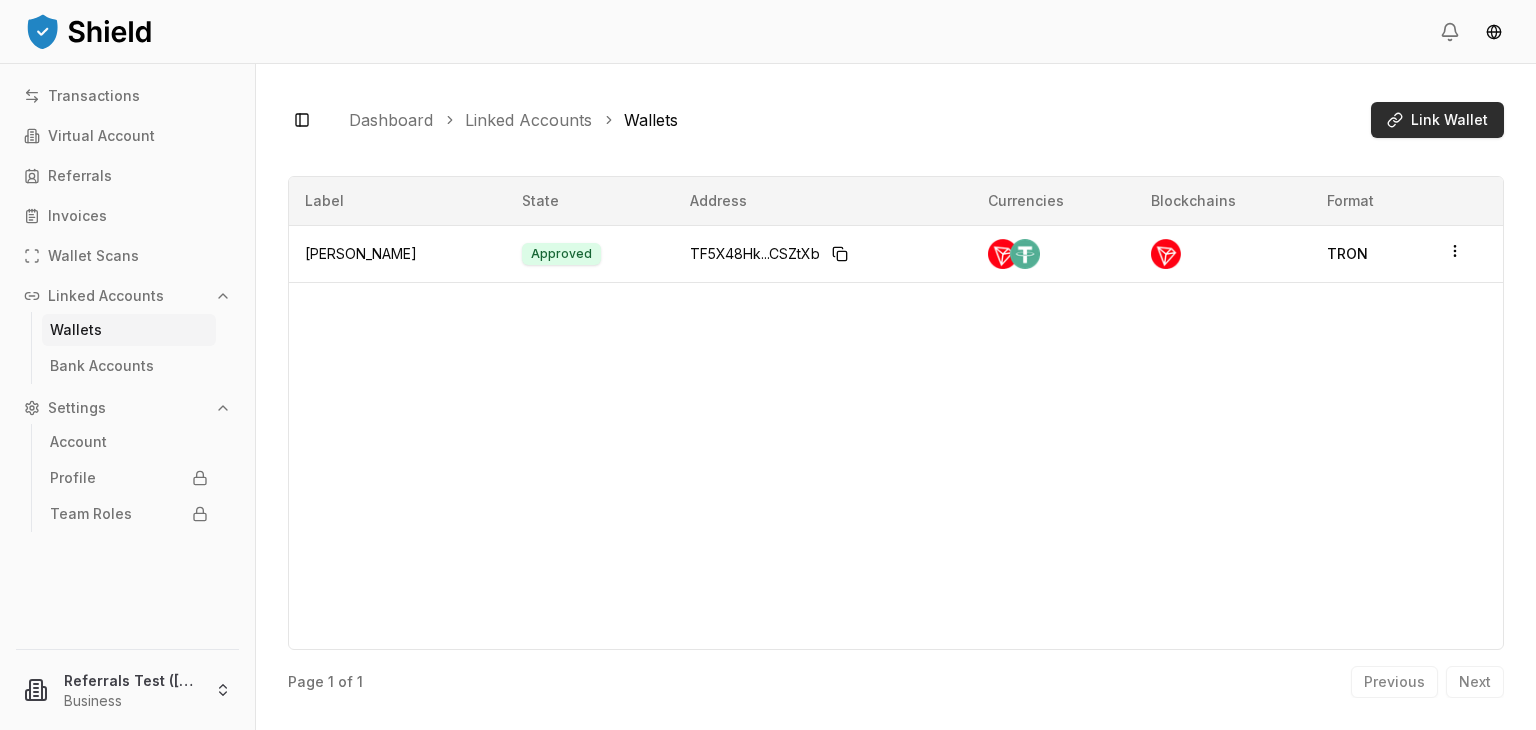 click on "Link Wallet" at bounding box center [1437, 120] 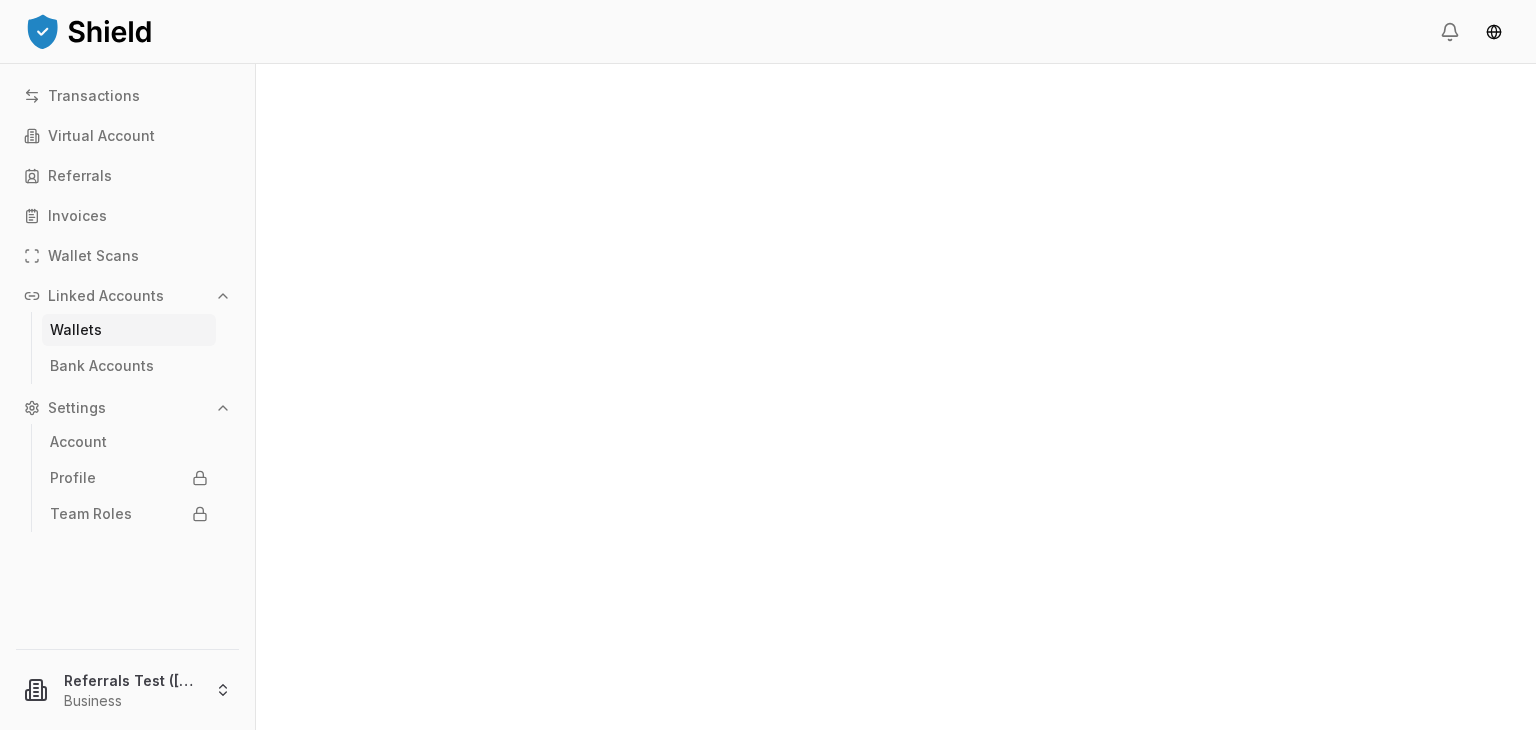 click on "Transactions Virtual Account Referrals Invoices Wallet Scans Linked Accounts Wallets Bank Accounts Settings Account Profile Team Roles Referrals Test (Brandon) Business" at bounding box center [768, 397] 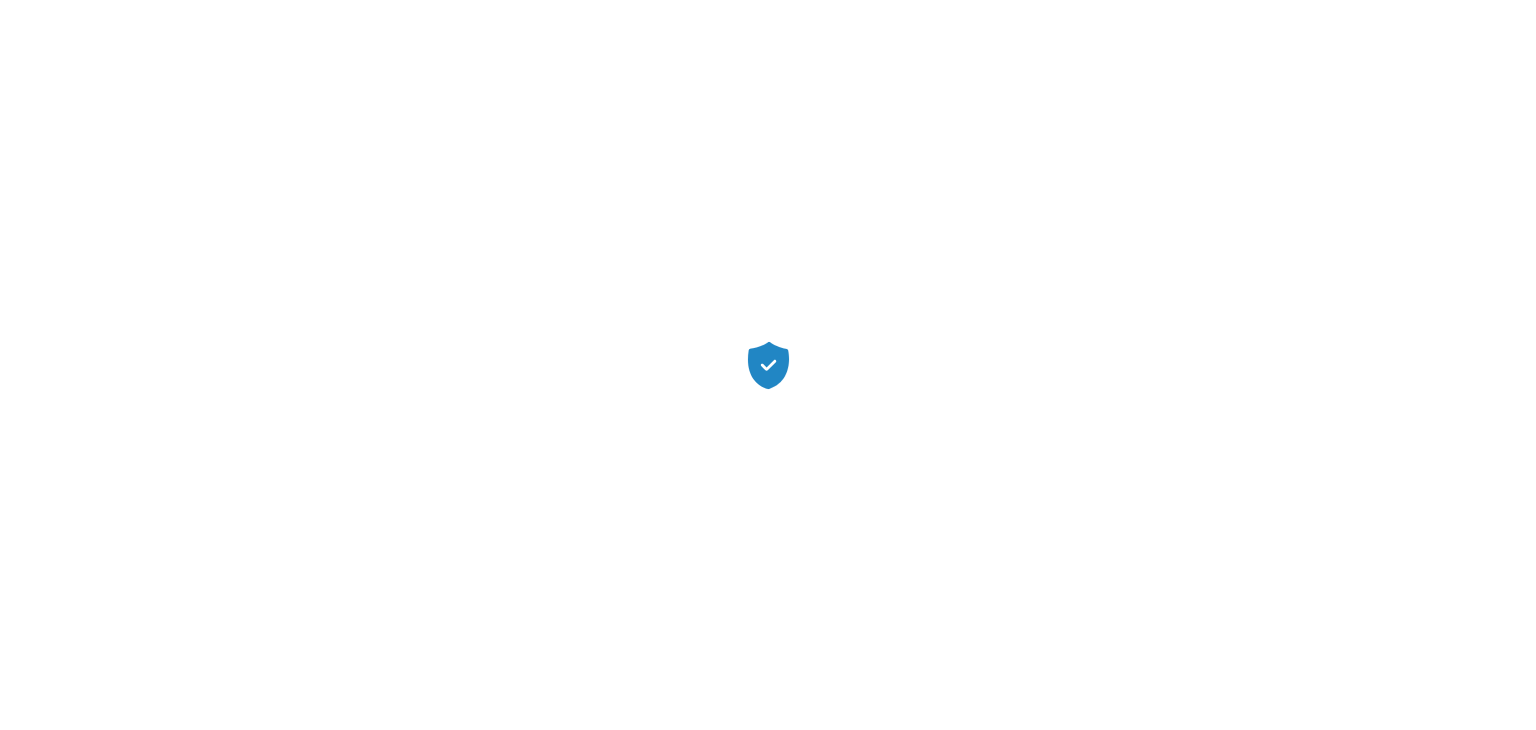 scroll, scrollTop: 0, scrollLeft: 0, axis: both 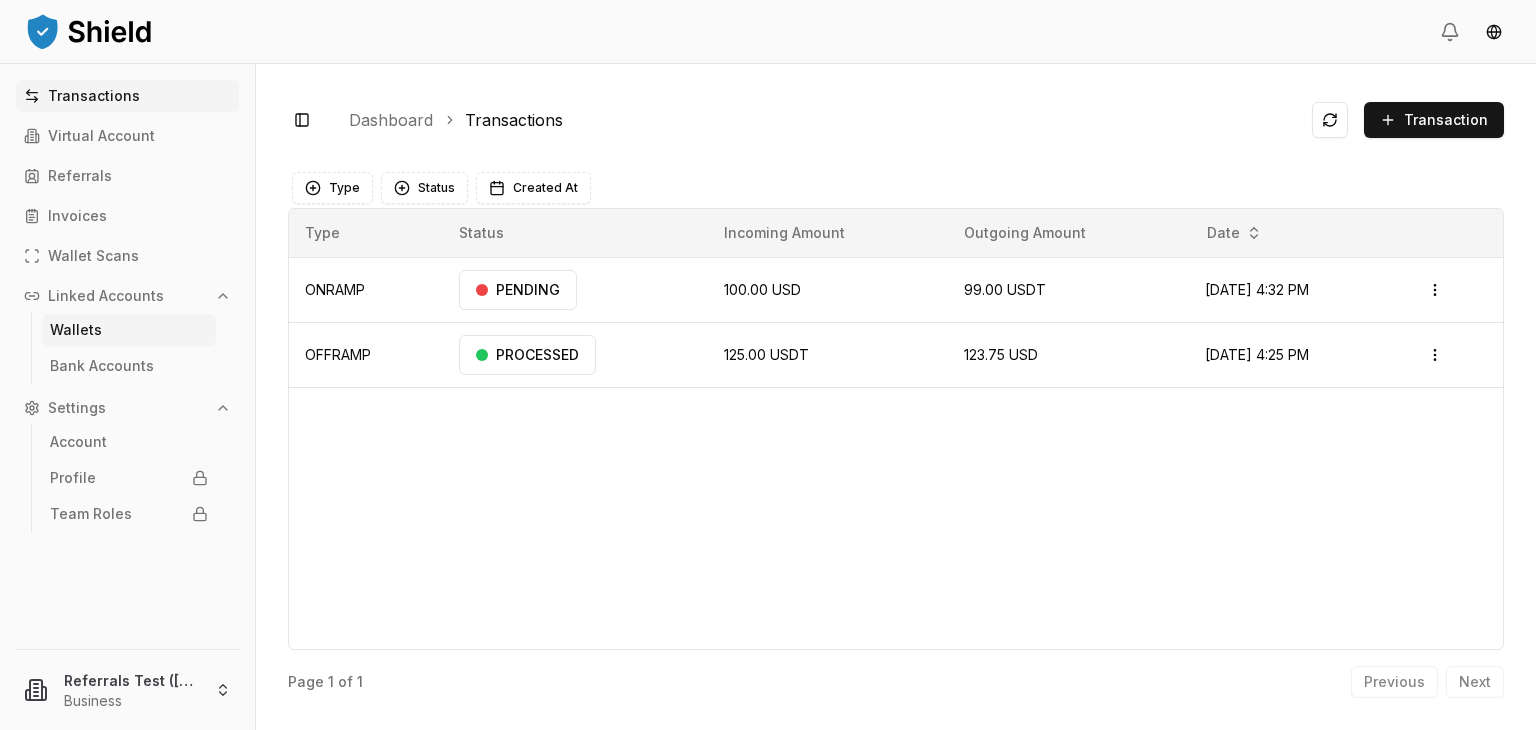 click on "Wallets" at bounding box center [129, 330] 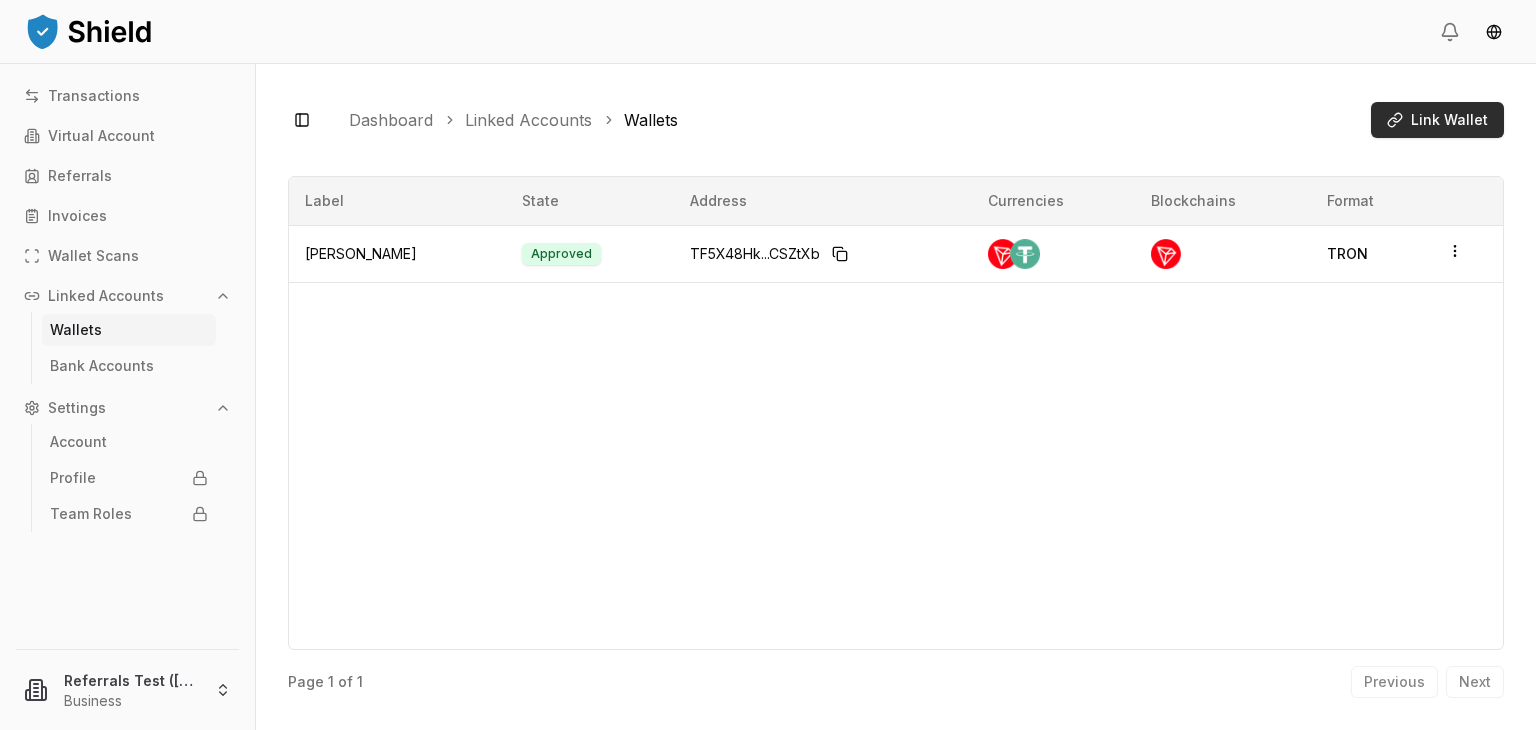 click on "Link Wallet" at bounding box center (1449, 120) 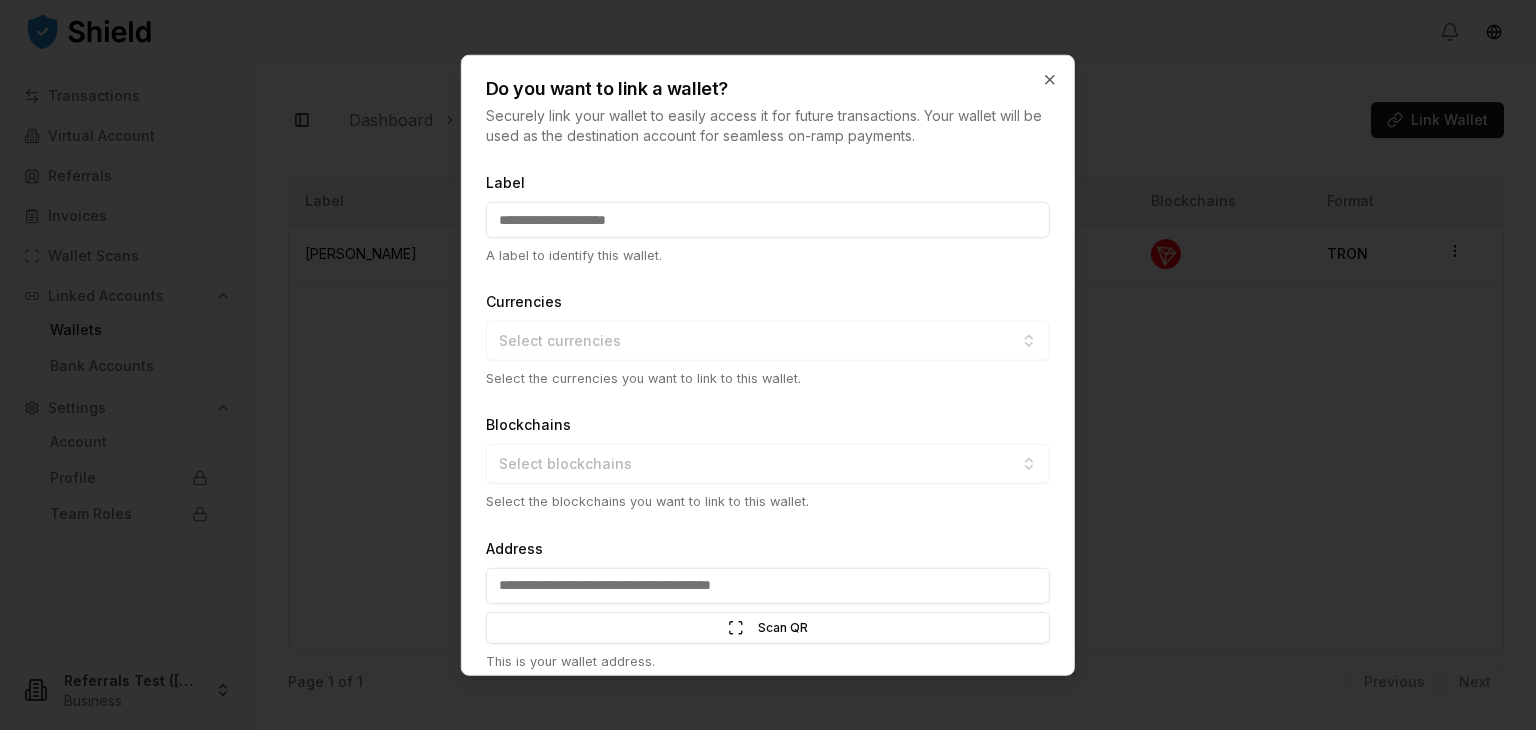 scroll, scrollTop: 80, scrollLeft: 0, axis: vertical 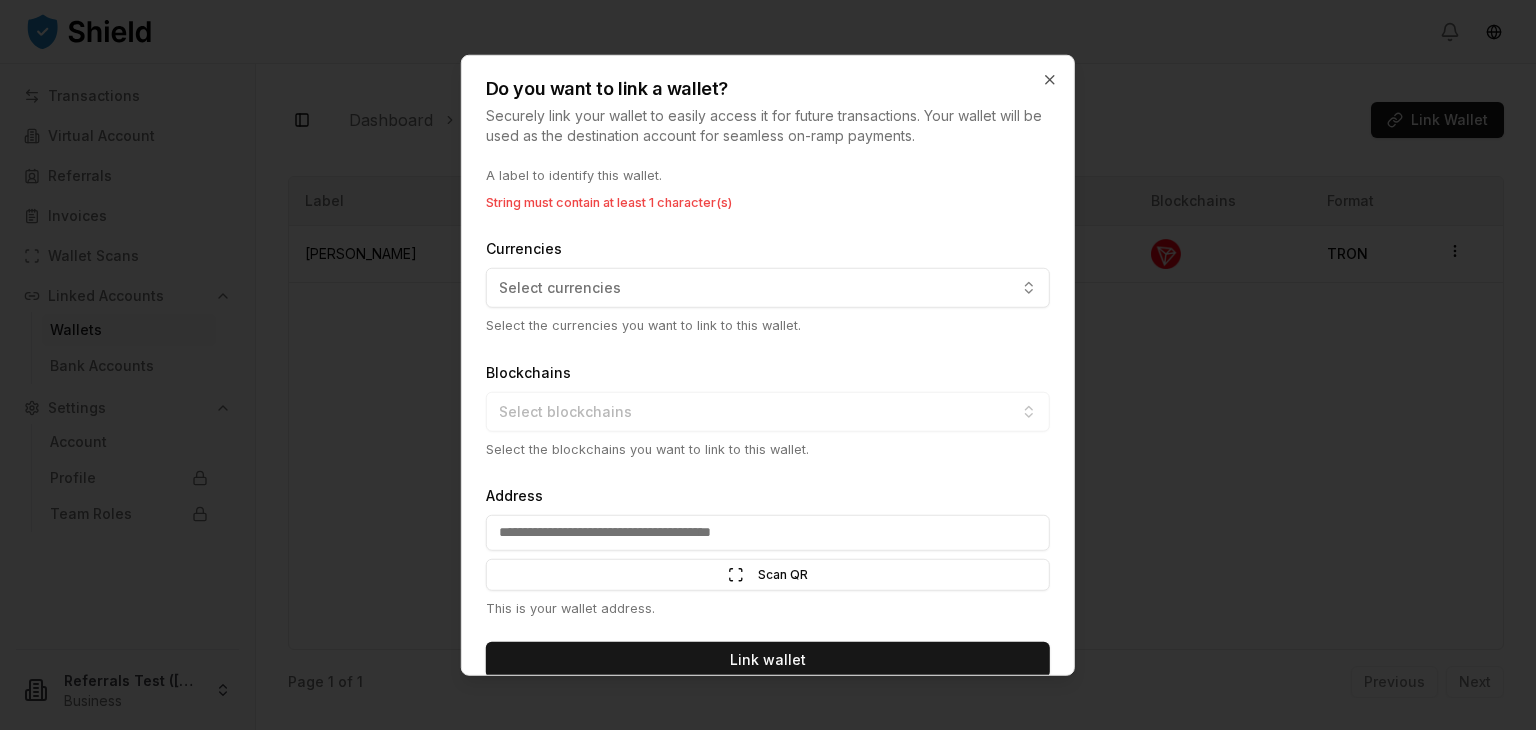 click on "Address Scan QR Scan This is your wallet address." at bounding box center (768, 550) 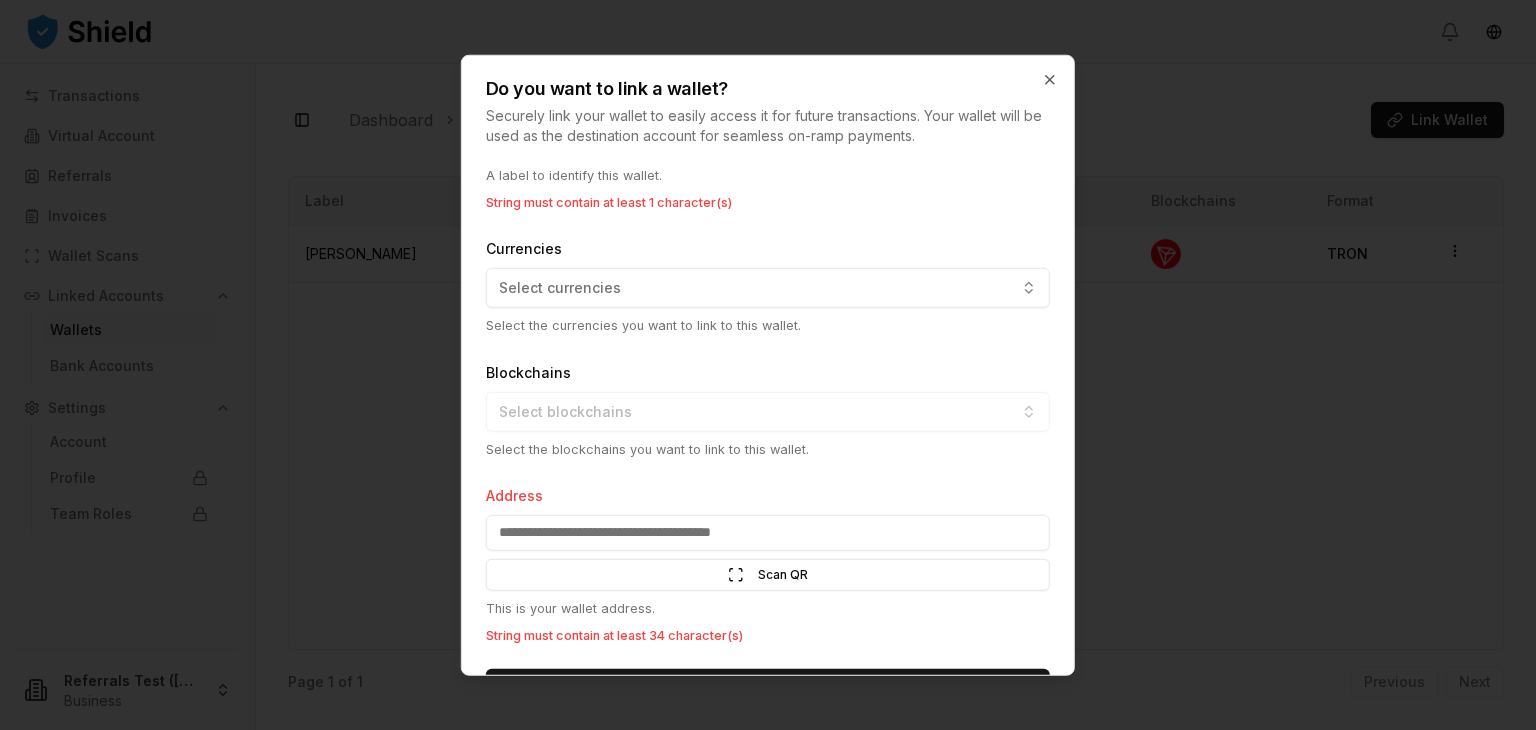 paste on "**********" 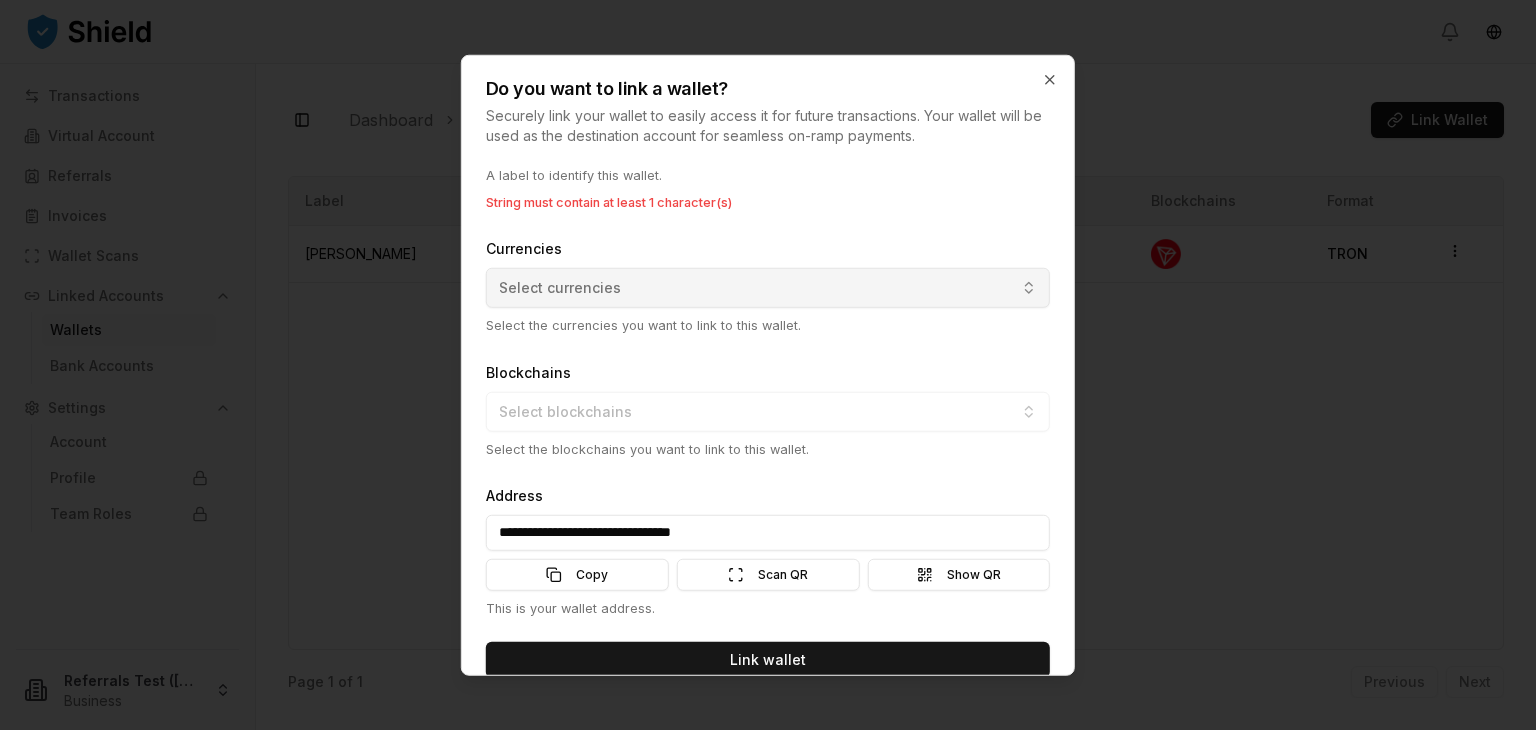 type on "**********" 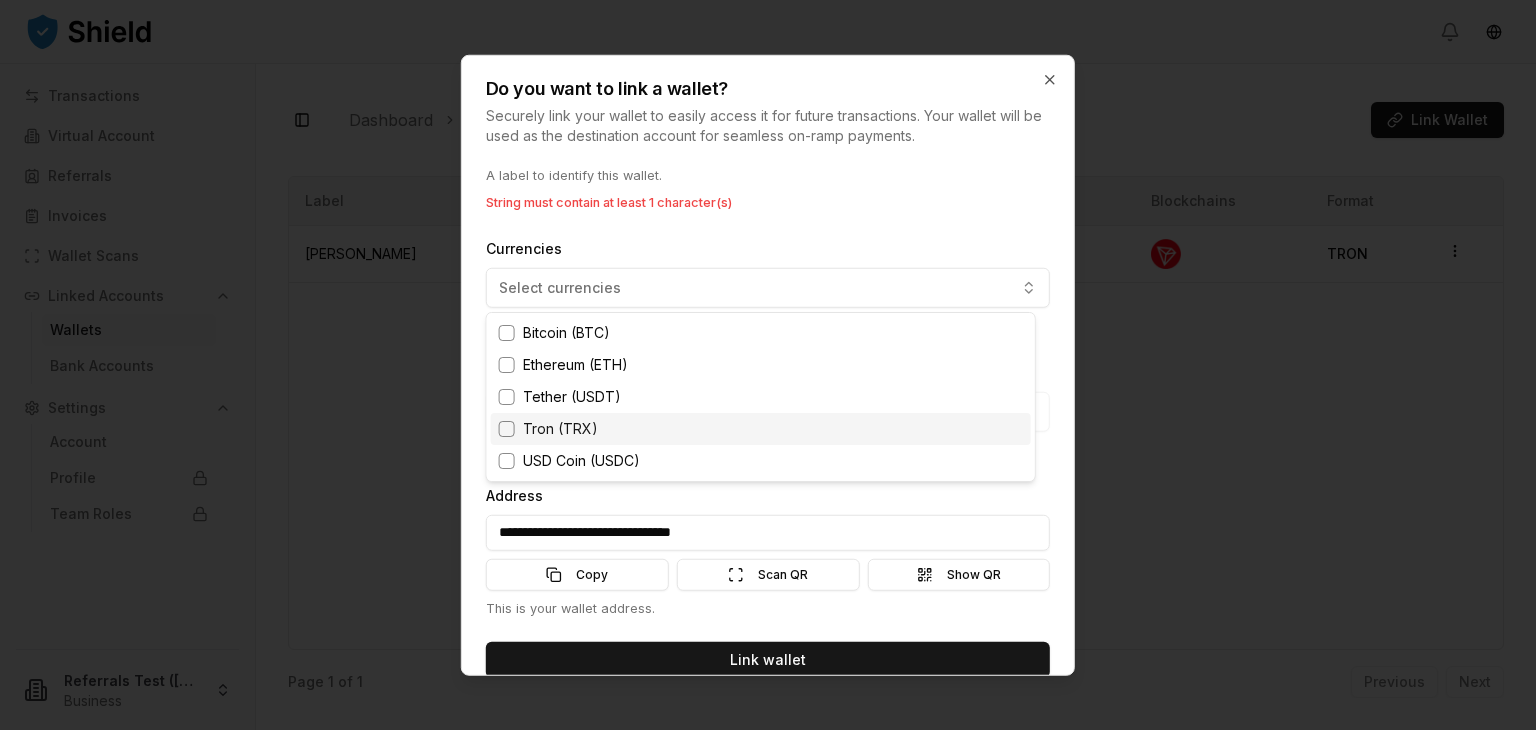 click on "Tron (TRX)" at bounding box center (560, 429) 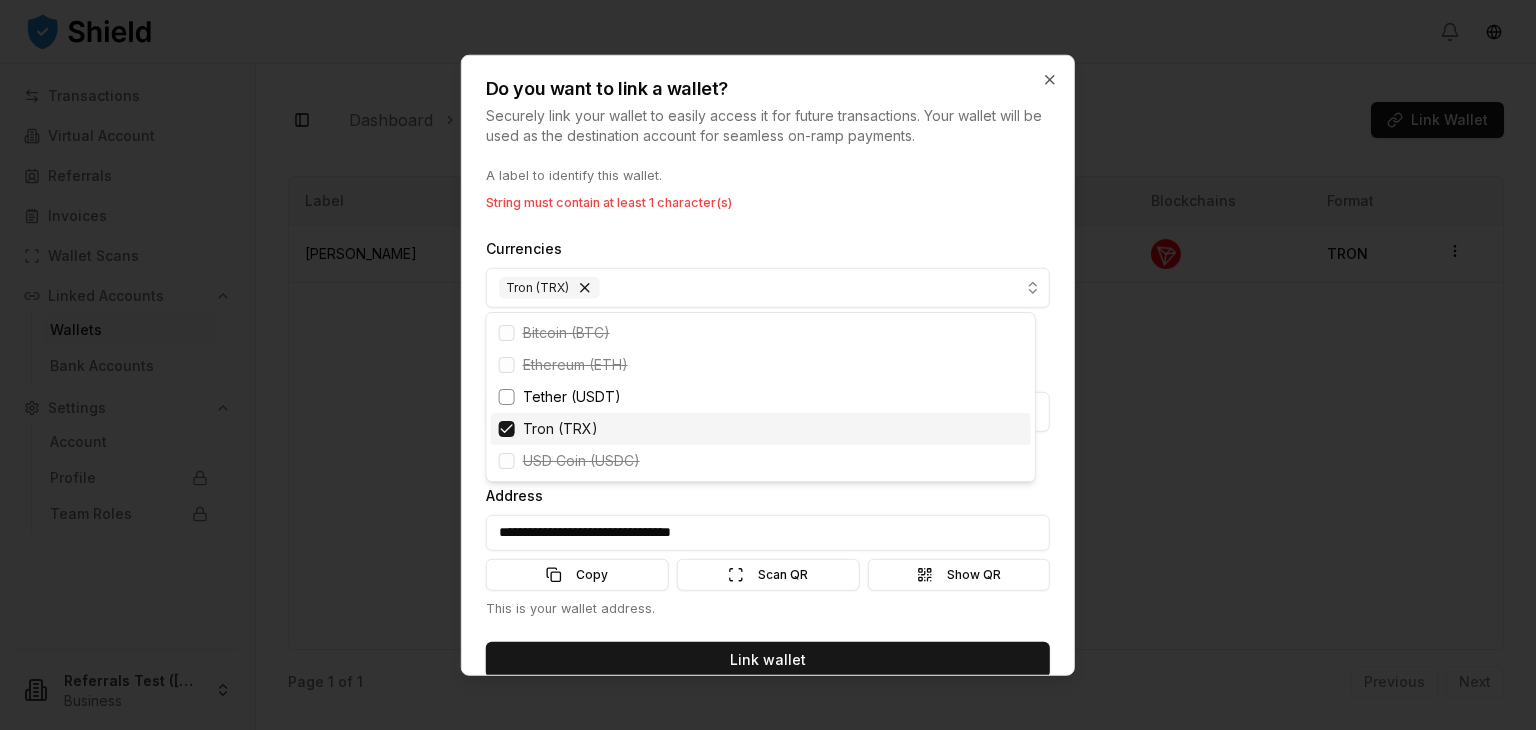 click on "**********" at bounding box center [768, 440] 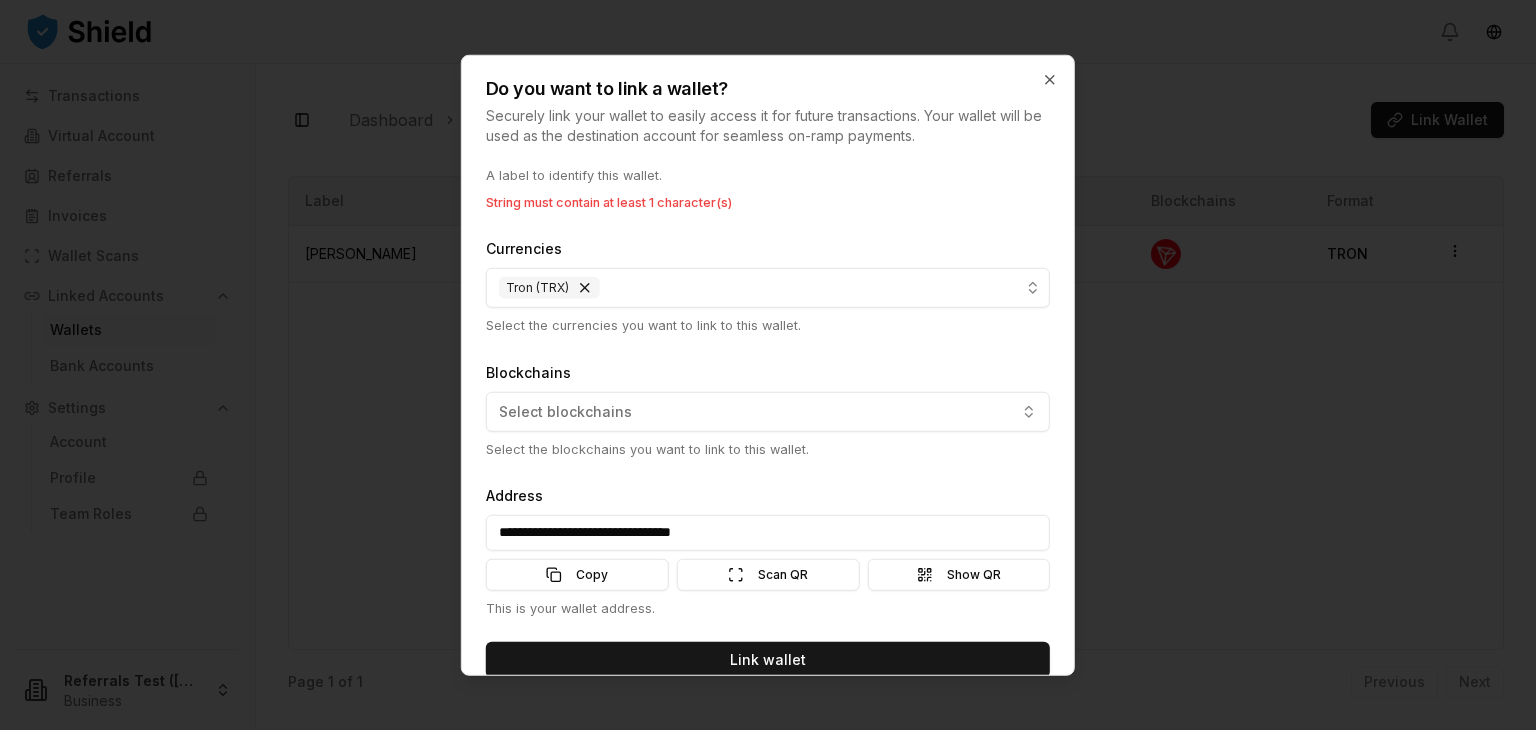 click on "Select blockchains" at bounding box center [565, 411] 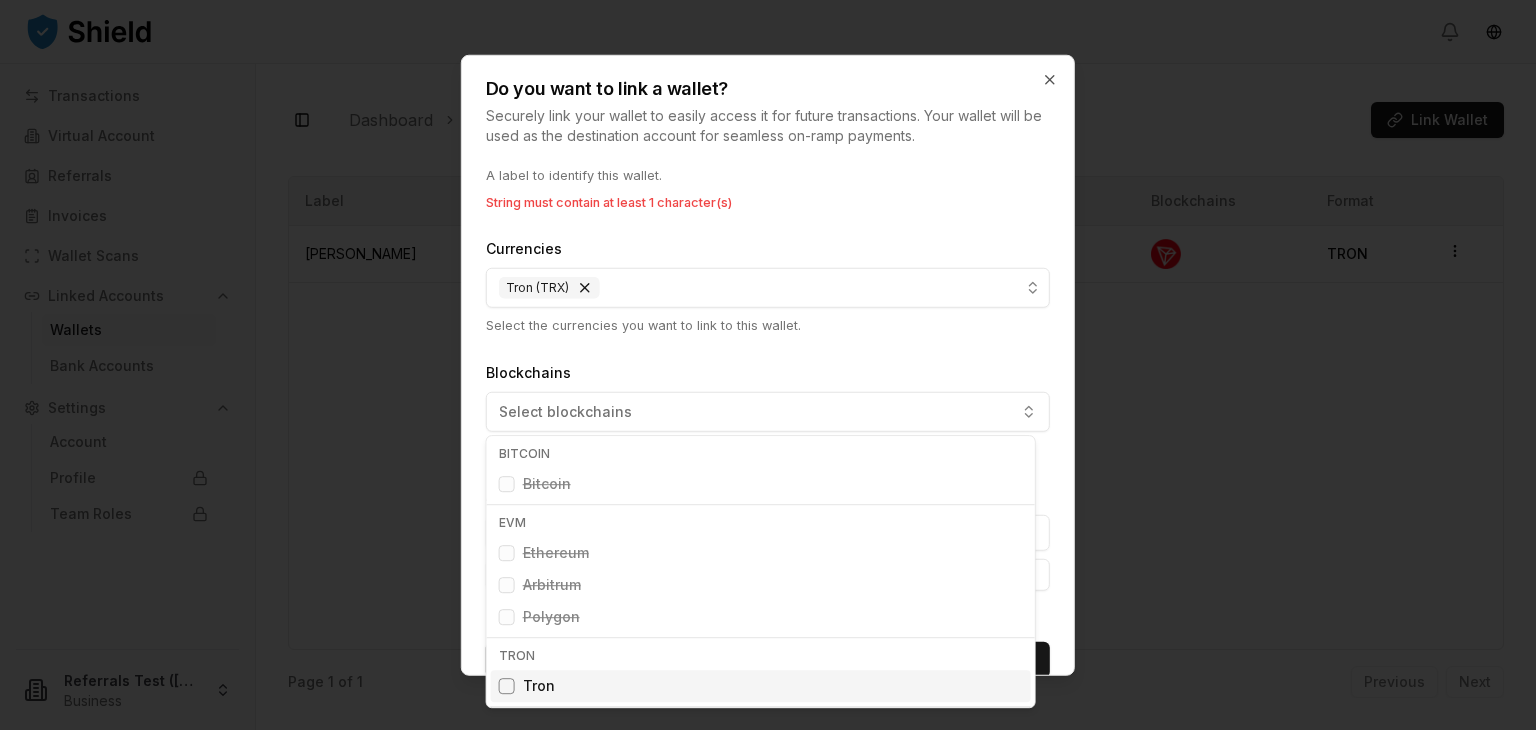 click on "**********" at bounding box center [768, 440] 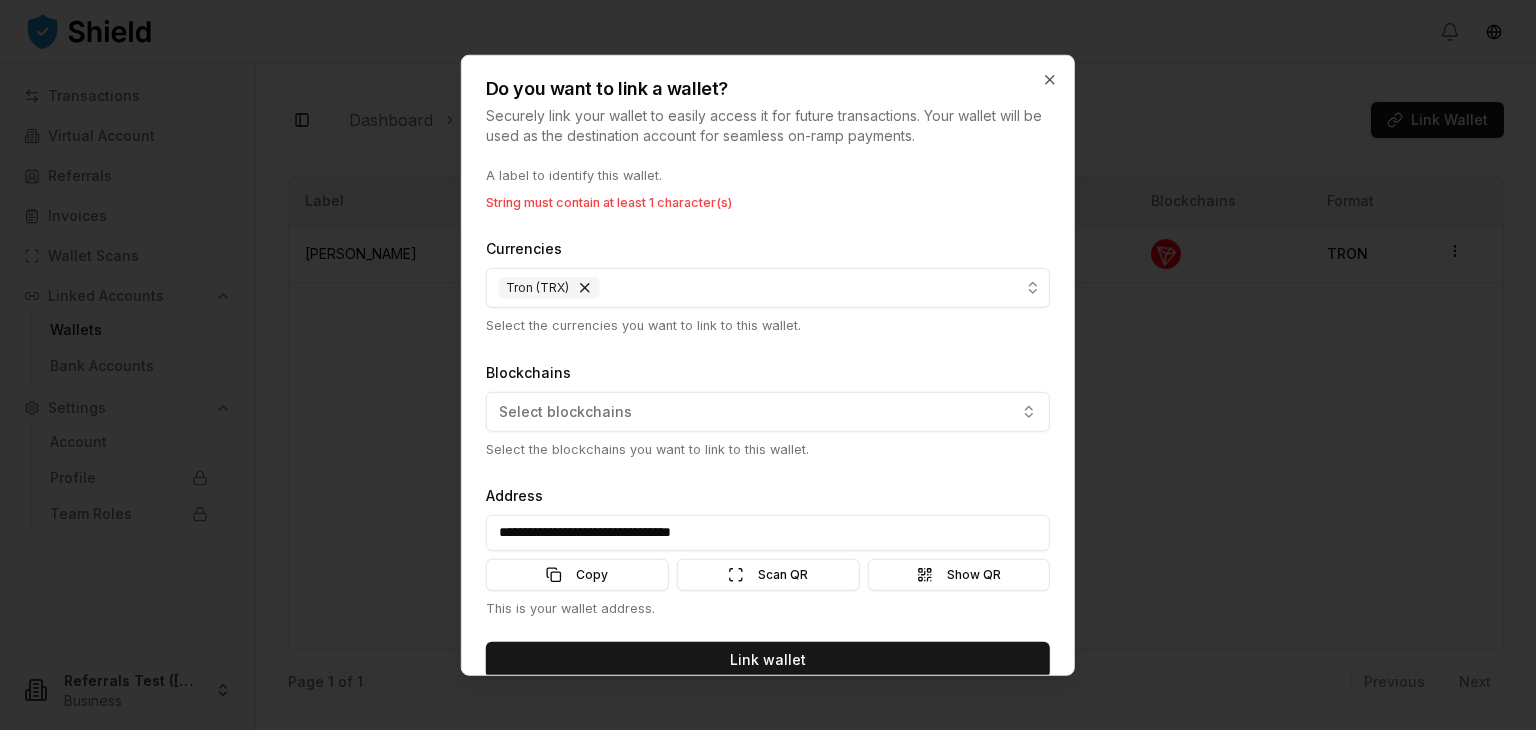 click on "Select blockchains" at bounding box center [565, 411] 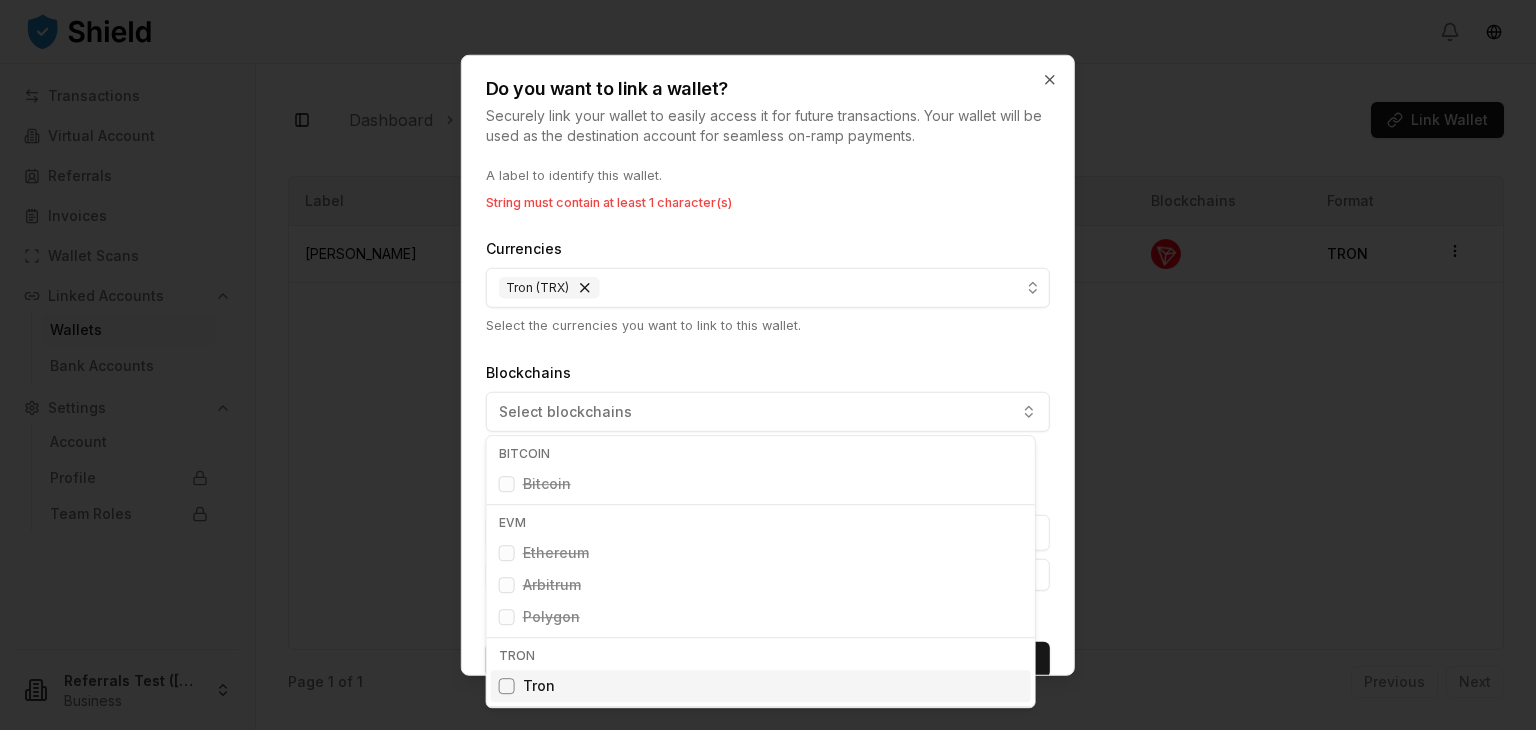 click on "Tron" at bounding box center (539, 686) 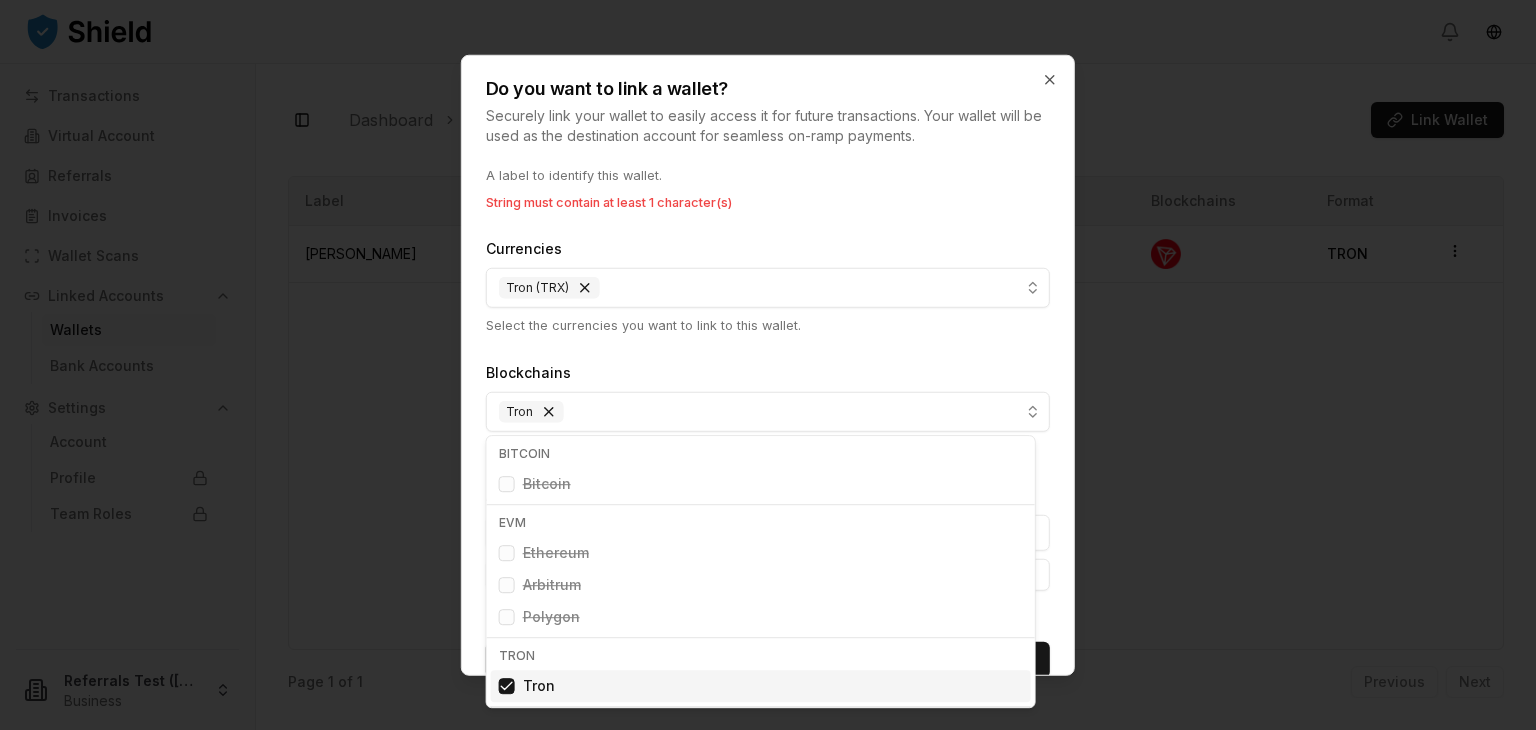 click on "**********" at bounding box center [768, 440] 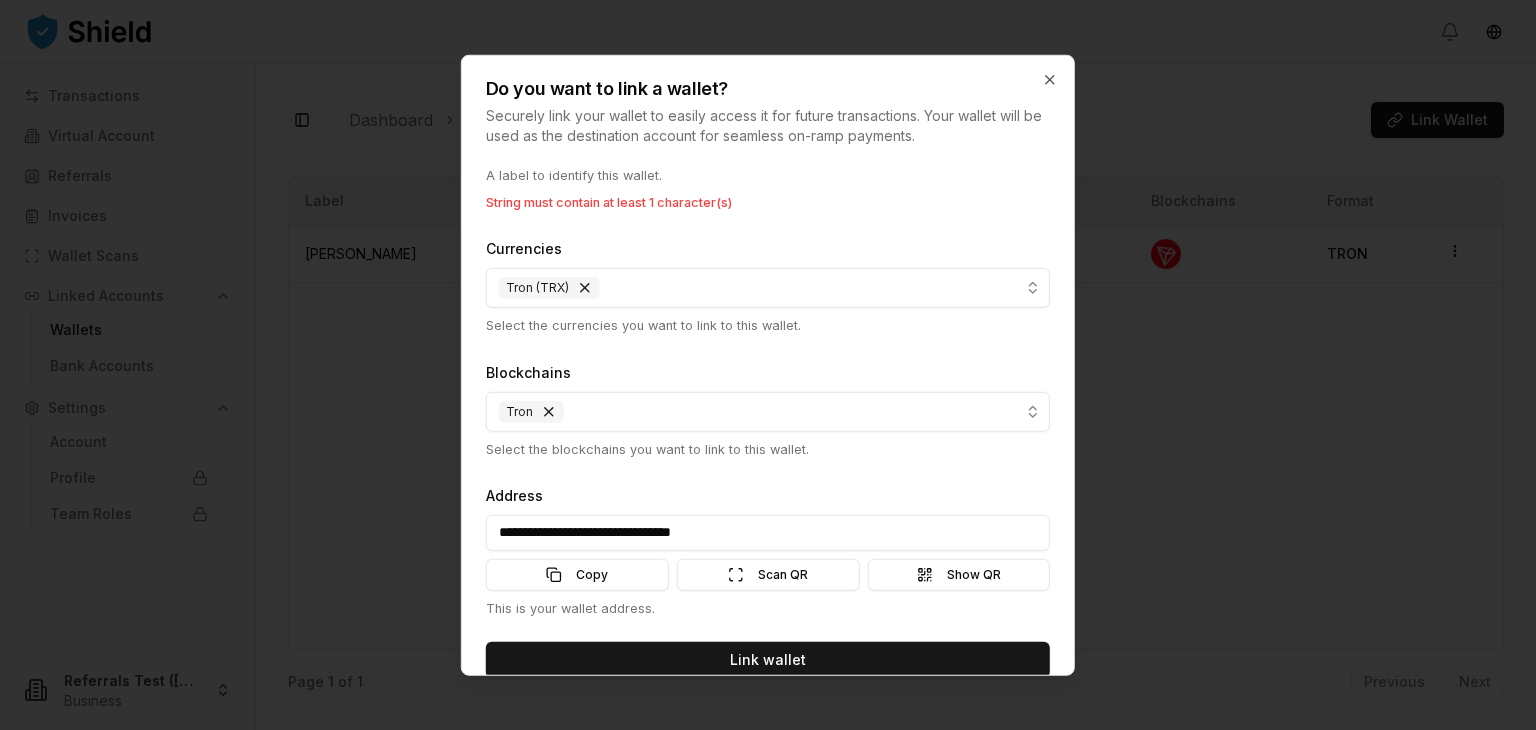 scroll, scrollTop: 0, scrollLeft: 0, axis: both 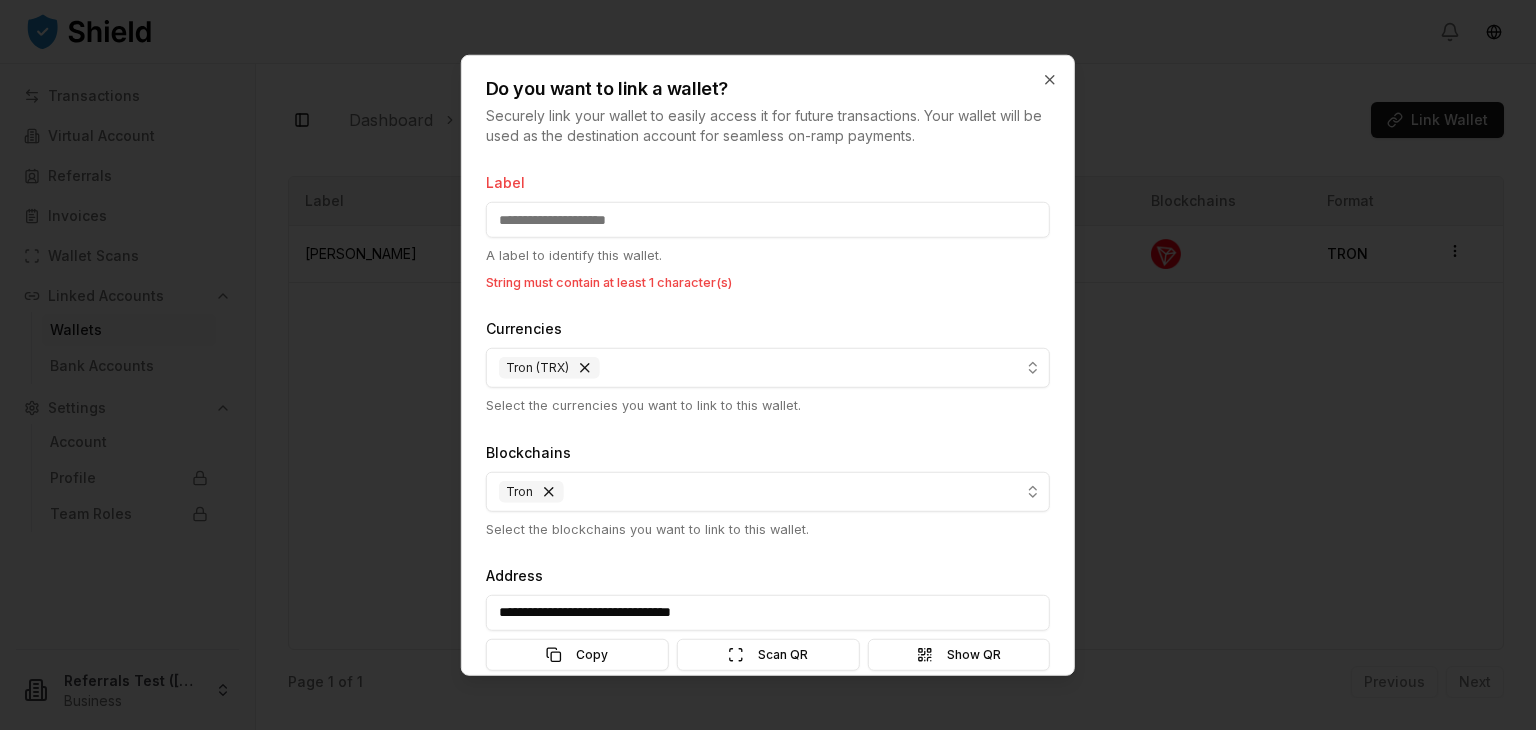 click on "Label" at bounding box center [768, 220] 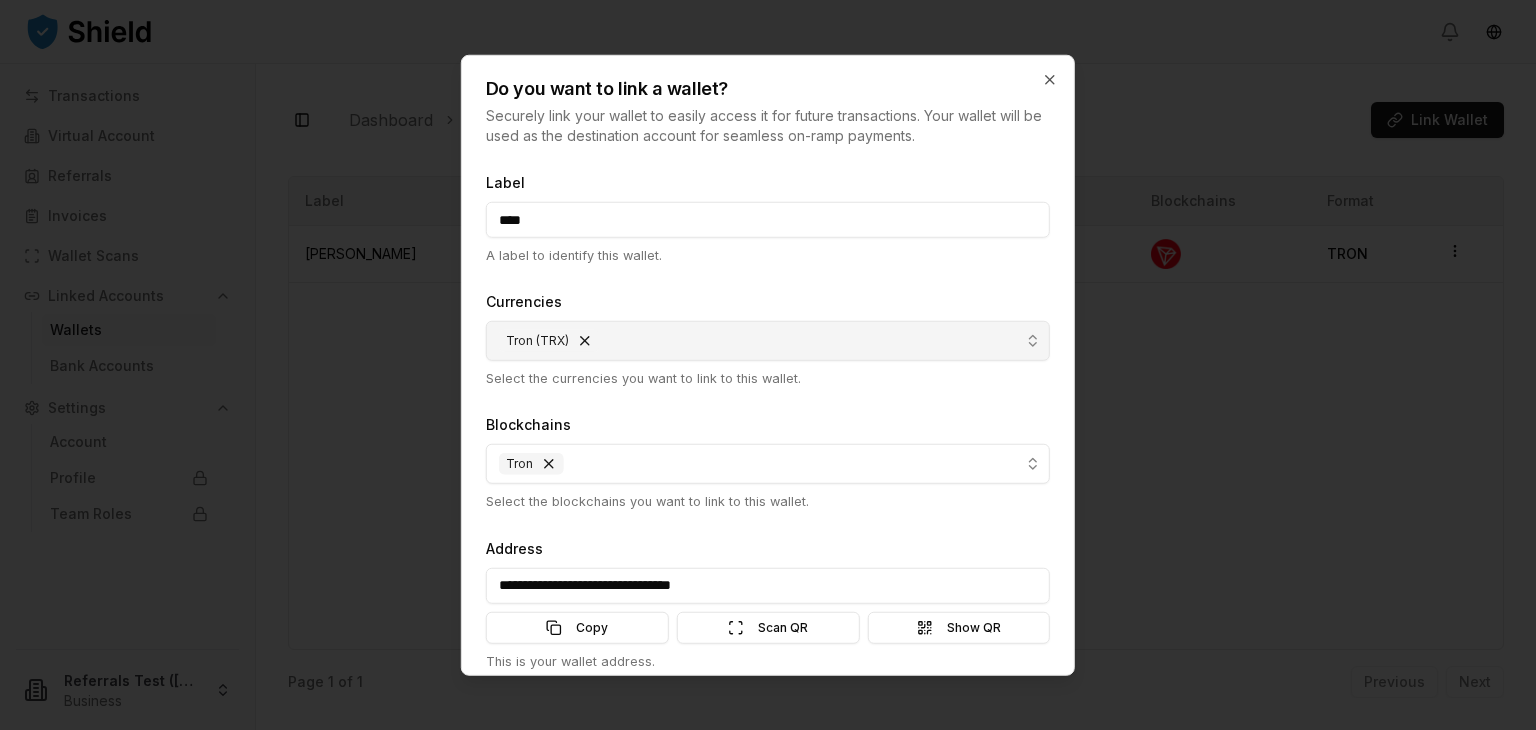 scroll, scrollTop: 80, scrollLeft: 0, axis: vertical 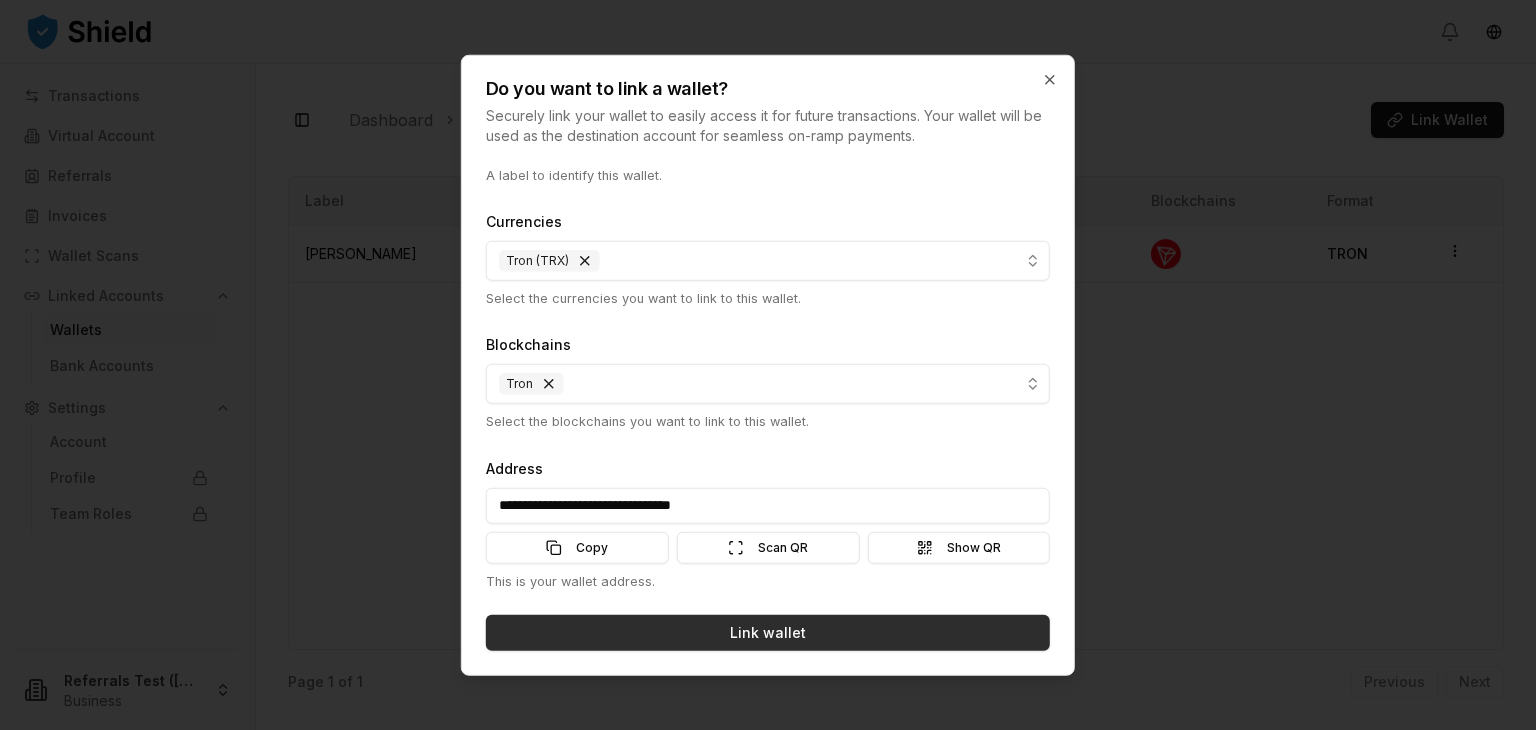 click on "Link wallet" at bounding box center [768, 633] 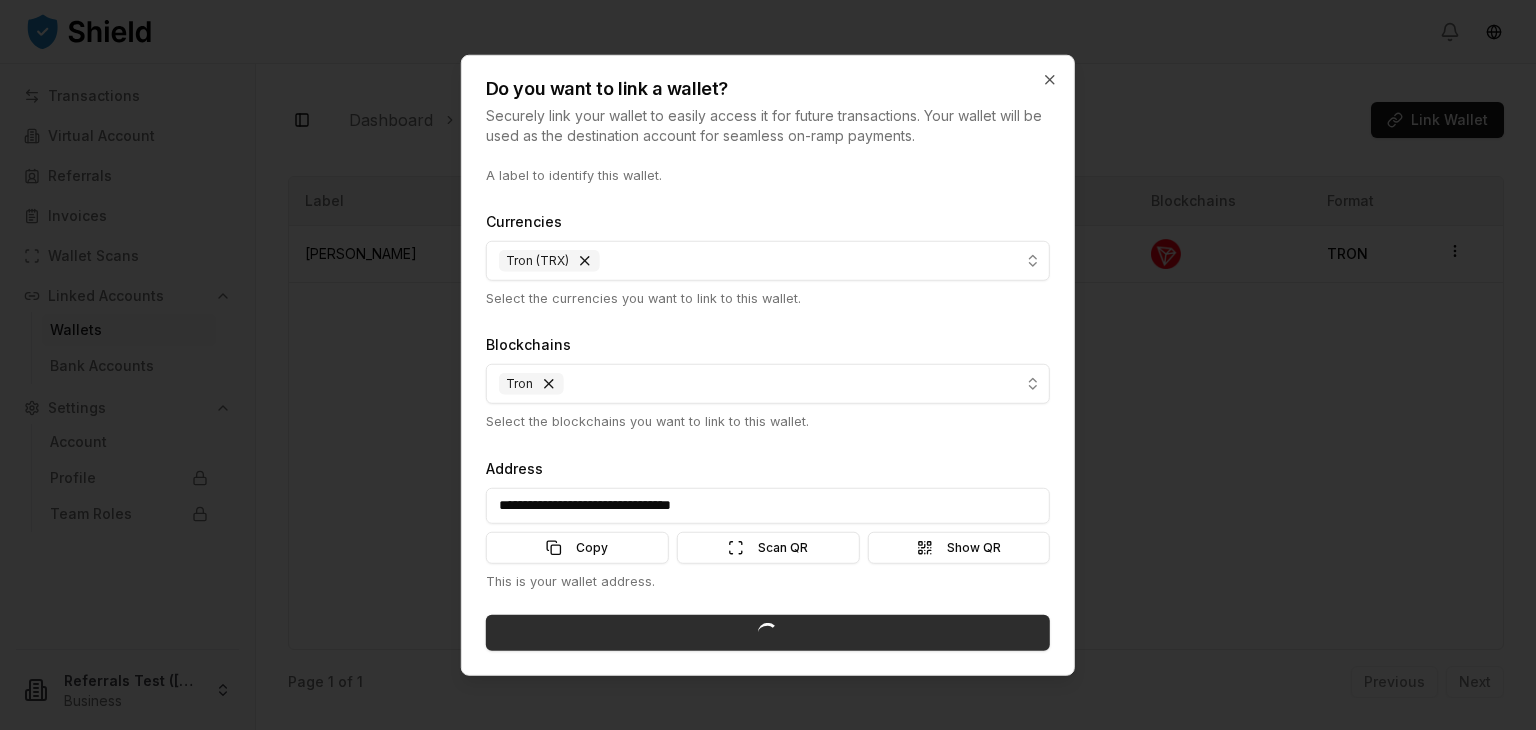 type 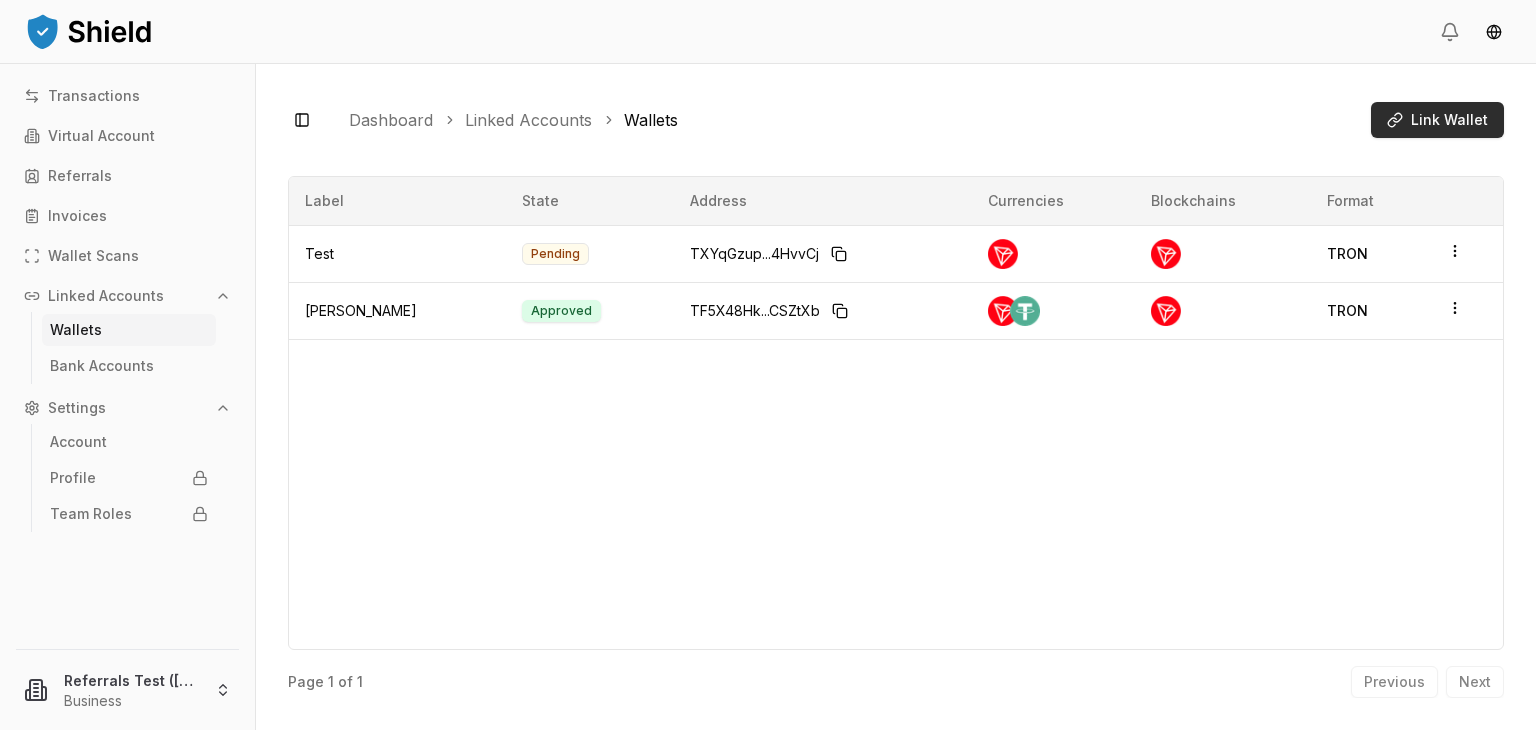 click on "Link Wallet" at bounding box center [1437, 120] 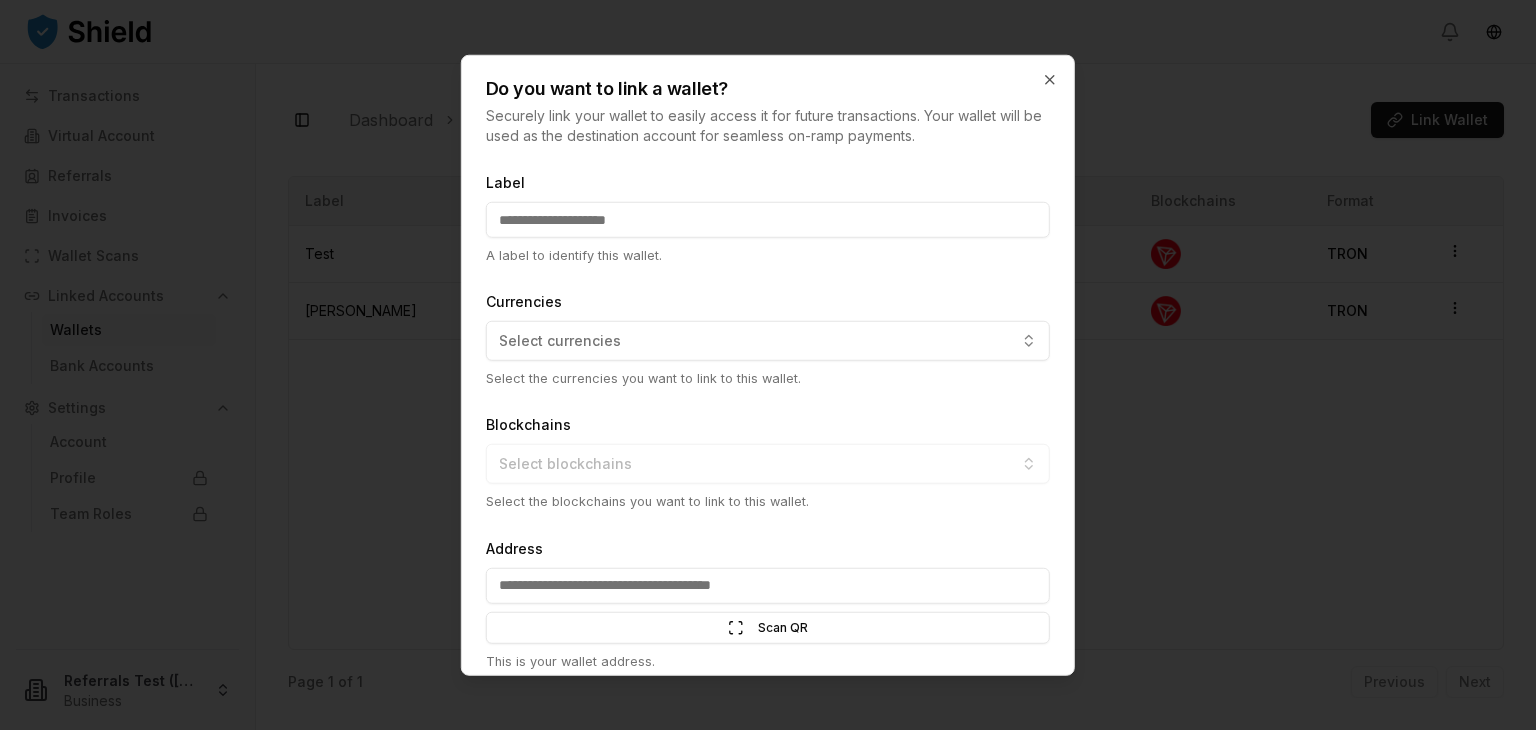 scroll, scrollTop: 80, scrollLeft: 0, axis: vertical 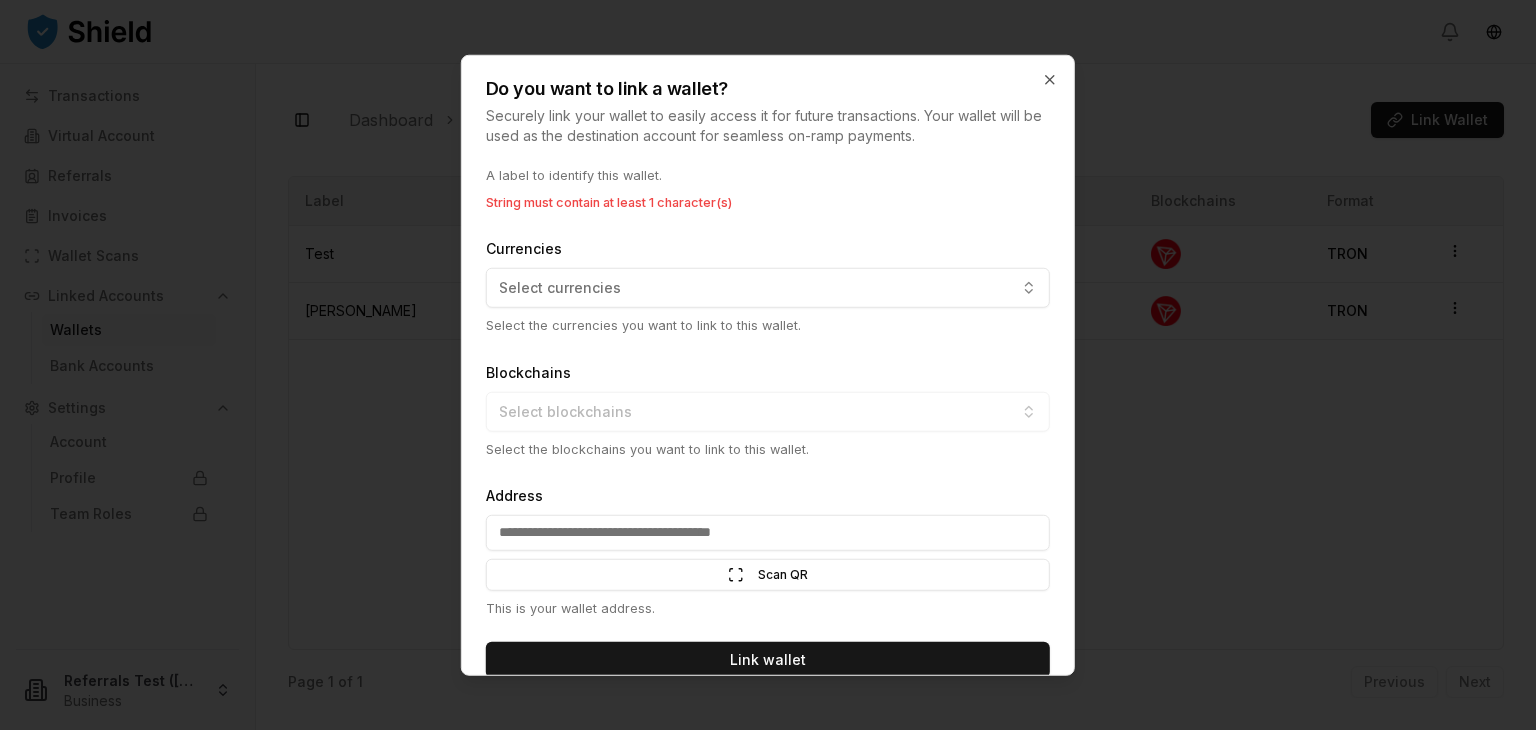 click on "Address Scan QR Scan This is your wallet address." at bounding box center [768, 550] 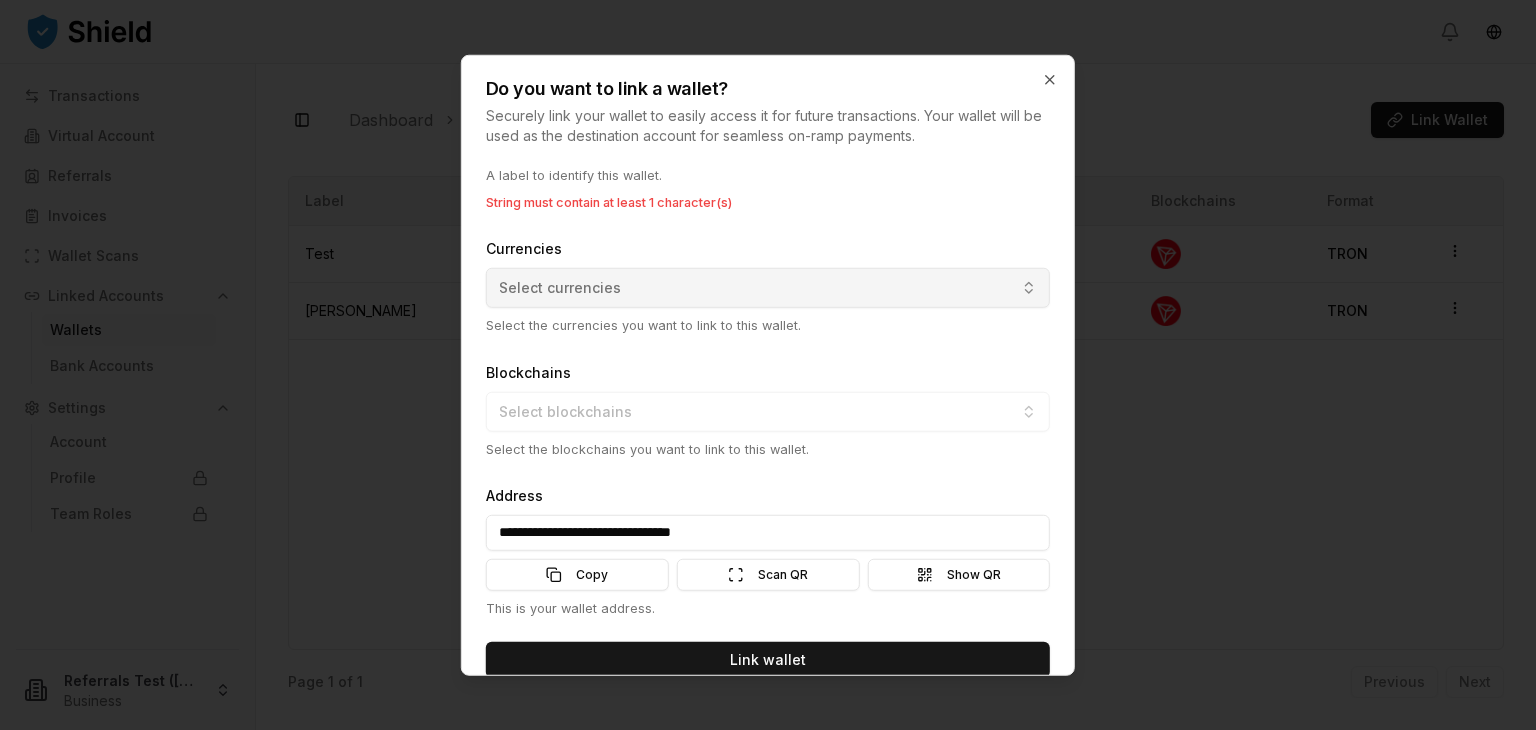 type on "**********" 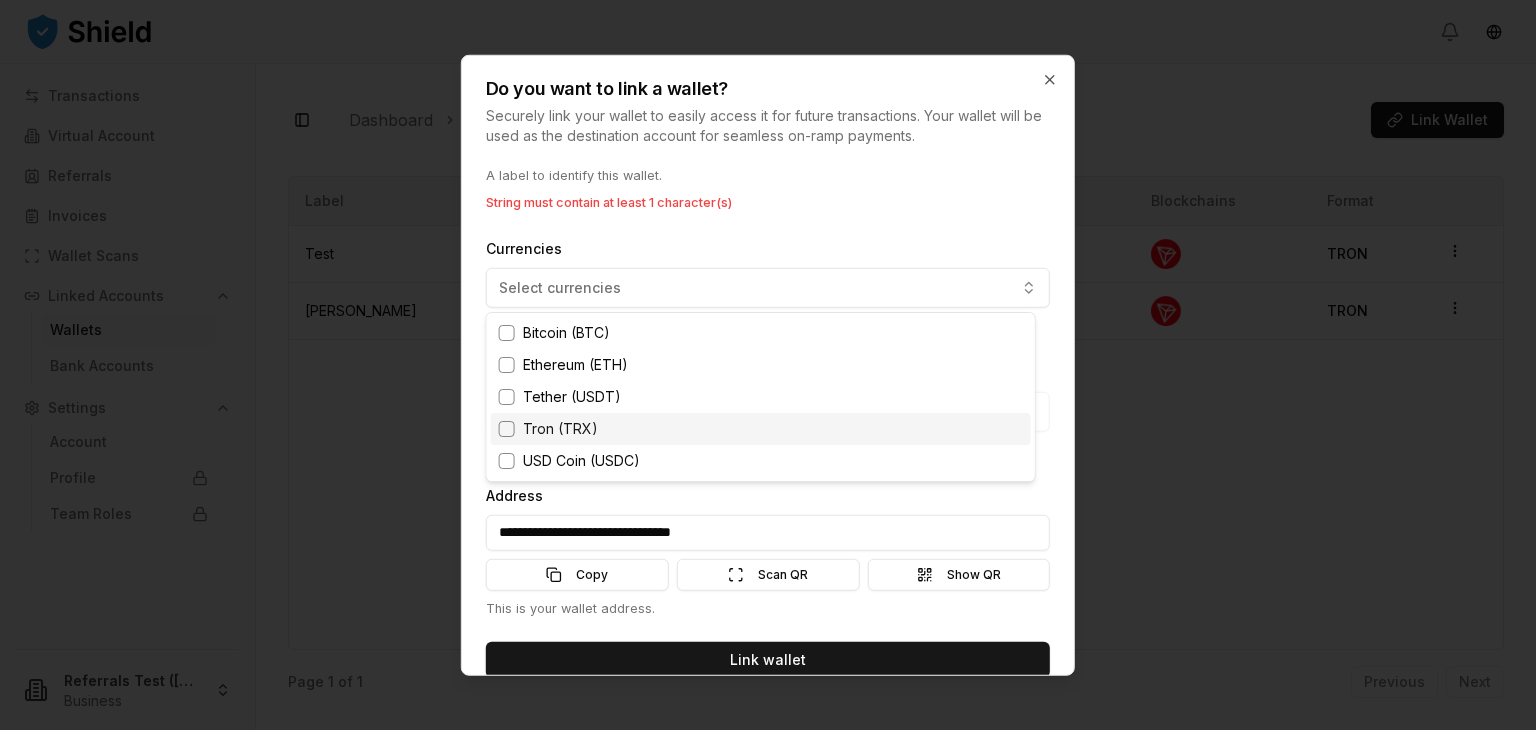 click on "Tron (TRX)" at bounding box center (560, 429) 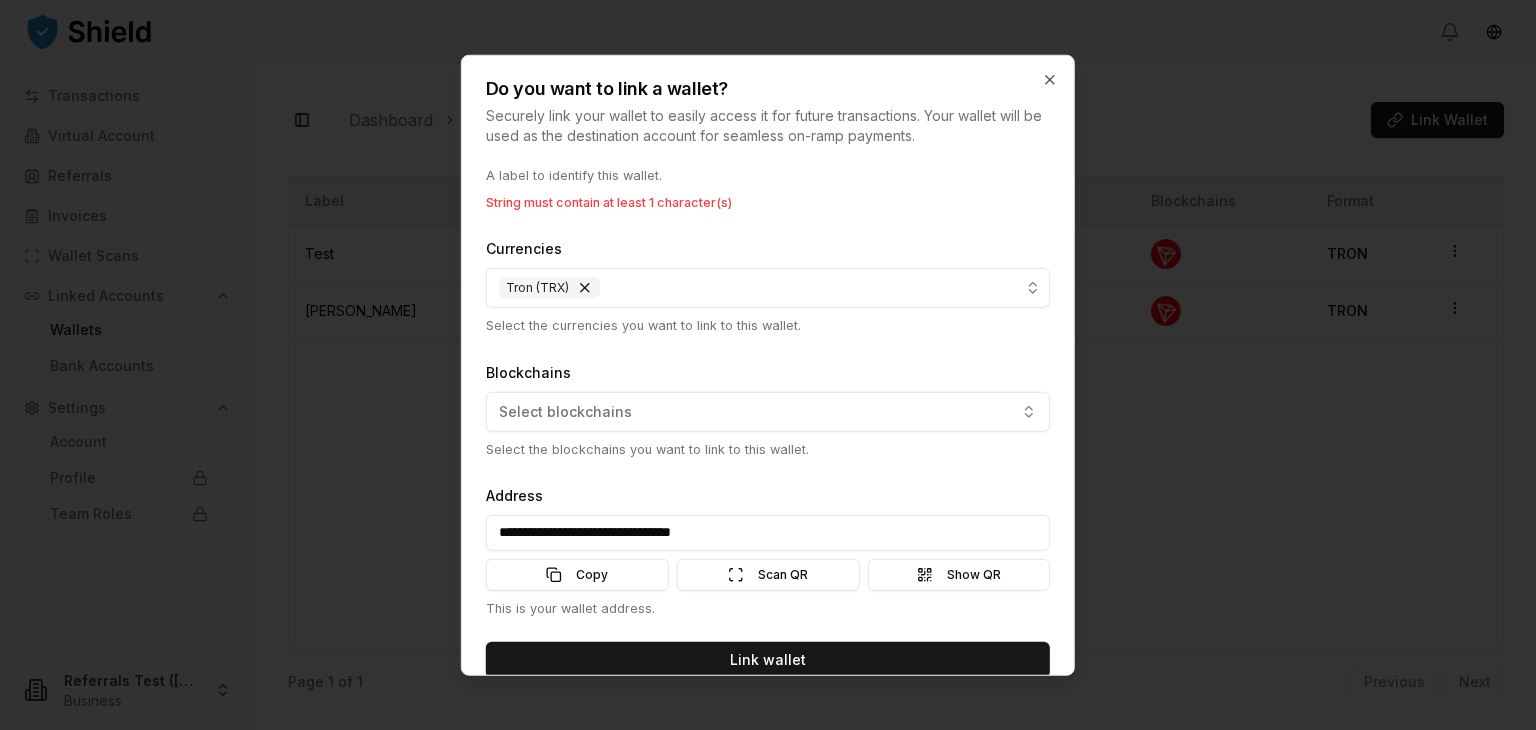 click on "Transactions Virtual Account Referrals Invoices Wallet Scans Linked Accounts Wallets Bank Accounts Settings Account Profile Team Roles Referrals Test ([PERSON_NAME]) Business Toggle Sidebar Dashboard Linked Accounts Wallets   Link Wallet Test Pending TXYqGzup...4HvvCj Currencies Blockchains Format: TRON [PERSON_NAME] Test Approved TF5X48Hk...CSZtXb Currencies Blockchains Format: TRON Page 1 of 1   Previous Next Label State Address Currencies Blockchains Format   Test   Pending   TXYqGzup...4HvvCj       TRON     [PERSON_NAME] Test   Approved   TF5X48Hk...CSZtXb       TRON   Page 1 of 1   Previous Next Do you want to link a wallet? Securely link your wallet to easily access it for future transactions. Your wallet will be used as the destination account for seamless on-ramp payments. Label A label to identify this wallet. String must contain at least 1 character(s) Currencies Tron (TRX) Select the currencies you want to link to this wallet. Blockchains Select blockchains Select the blockchains you want to link to this wallet." at bounding box center (768, 440) 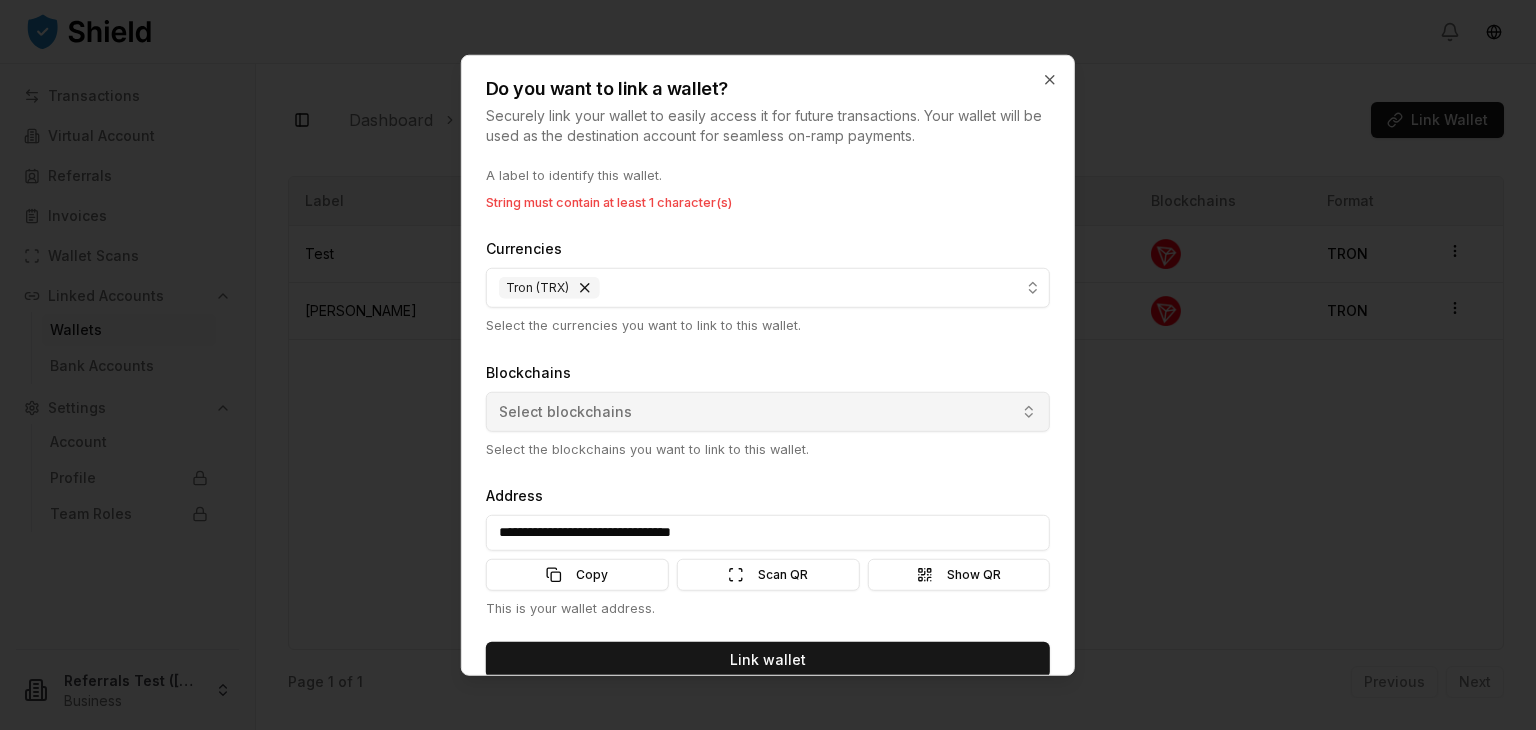 click on "Select blockchains" at bounding box center [768, 411] 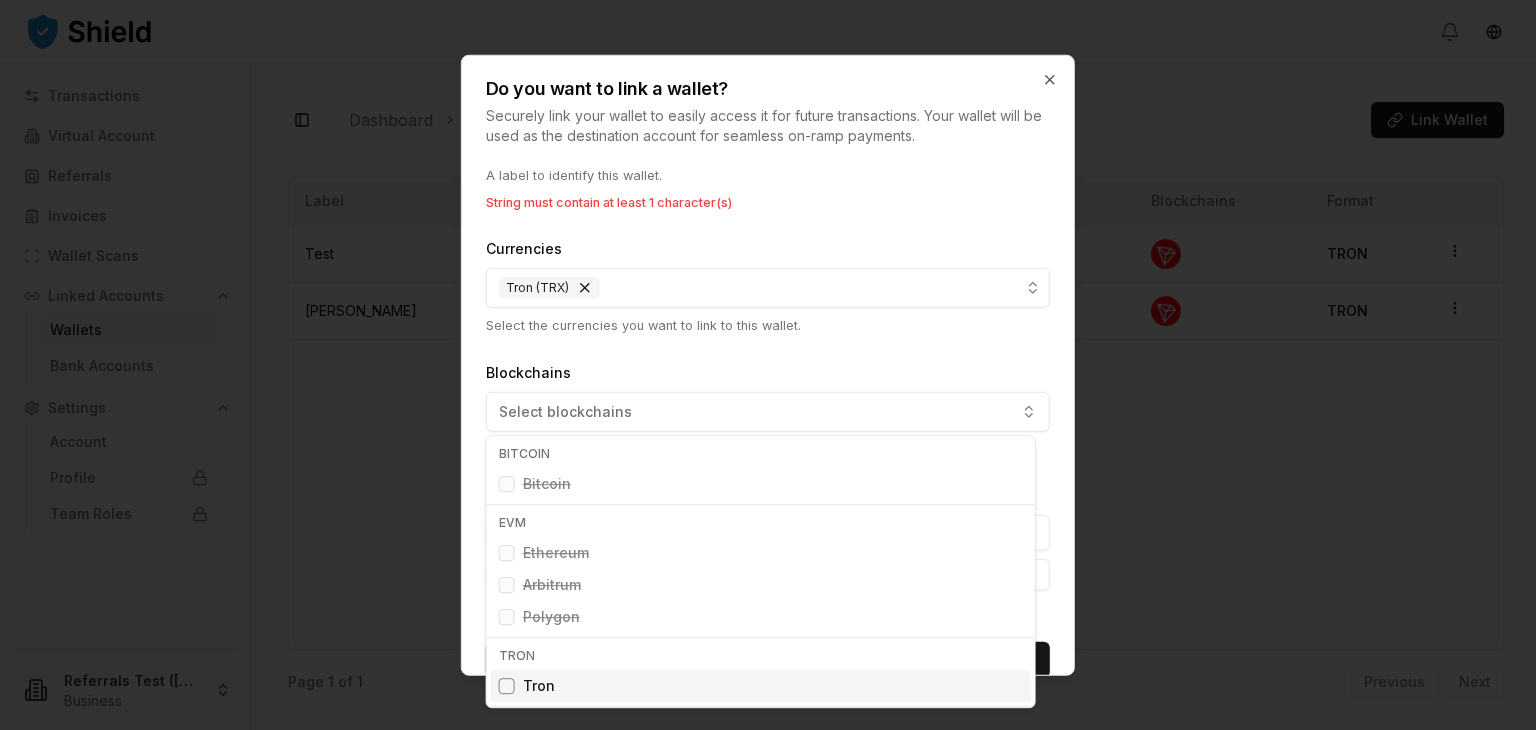 click on "Tron" at bounding box center (539, 686) 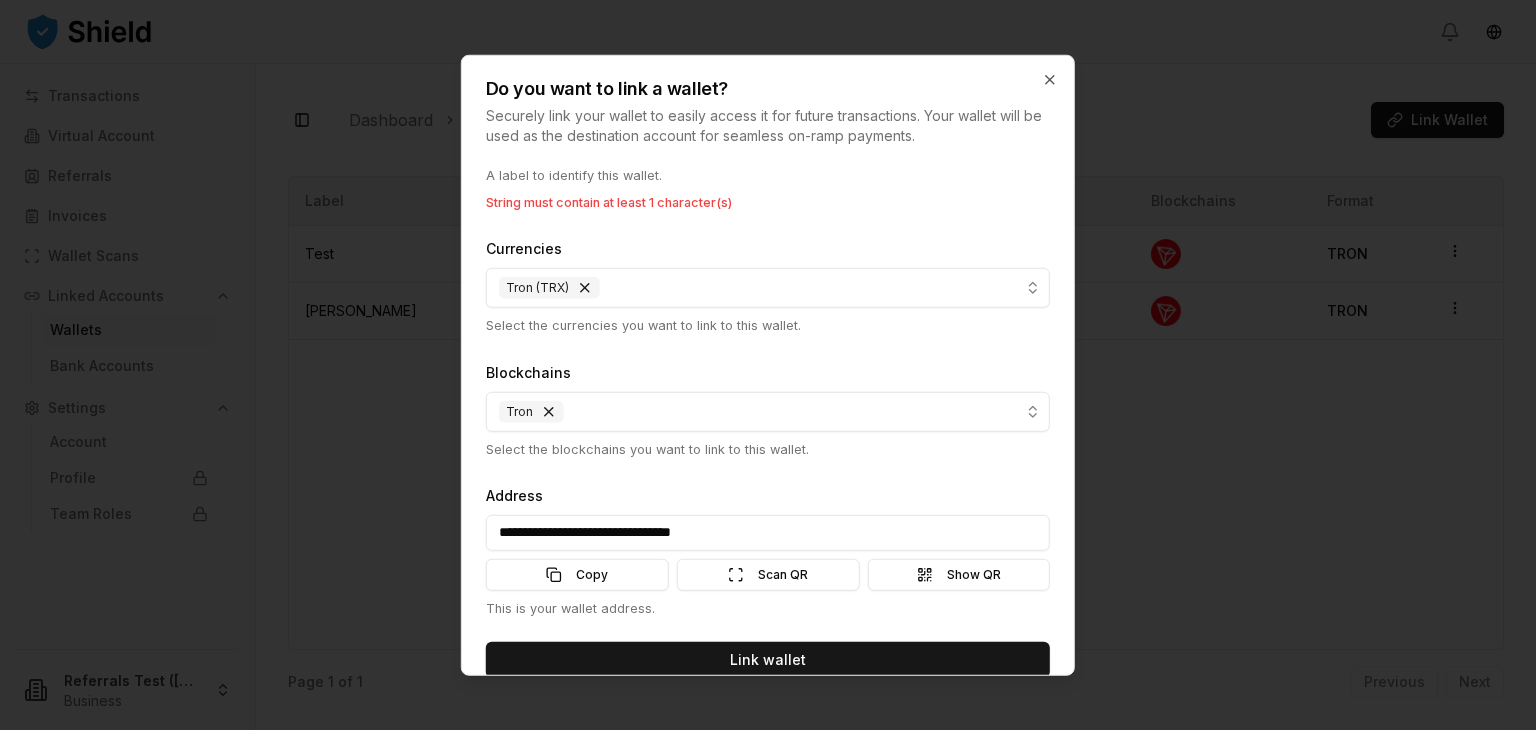 click on "Transactions Virtual Account Referrals Invoices Wallet Scans Linked Accounts Wallets Bank Accounts Settings Account Profile Team Roles Referrals Test ([PERSON_NAME]) Business Toggle Sidebar Dashboard Linked Accounts Wallets   Link Wallet Test Pending TXYqGzup...4HvvCj Currencies Blockchains Format: TRON [PERSON_NAME] Test Approved TF5X48Hk...CSZtXb Currencies Blockchains Format: TRON Page 1 of 1   Previous Next Label State Address Currencies Blockchains Format   Test   Pending   TXYqGzup...4HvvCj       TRON     [PERSON_NAME] Test   Approved   TF5X48Hk...CSZtXb       TRON   Page 1 of 1   Previous Next Do you want to link a wallet? Securely link your wallet to easily access it for future transactions. Your wallet will be used as the destination account for seamless on-ramp payments. Label A label to identify this wallet. String must contain at least 1 character(s) Currencies Tron (TRX) Select the currencies you want to link to this wallet. Blockchains Tron Select the blockchains you want to link to this wallet. Address Copy Scan" at bounding box center (768, 440) 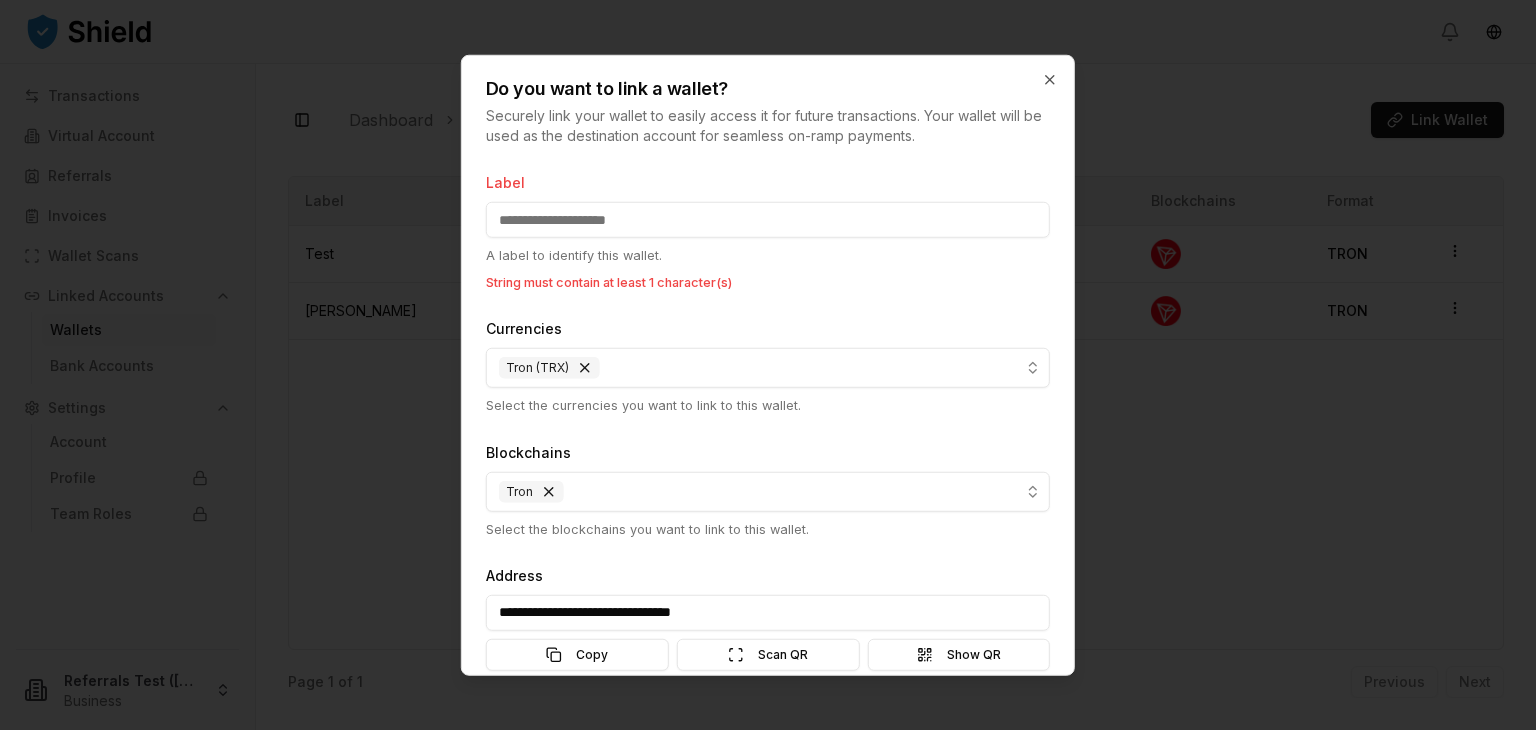 click on "Label" at bounding box center (768, 220) 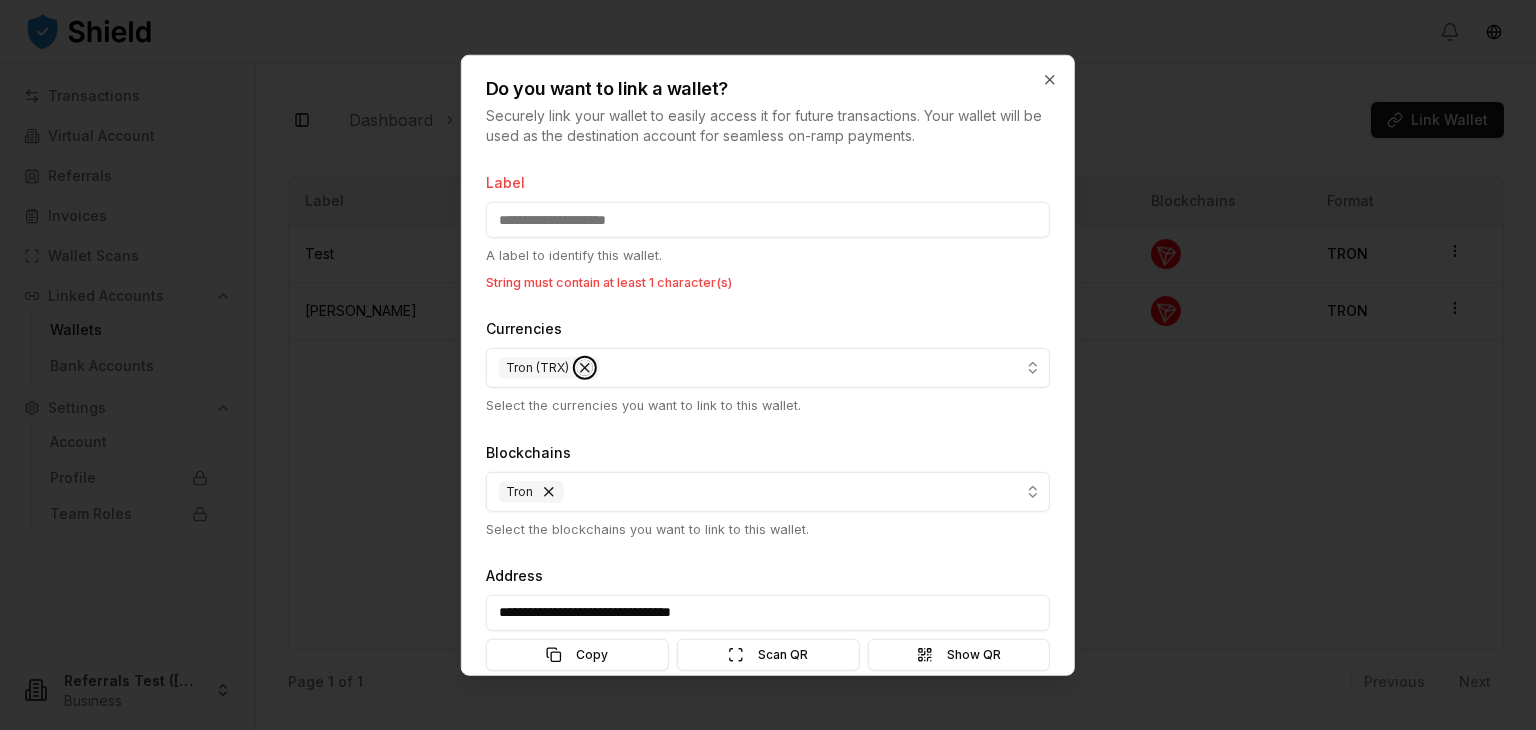 type 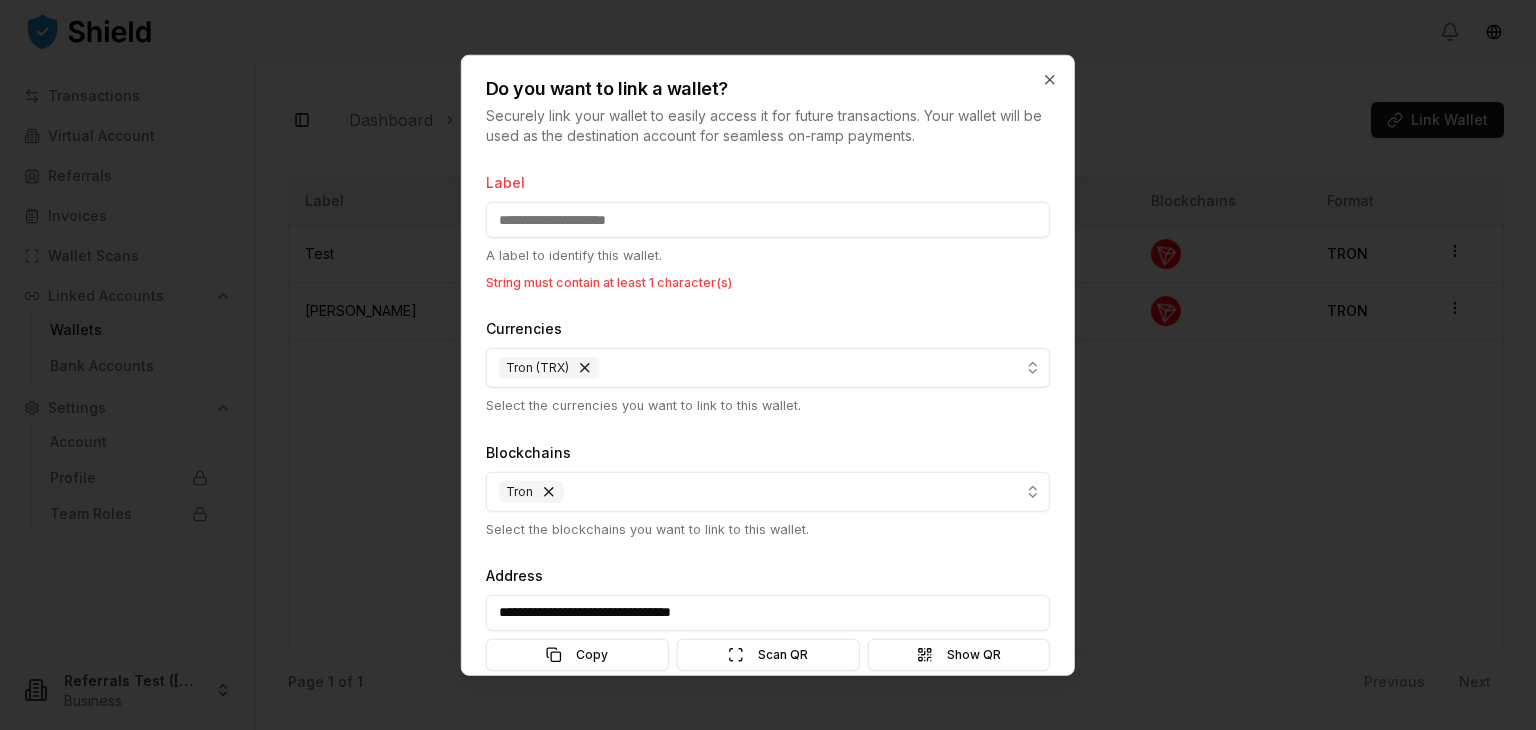 click on "Label" at bounding box center (768, 220) 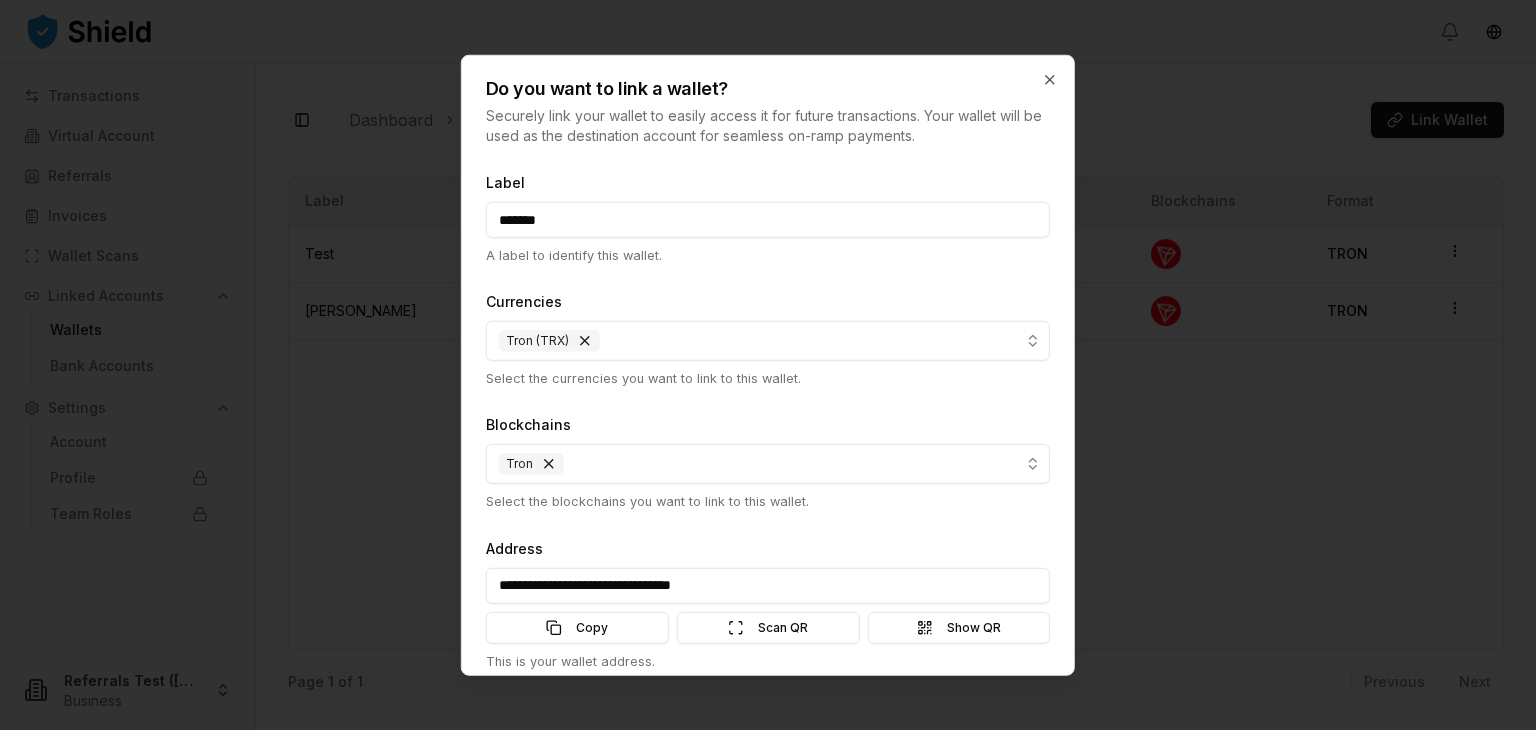 scroll, scrollTop: 80, scrollLeft: 0, axis: vertical 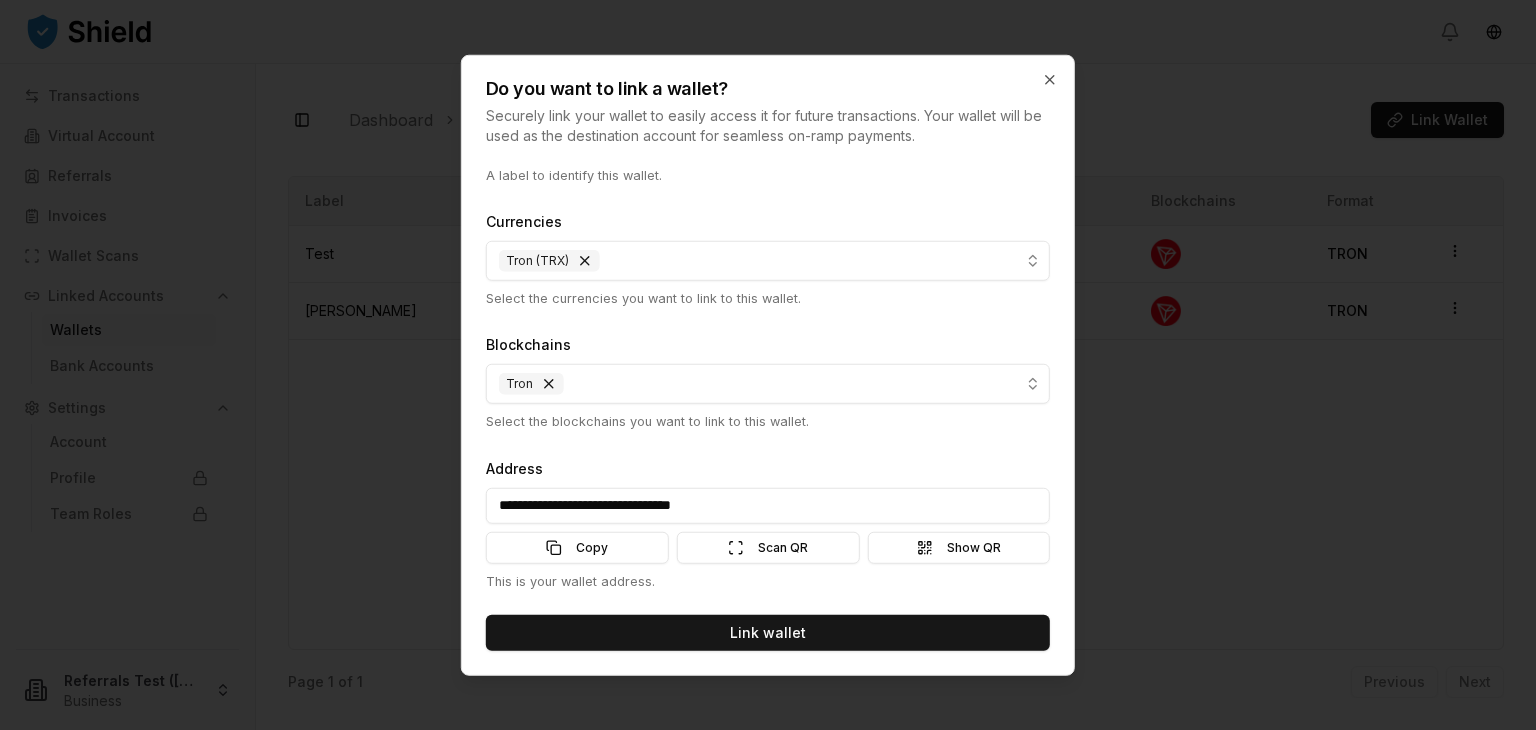 type on "*******" 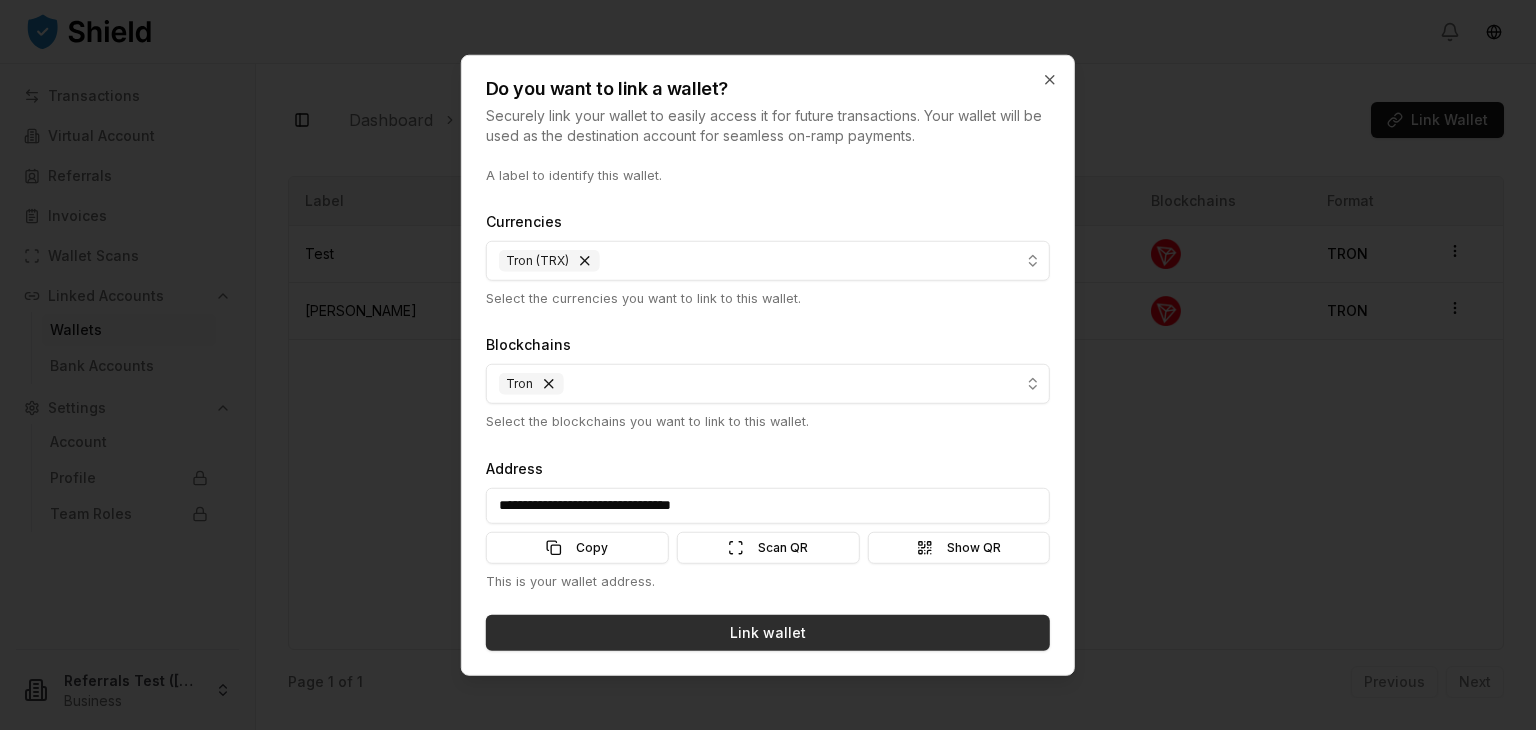 click on "Link wallet" at bounding box center [768, 633] 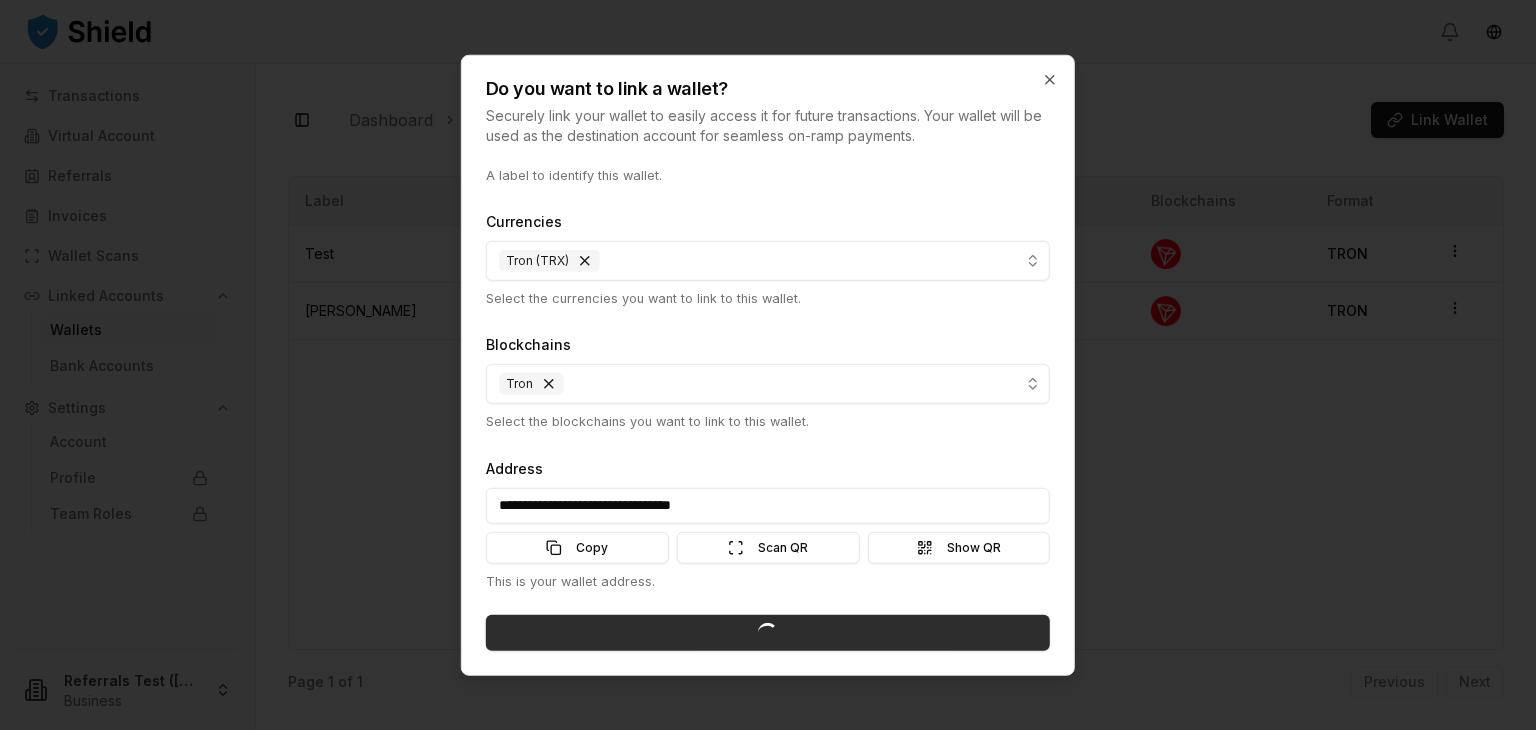 type 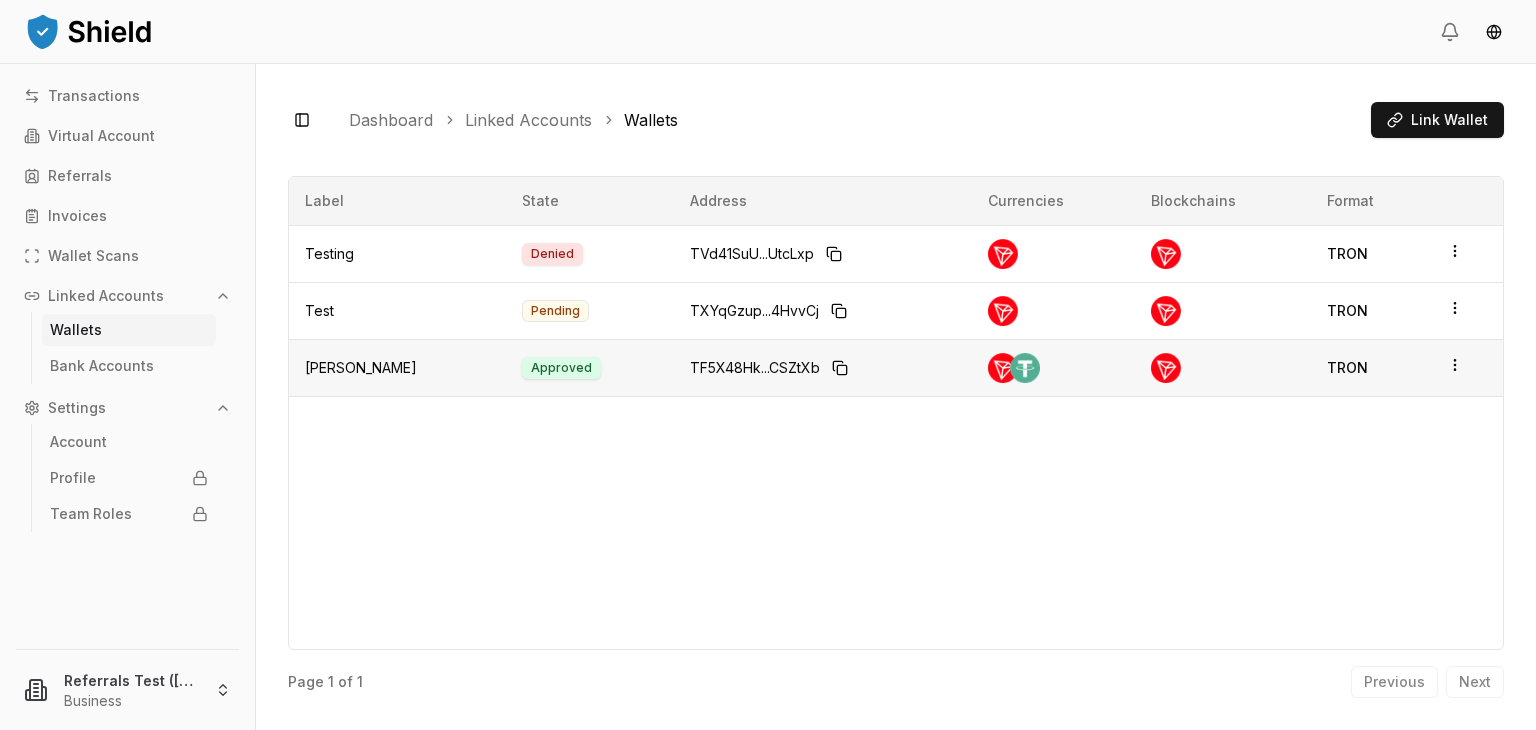 click on "TF5X48Hk...CSZtXb" at bounding box center (823, 368) 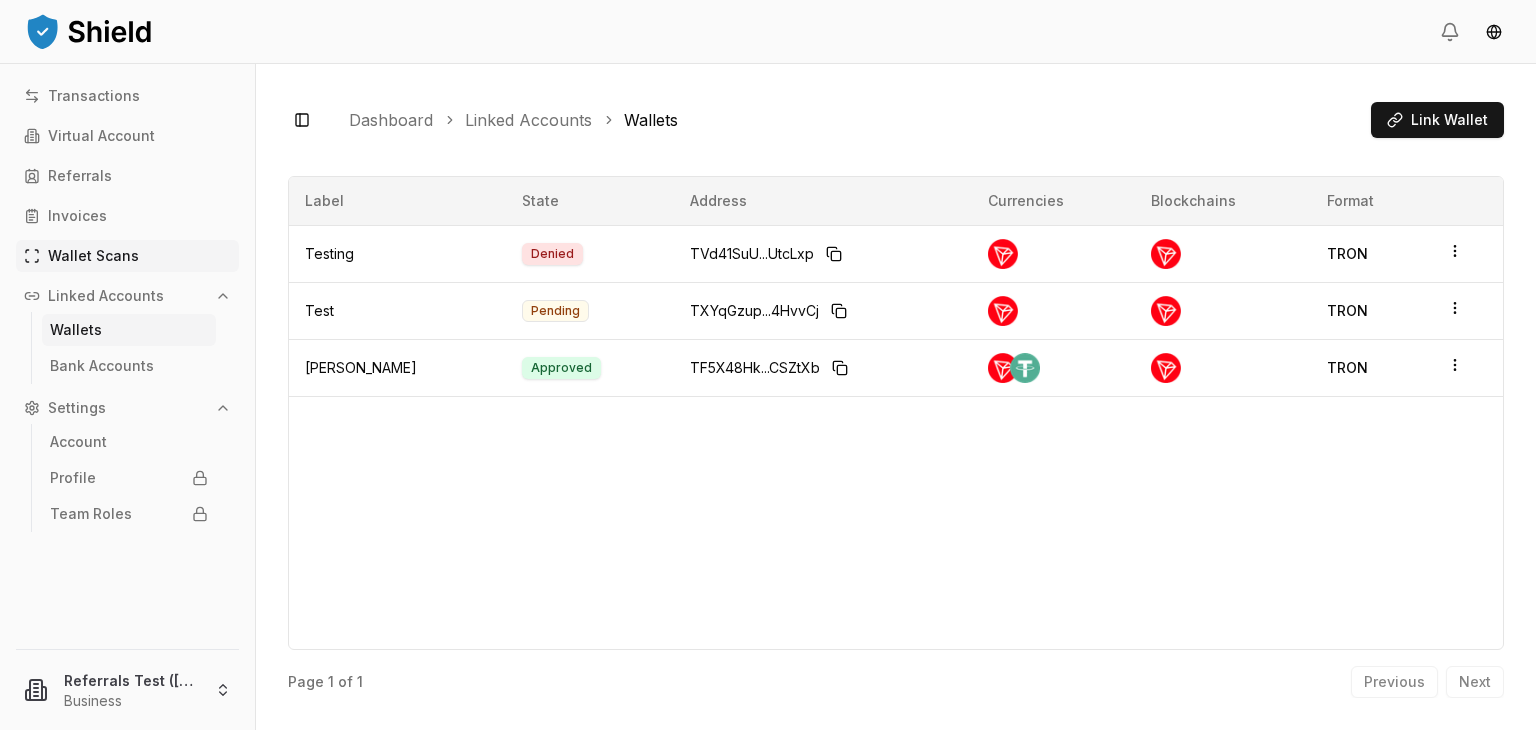 click on "Wallet Scans" at bounding box center [93, 256] 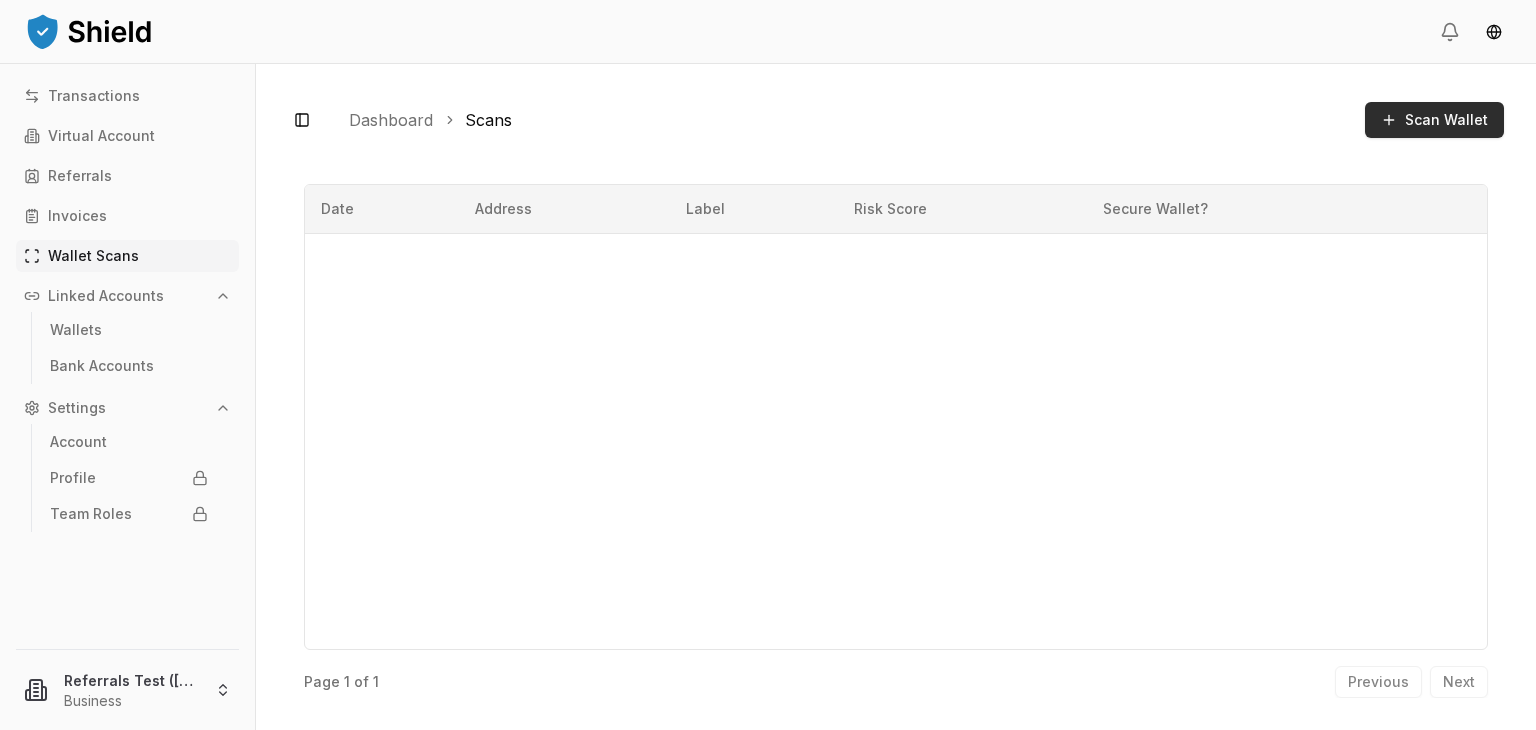 click on "Scan Wallet" at bounding box center [1446, 120] 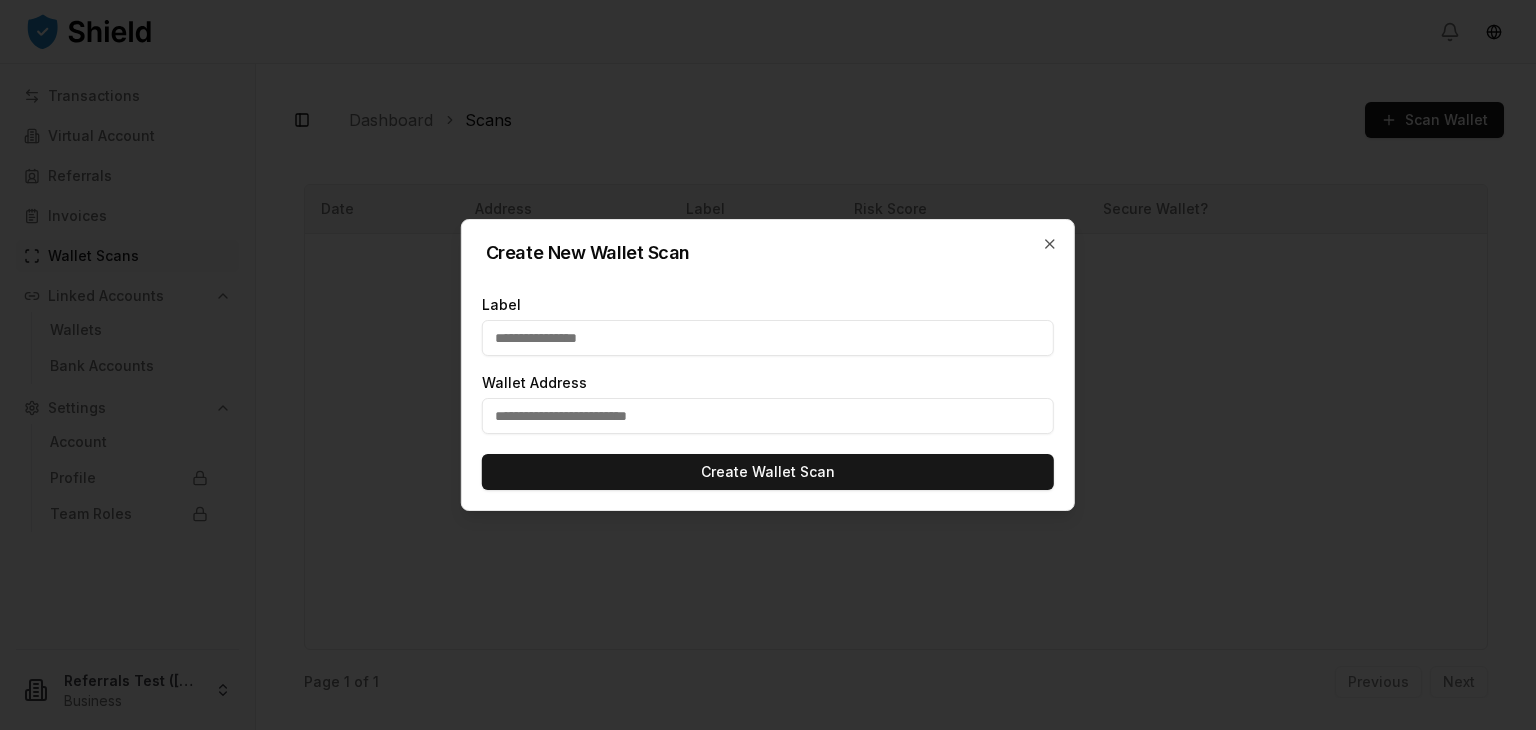 click at bounding box center [768, 416] 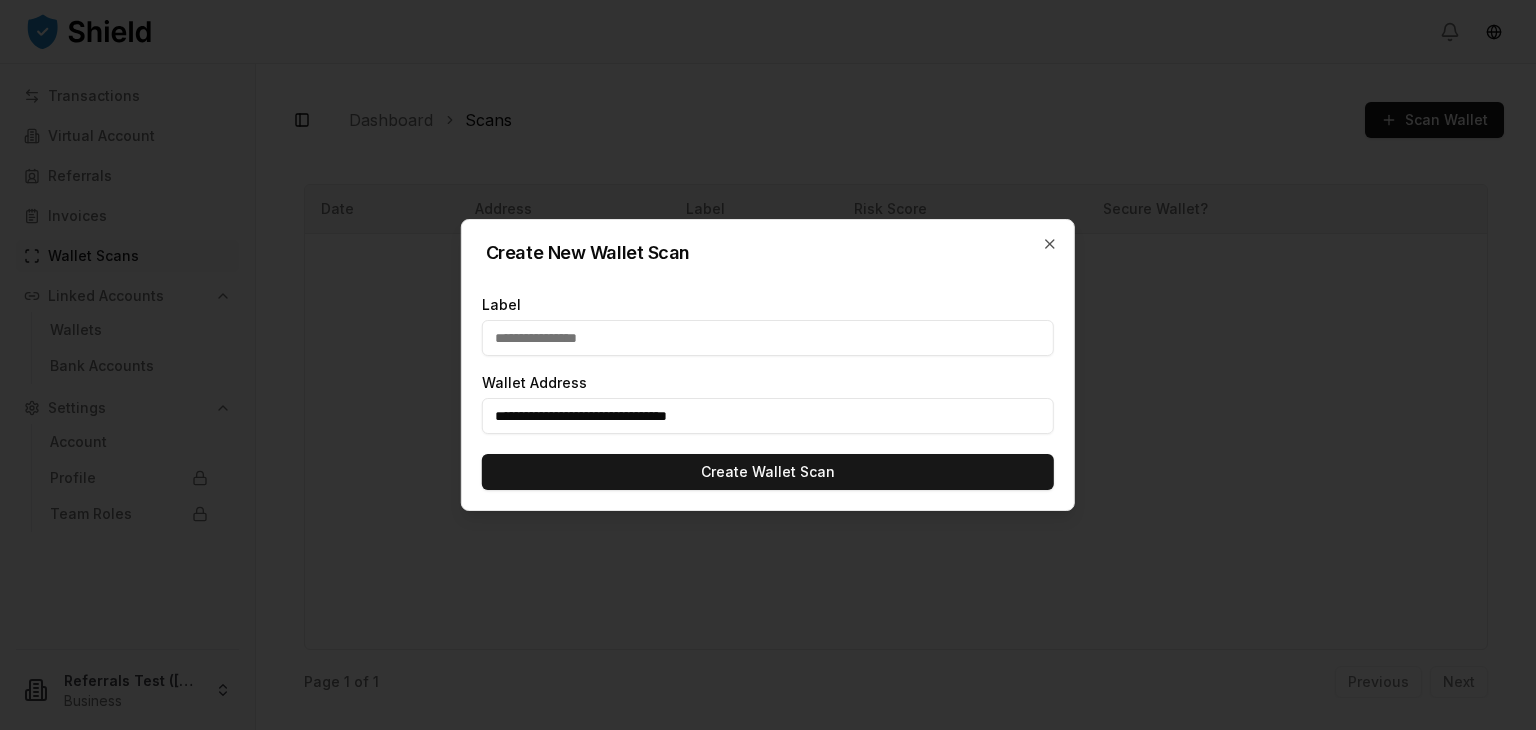 type on "**********" 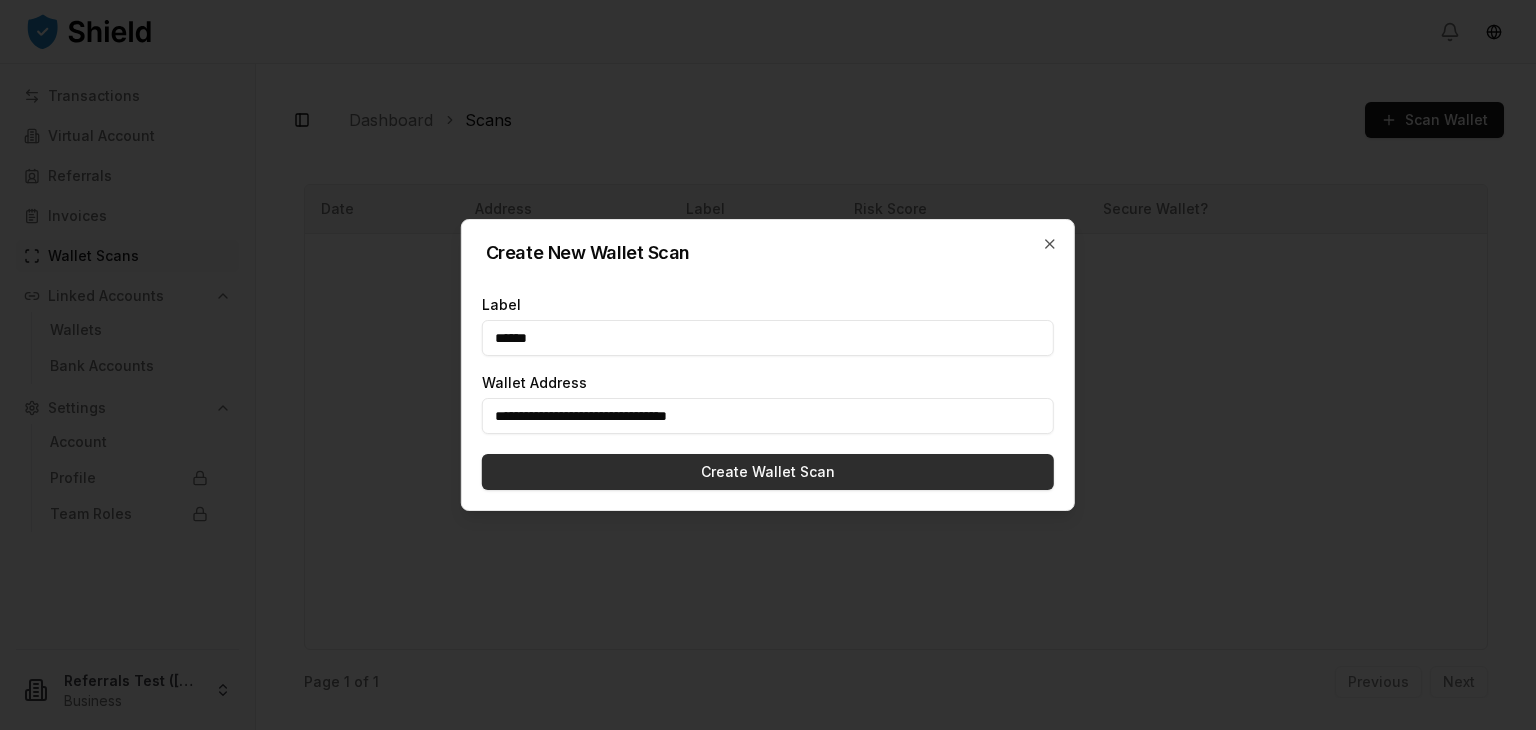 click on "Create Wallet Scan" at bounding box center [768, 472] 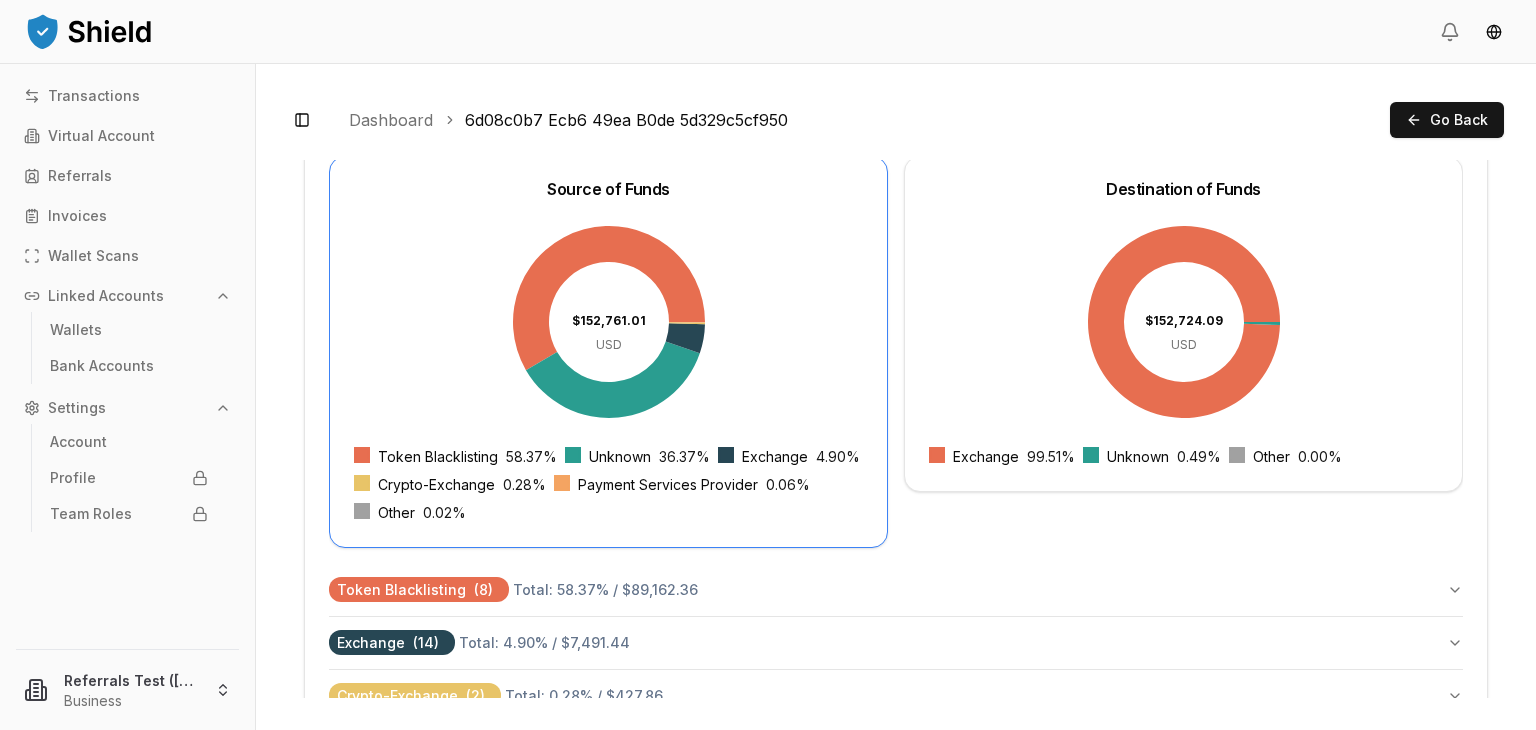 click on "$152,724.09 USD" at bounding box center [1183, 322] 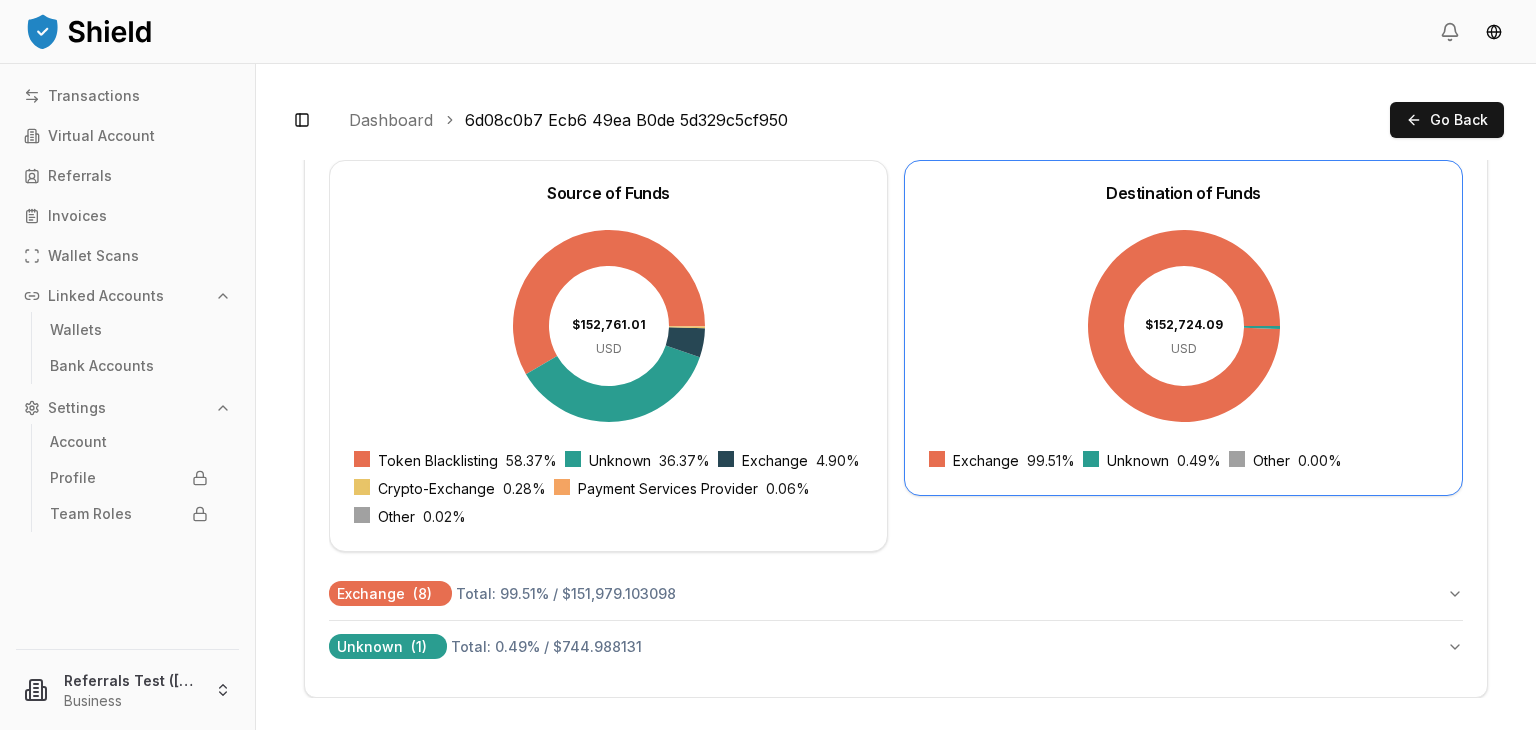 scroll, scrollTop: 588, scrollLeft: 0, axis: vertical 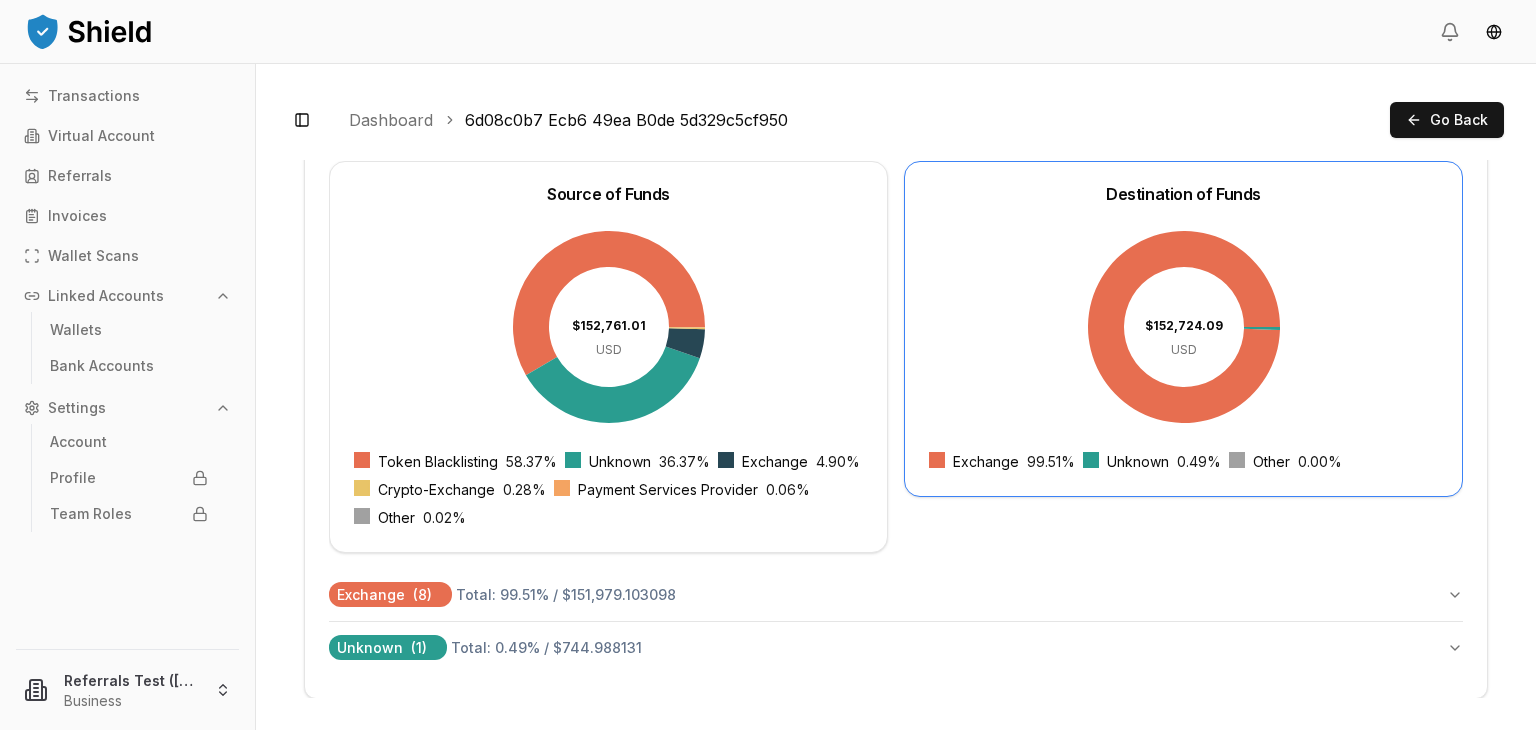 click on "$152,761.01 USD" 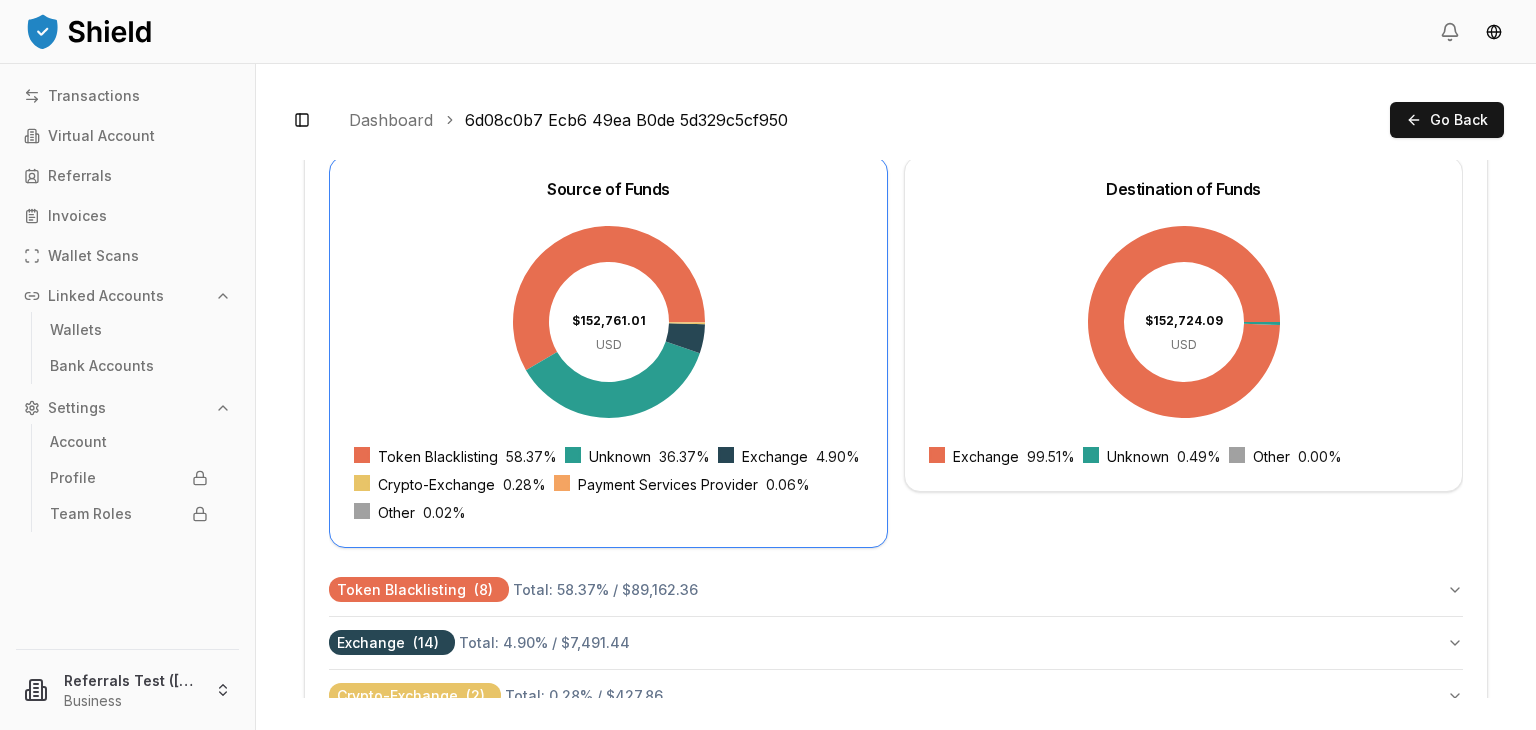 click on "$152,724.09 USD" at bounding box center (1183, 322) 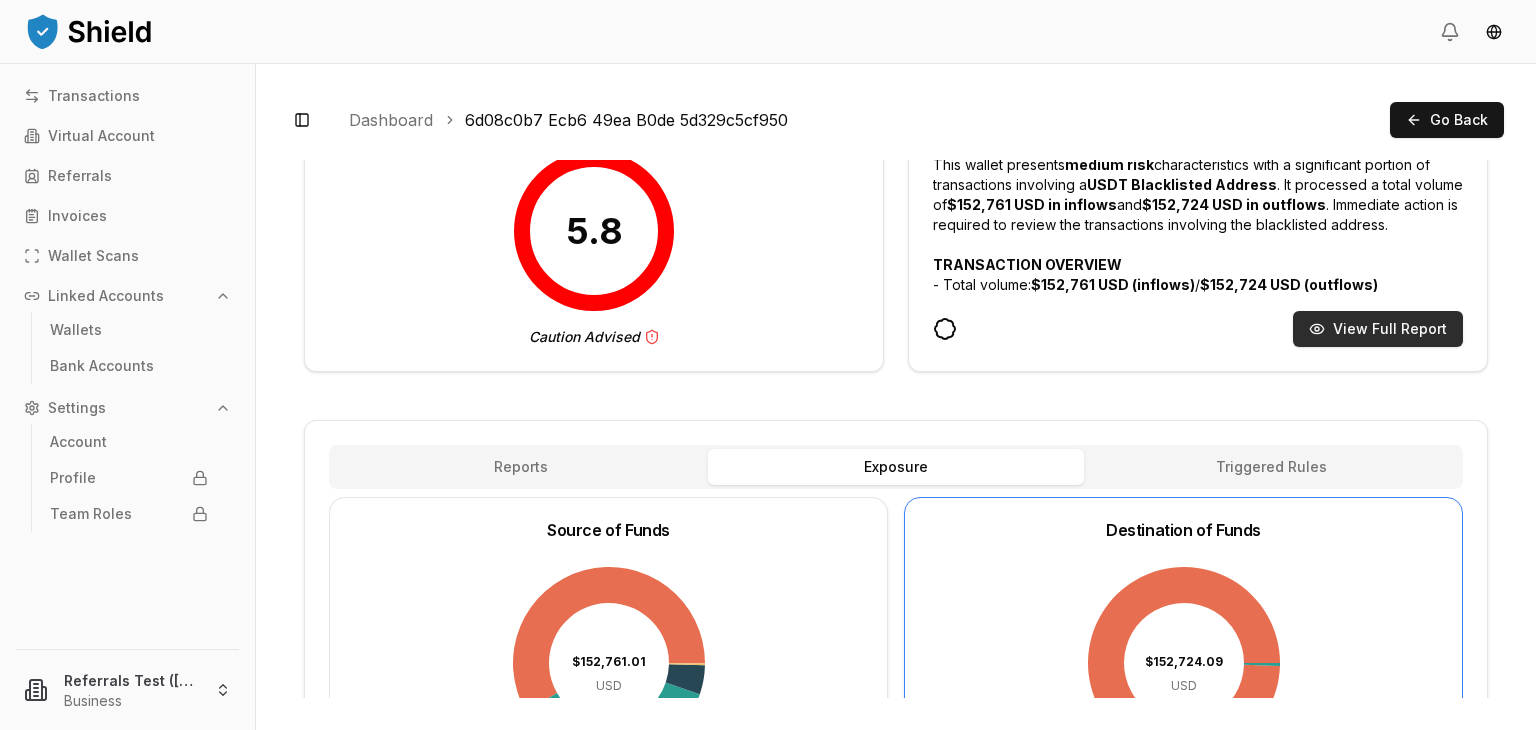 scroll, scrollTop: 0, scrollLeft: 0, axis: both 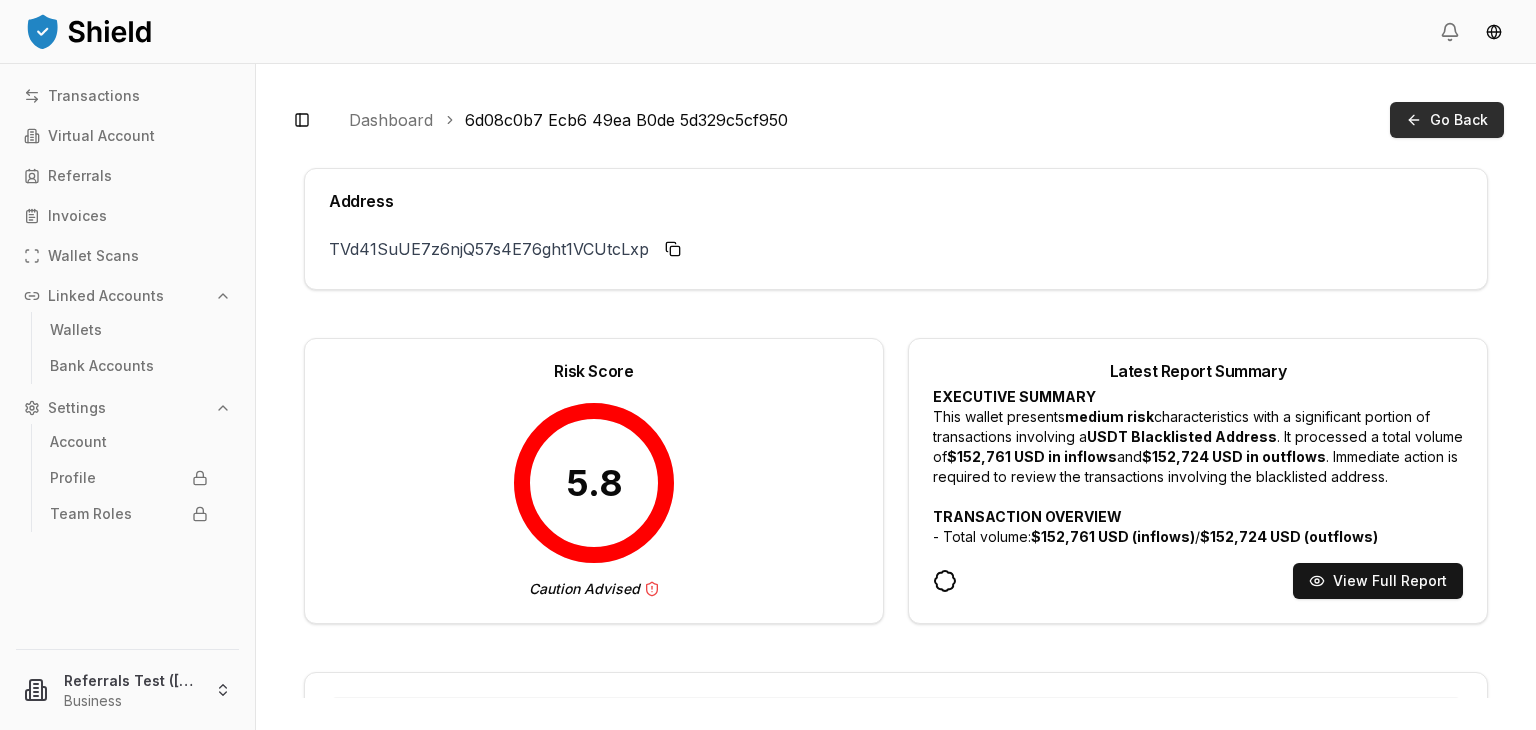 click on "Go Back" at bounding box center [1447, 120] 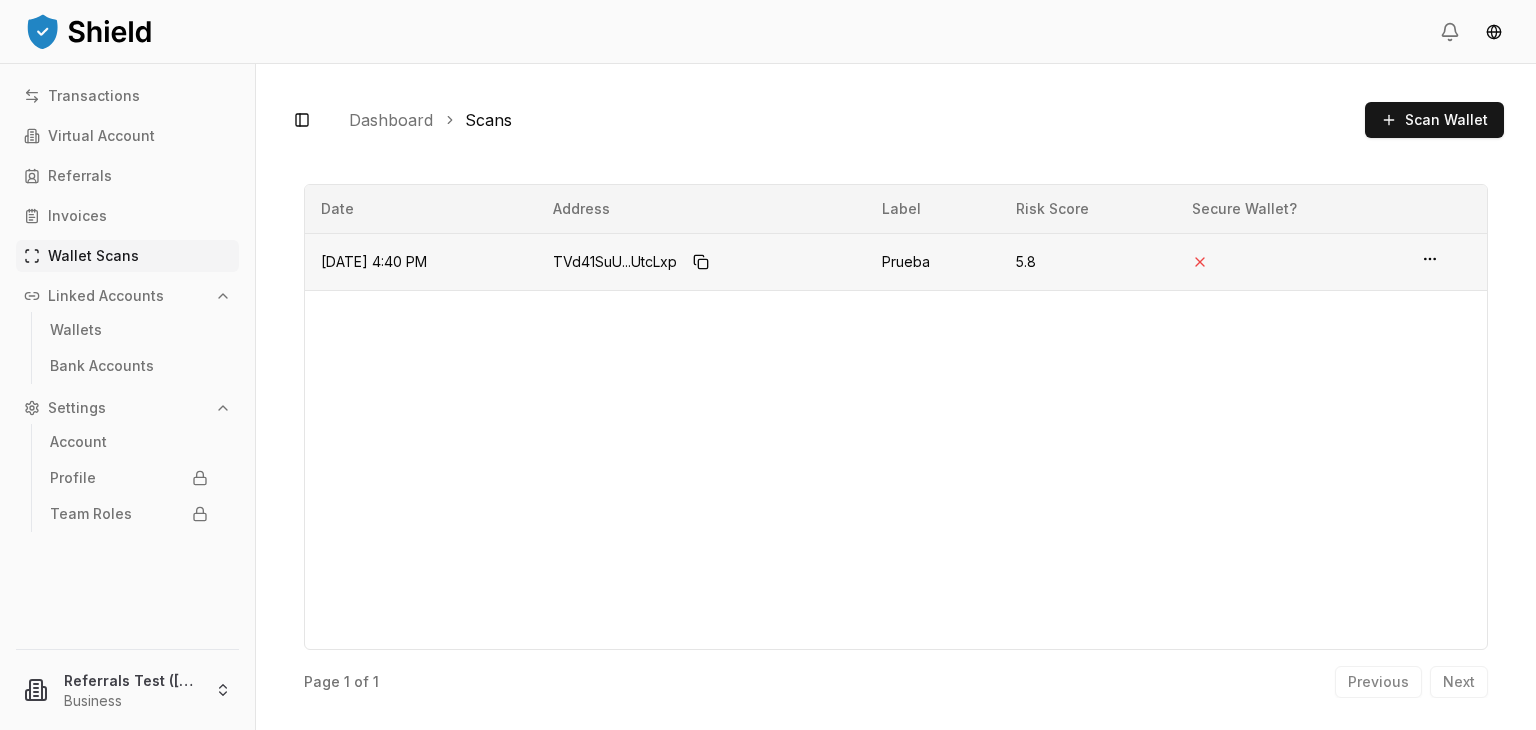 click at bounding box center [1446, 261] 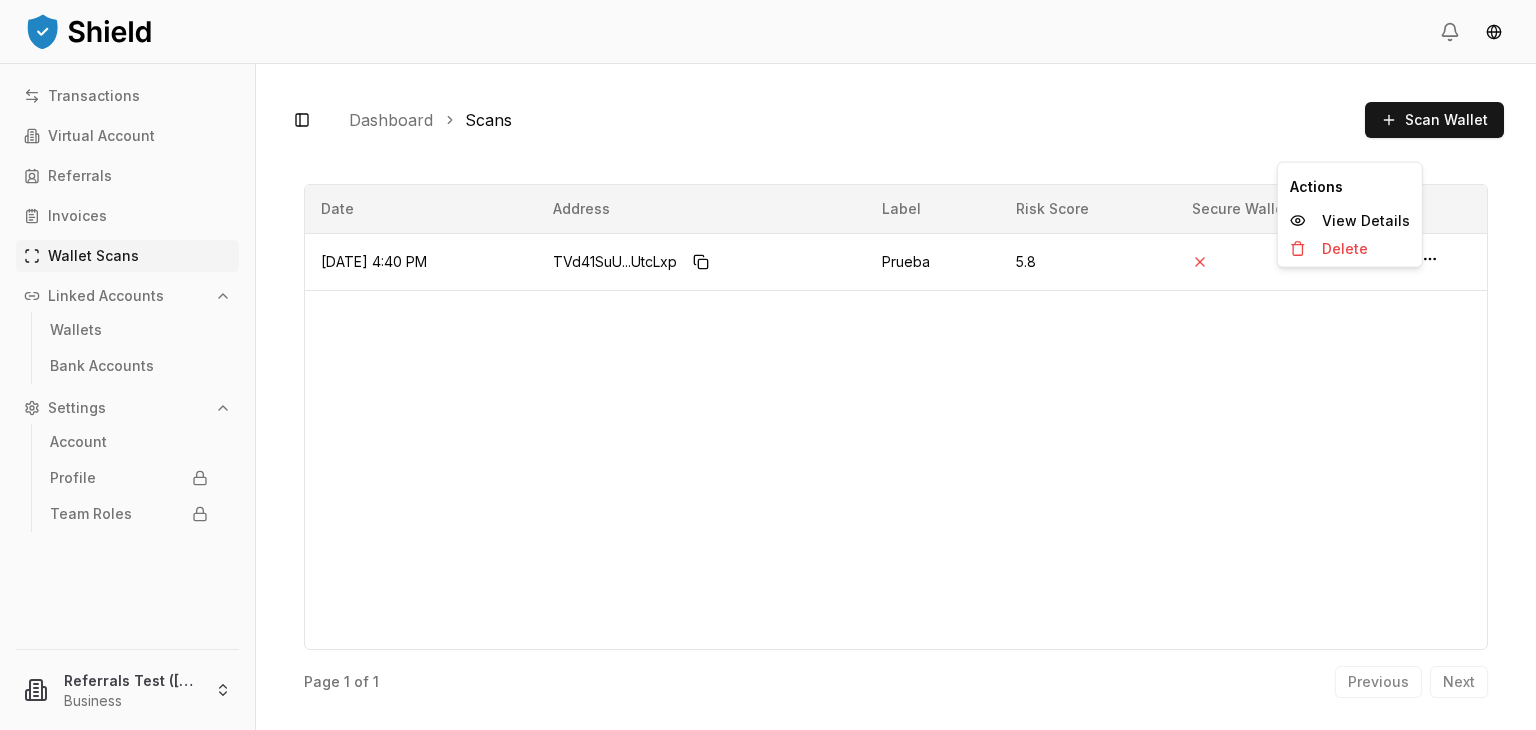 click on "Date Address Label Risk Score Secure Wallet?   [DATE] 4:40 PM   TVd41SuU...UtcLxp   Prueba   5.8" at bounding box center [896, 417] 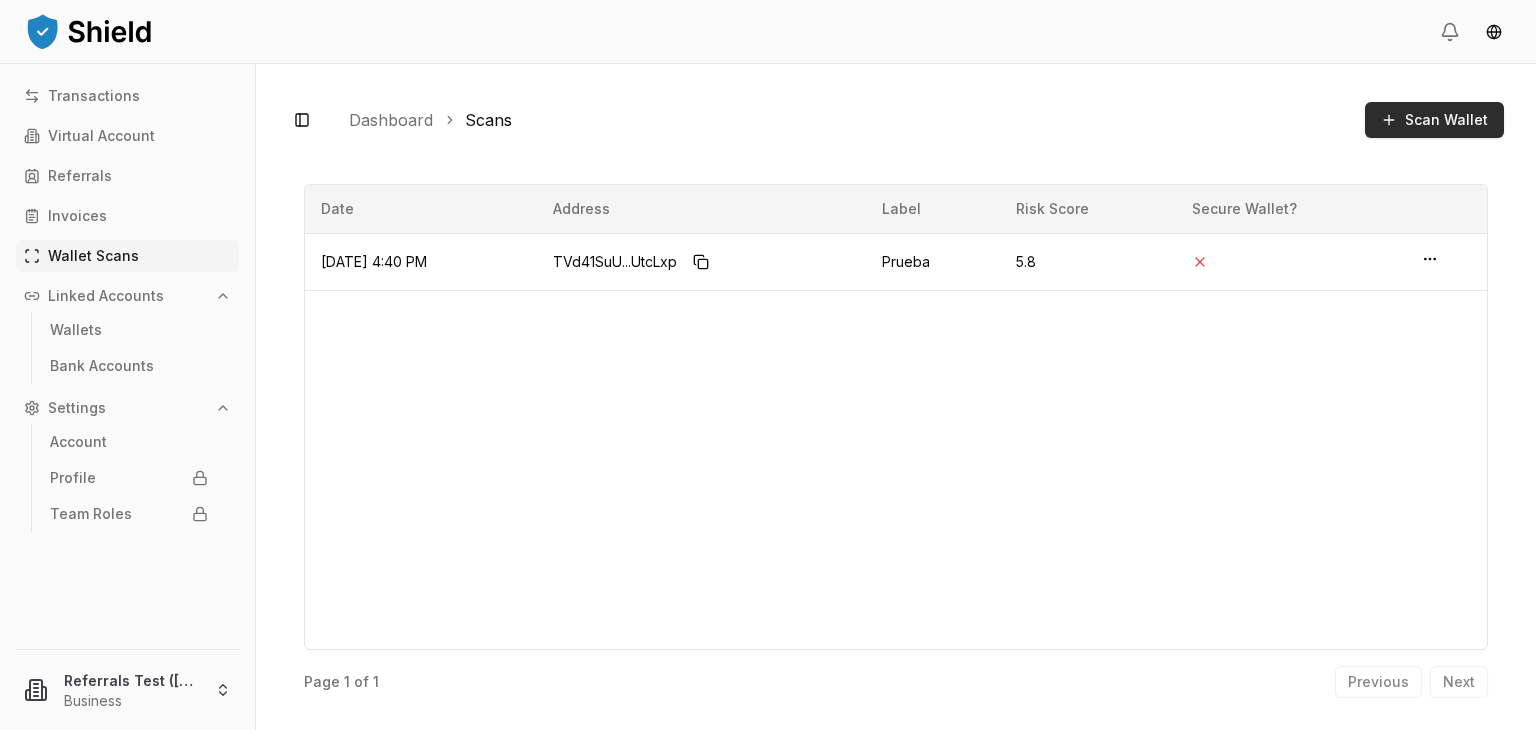 click on "Scan Wallet" at bounding box center (1434, 120) 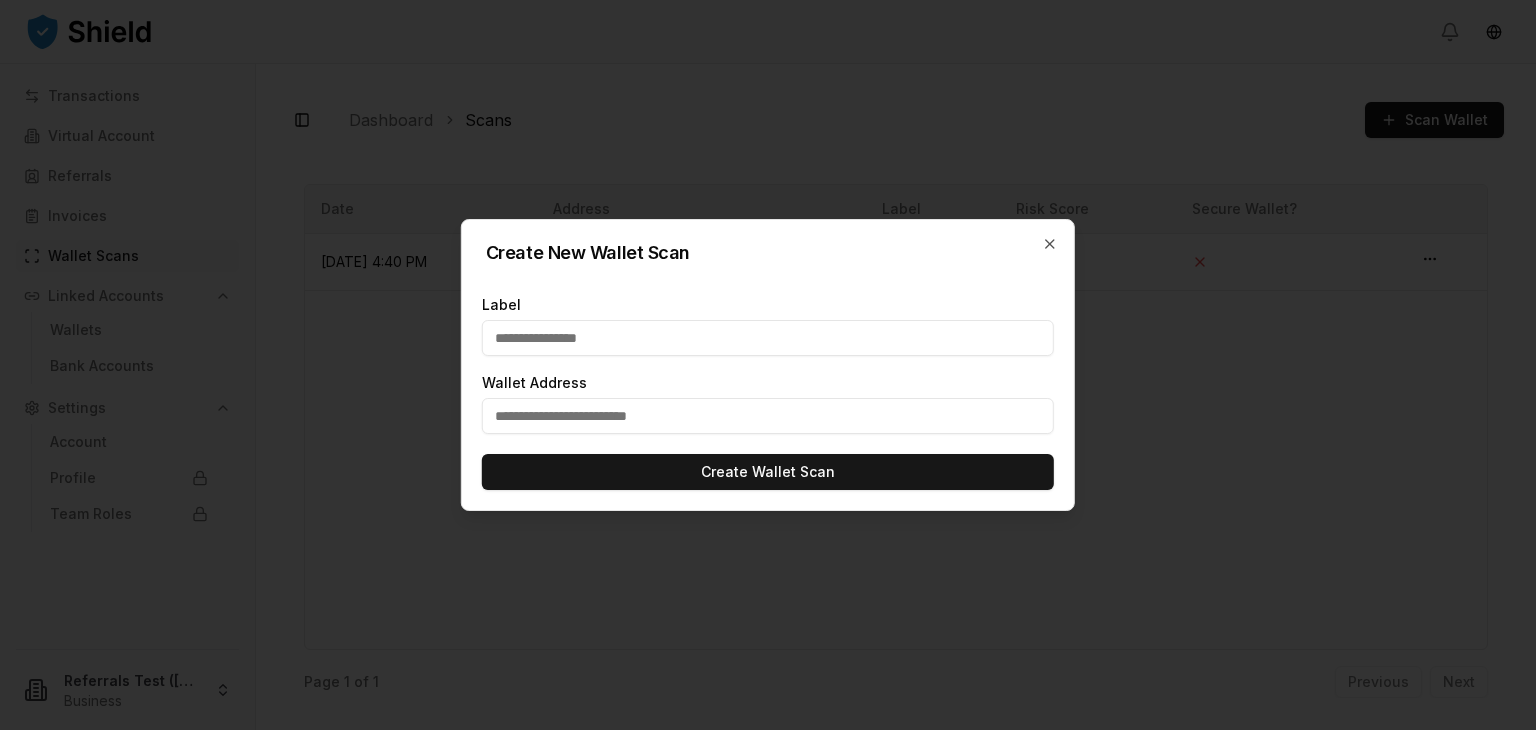 click at bounding box center (768, 416) 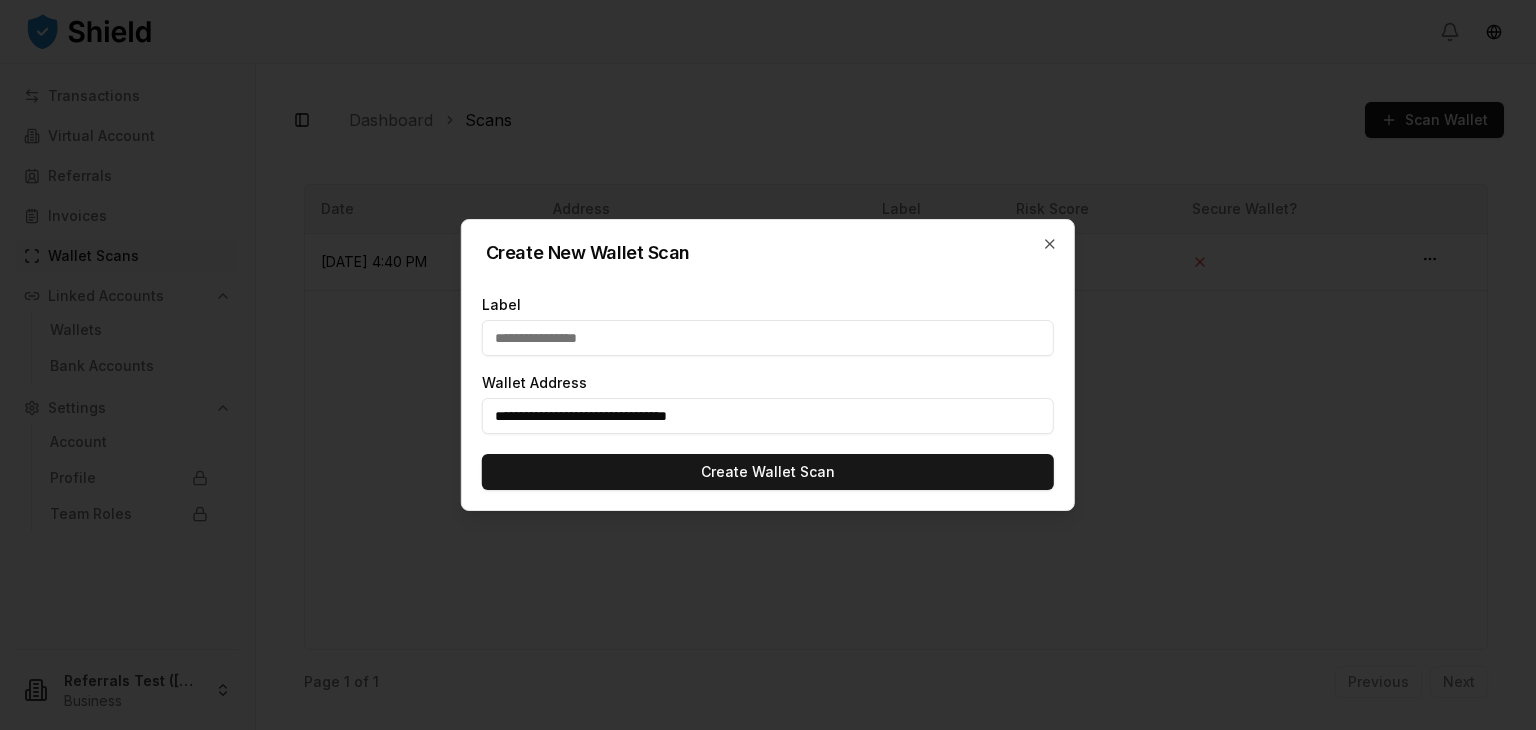type on "**********" 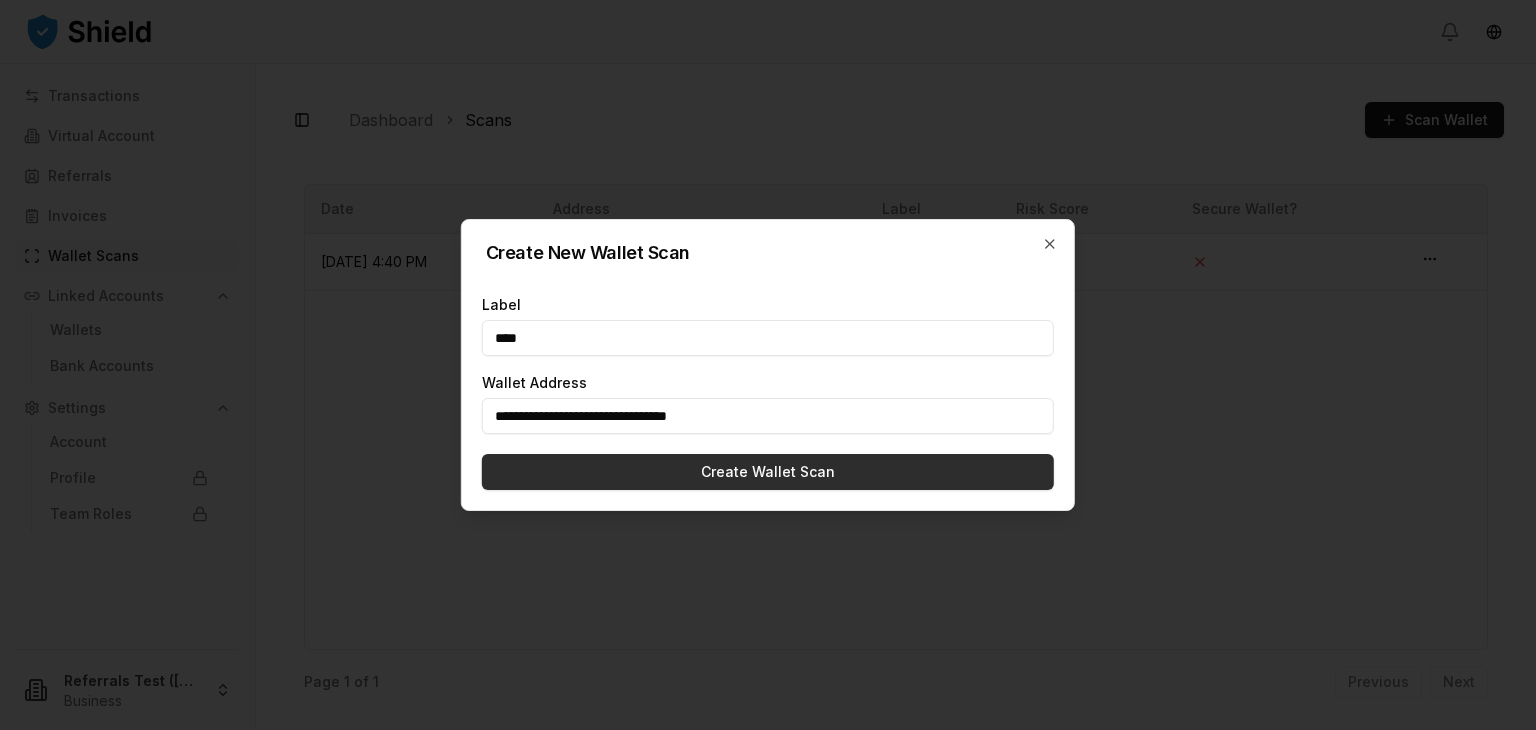 click on "Create Wallet Scan" at bounding box center [768, 472] 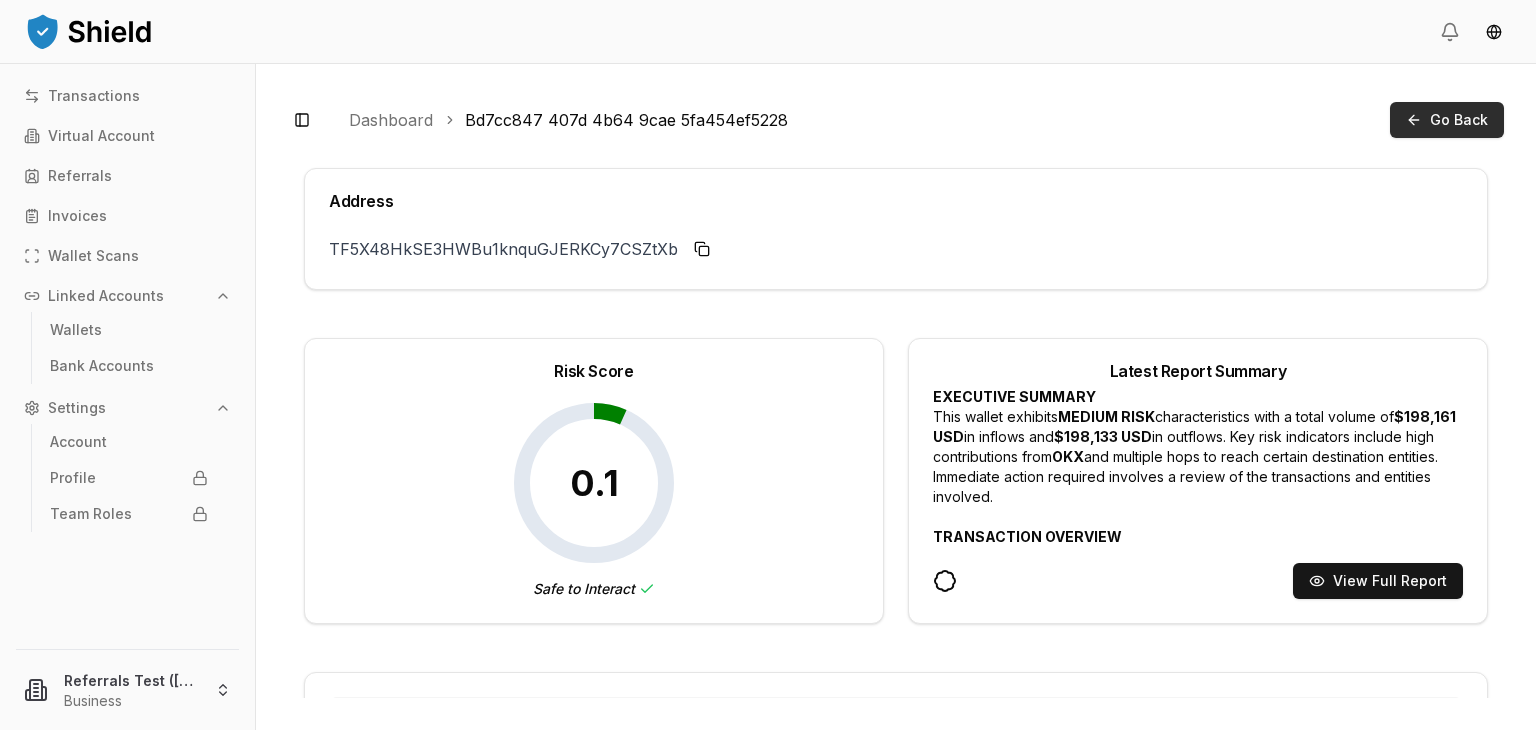 click on "Go Back" at bounding box center [1447, 120] 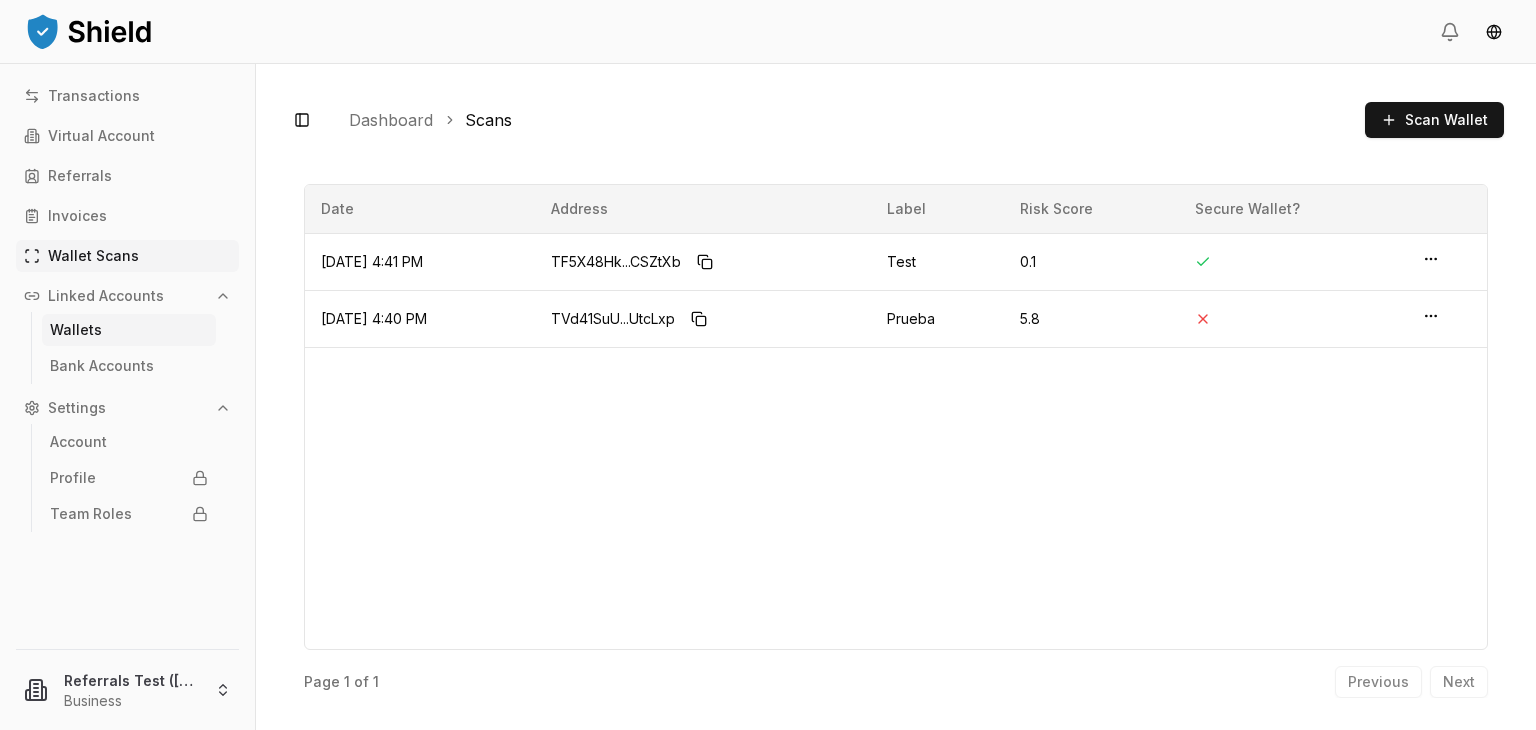 click on "Wallets" at bounding box center [129, 330] 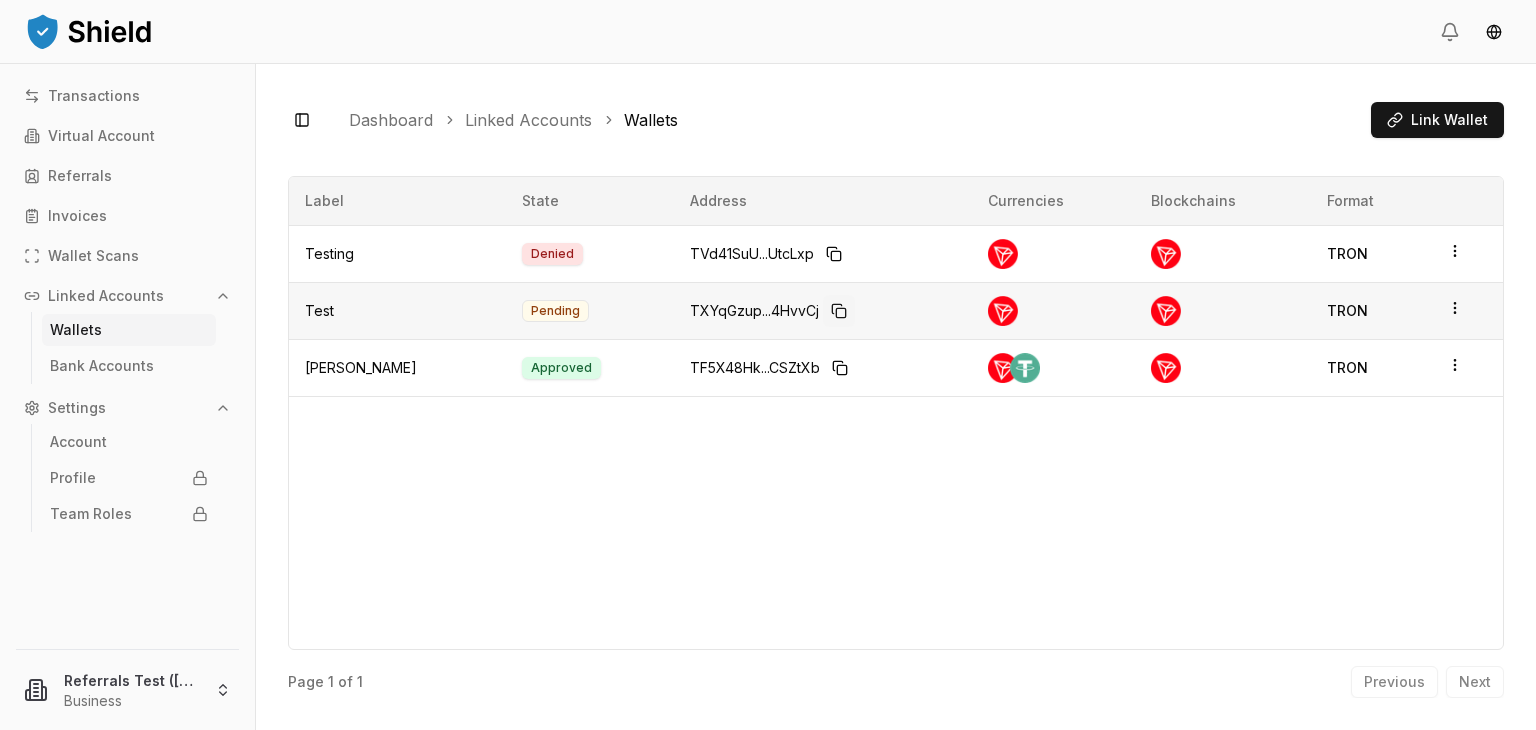 click at bounding box center [839, 311] 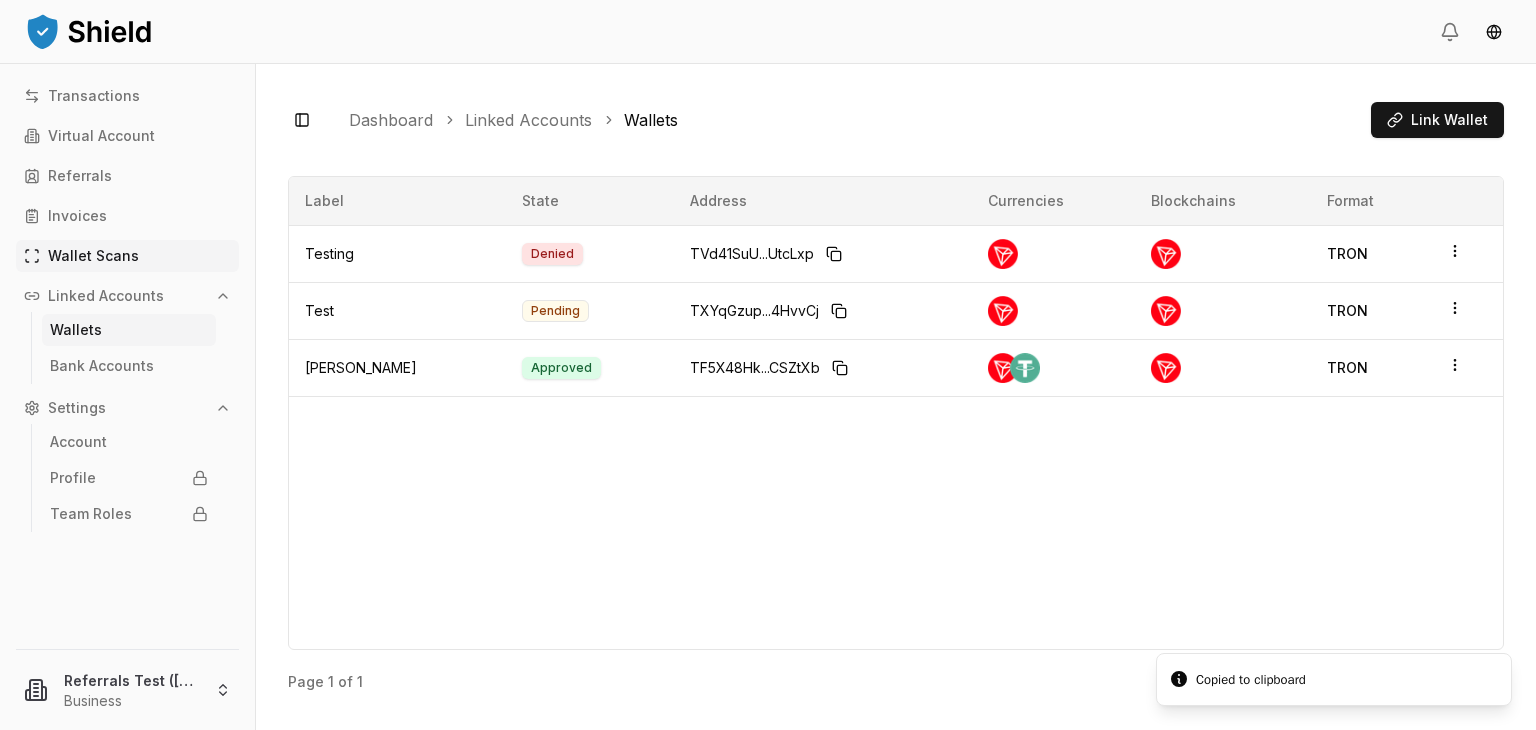 click on "Wallet Scans" at bounding box center [93, 256] 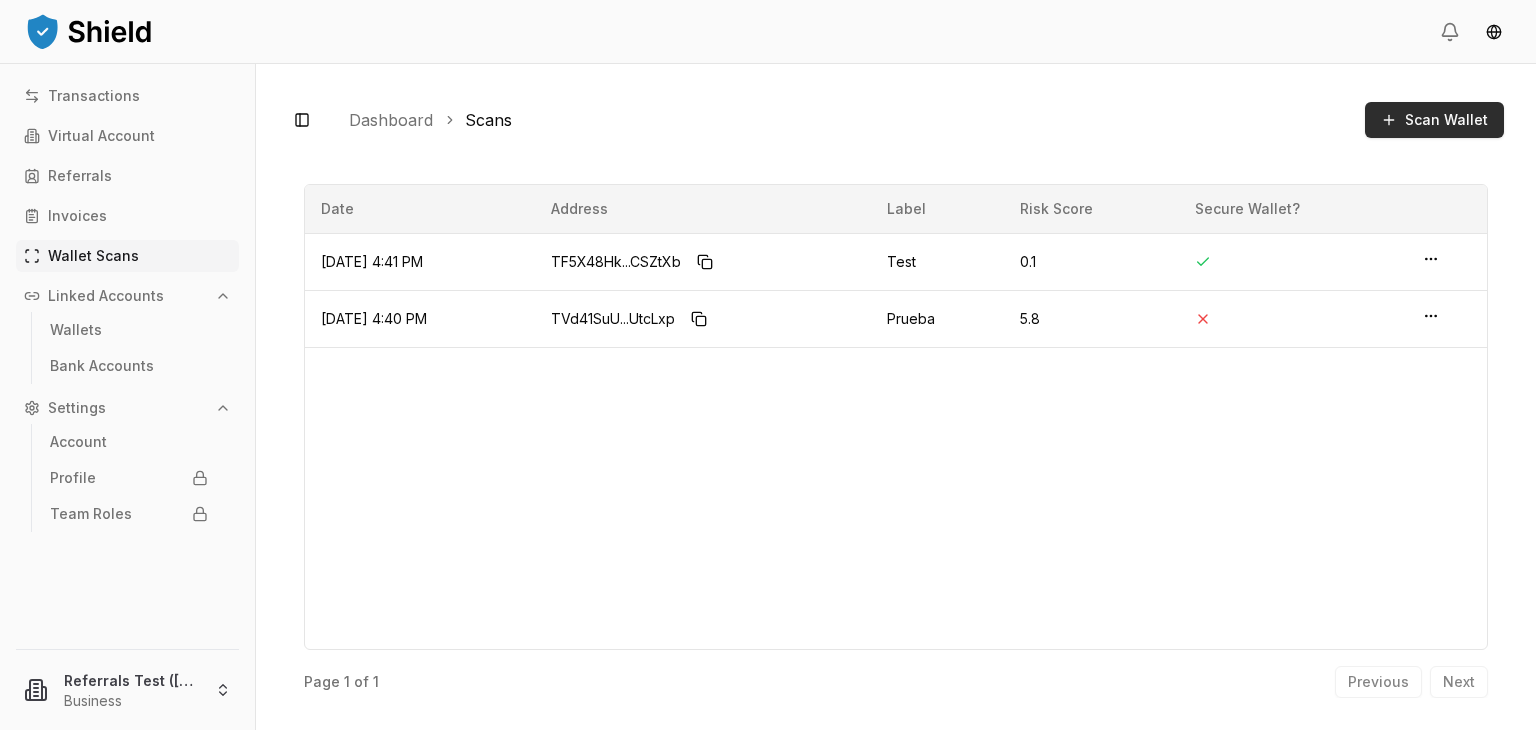 click on "Scan Wallet" at bounding box center [1434, 120] 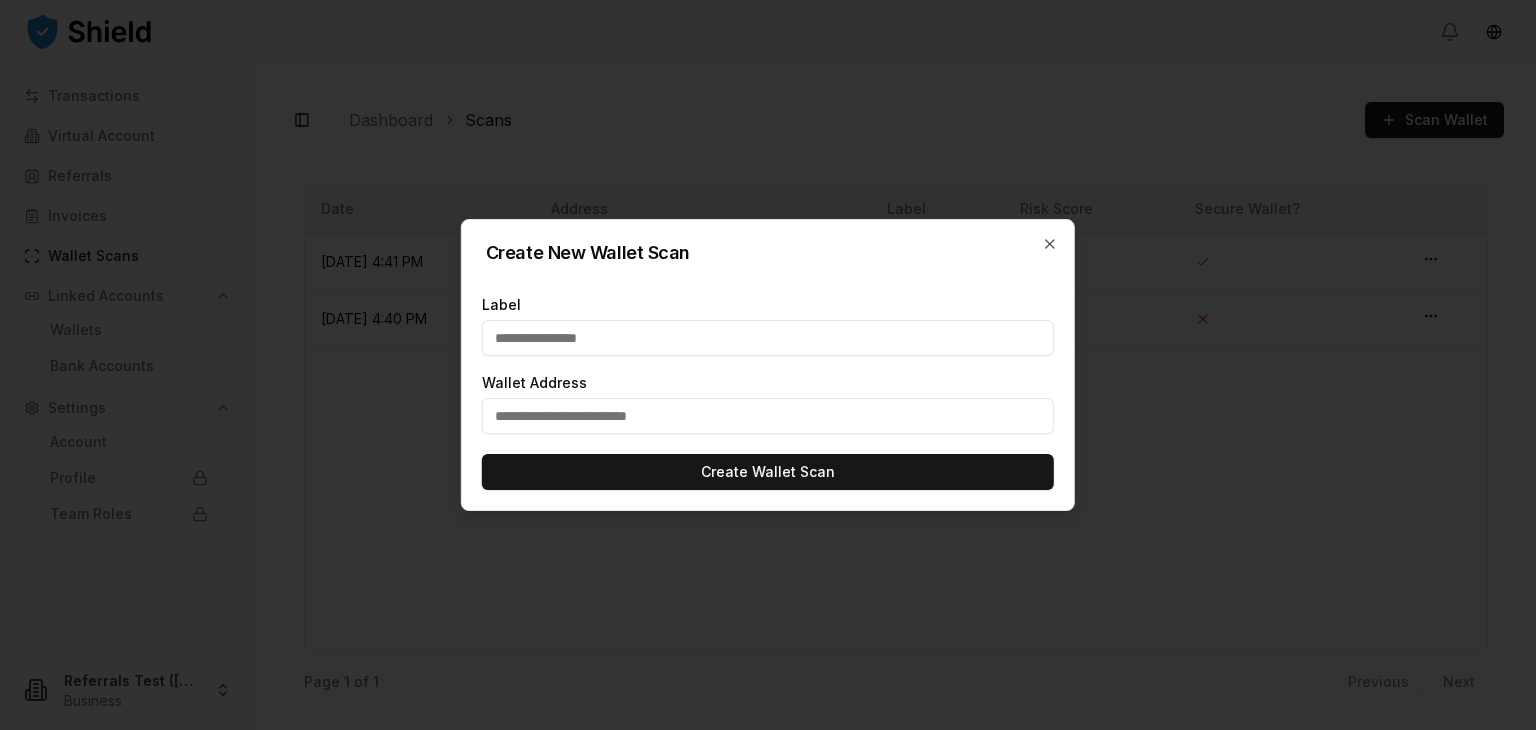 click at bounding box center (768, 416) 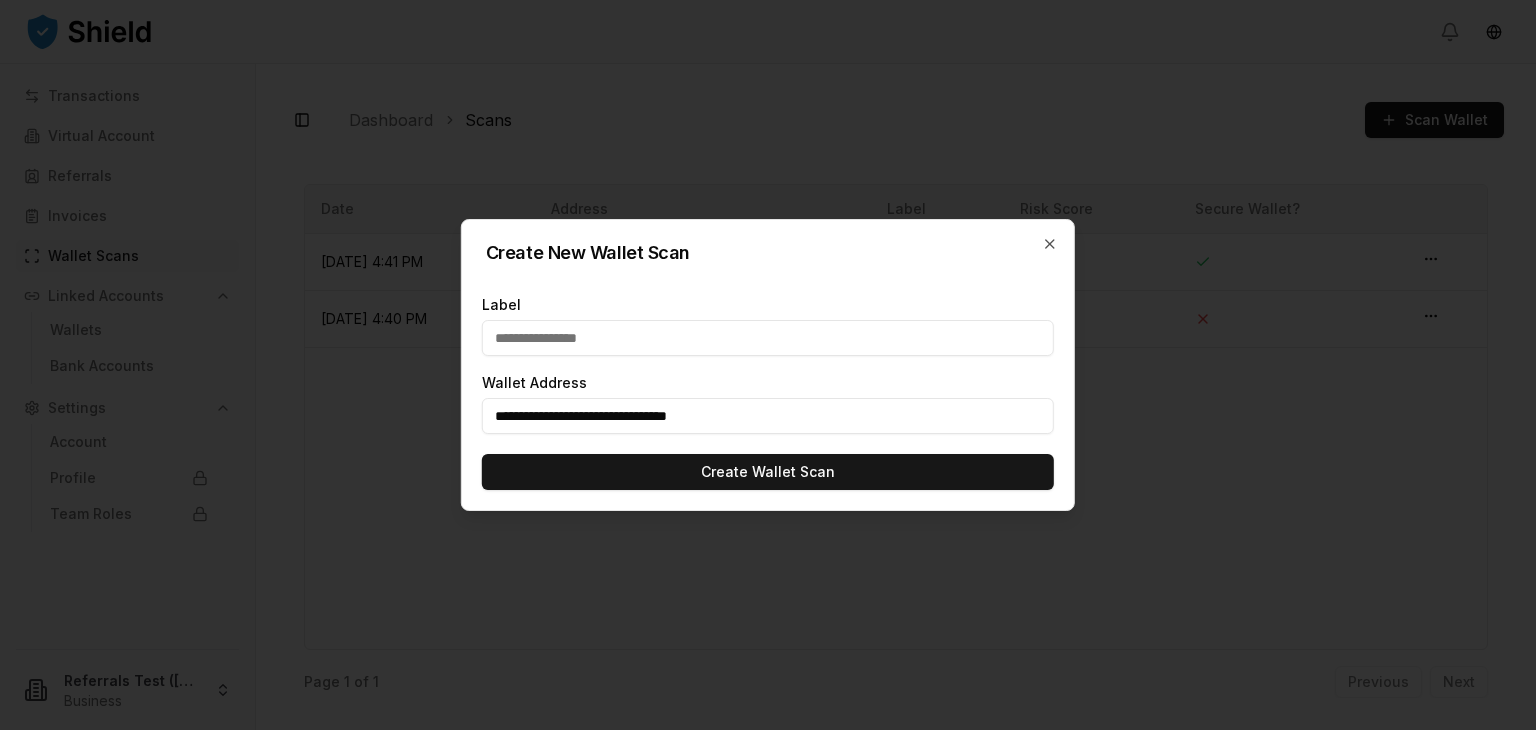 type on "**********" 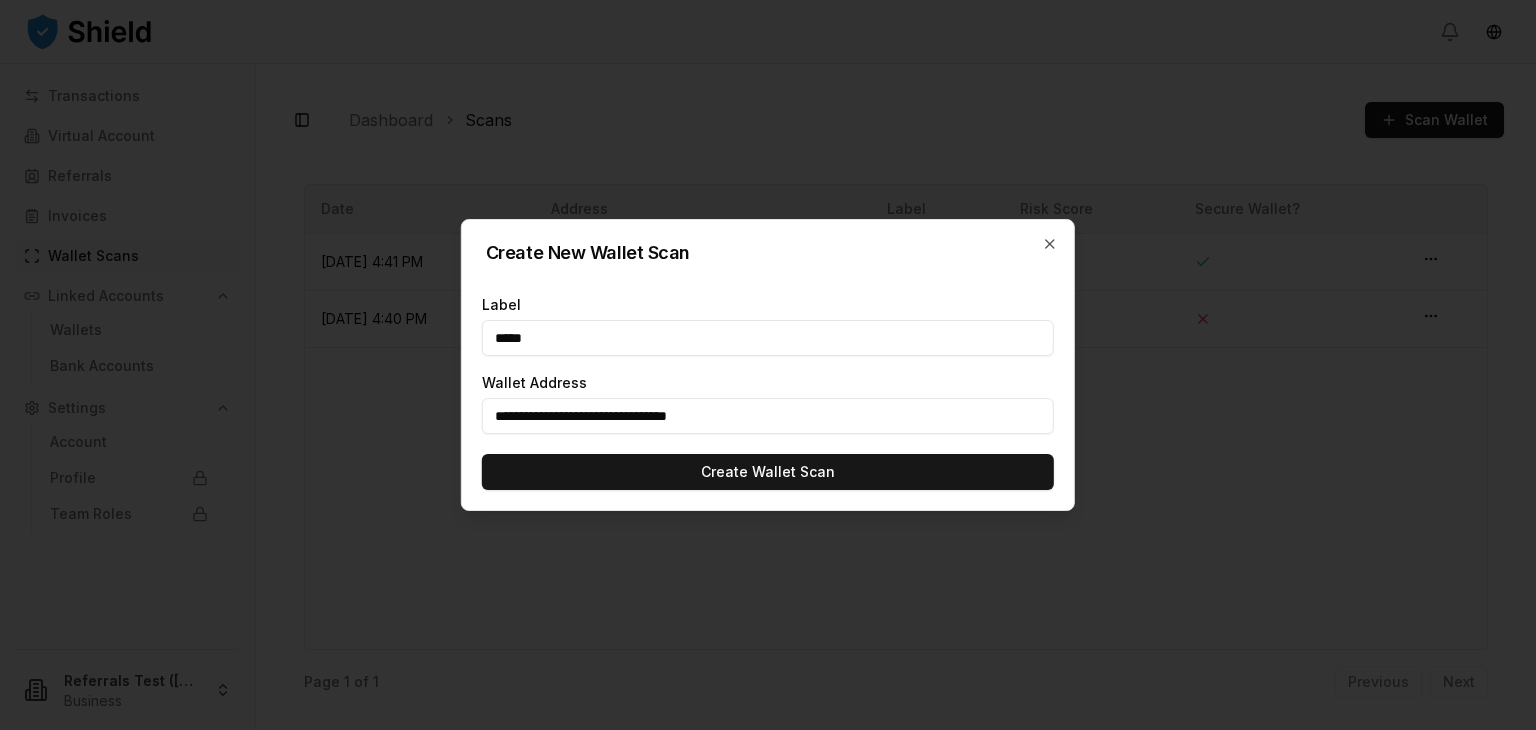 click on "**********" at bounding box center [768, 394] 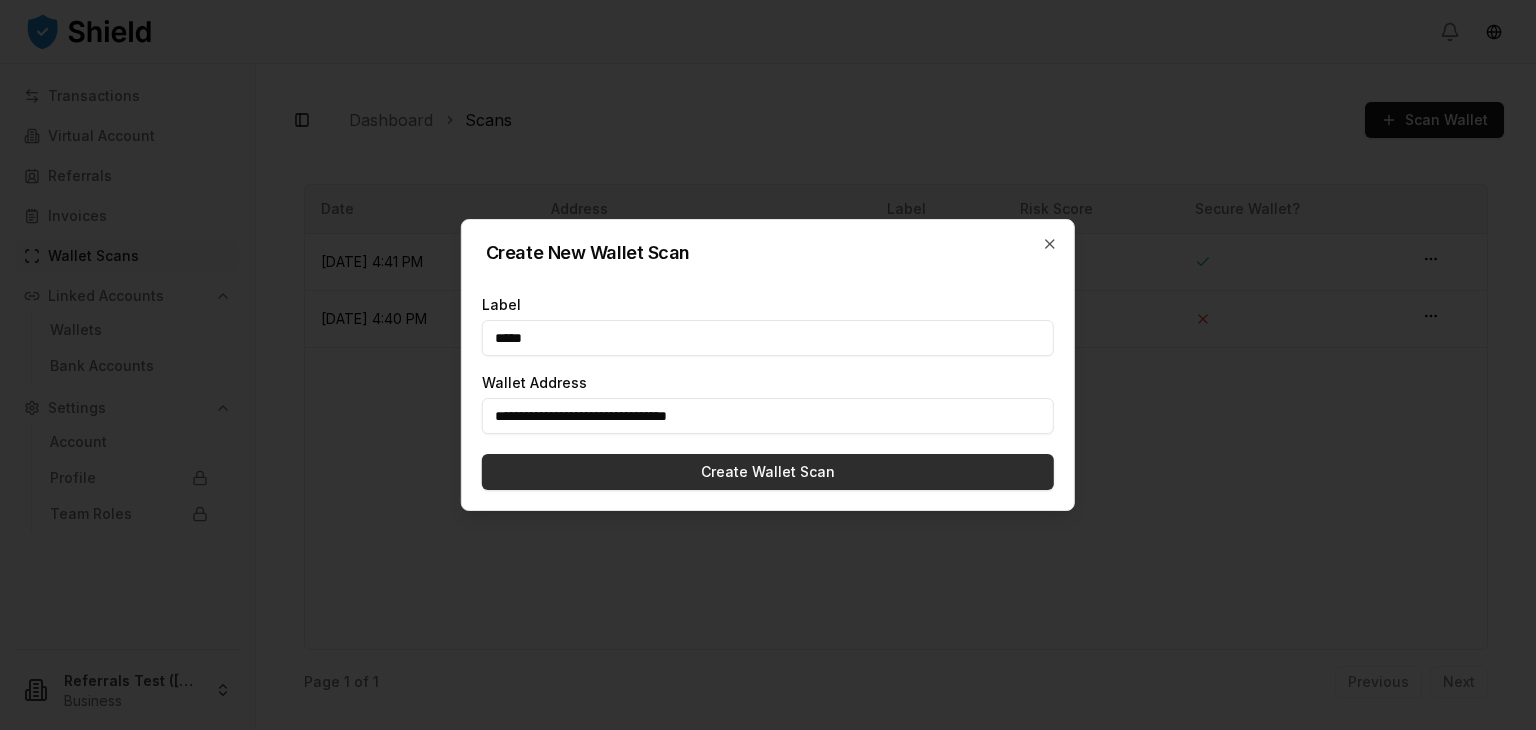 click on "Create Wallet Scan" at bounding box center [768, 472] 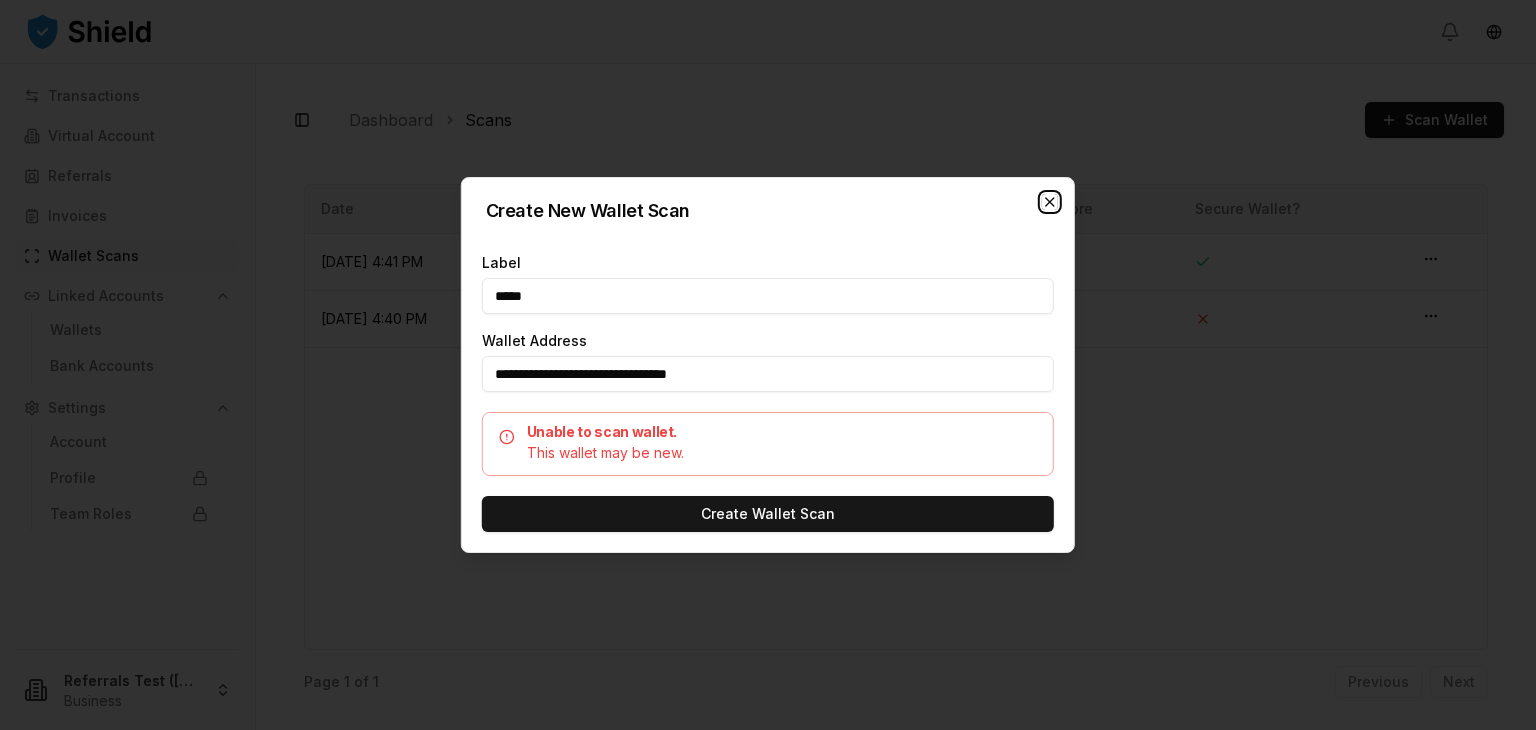 click 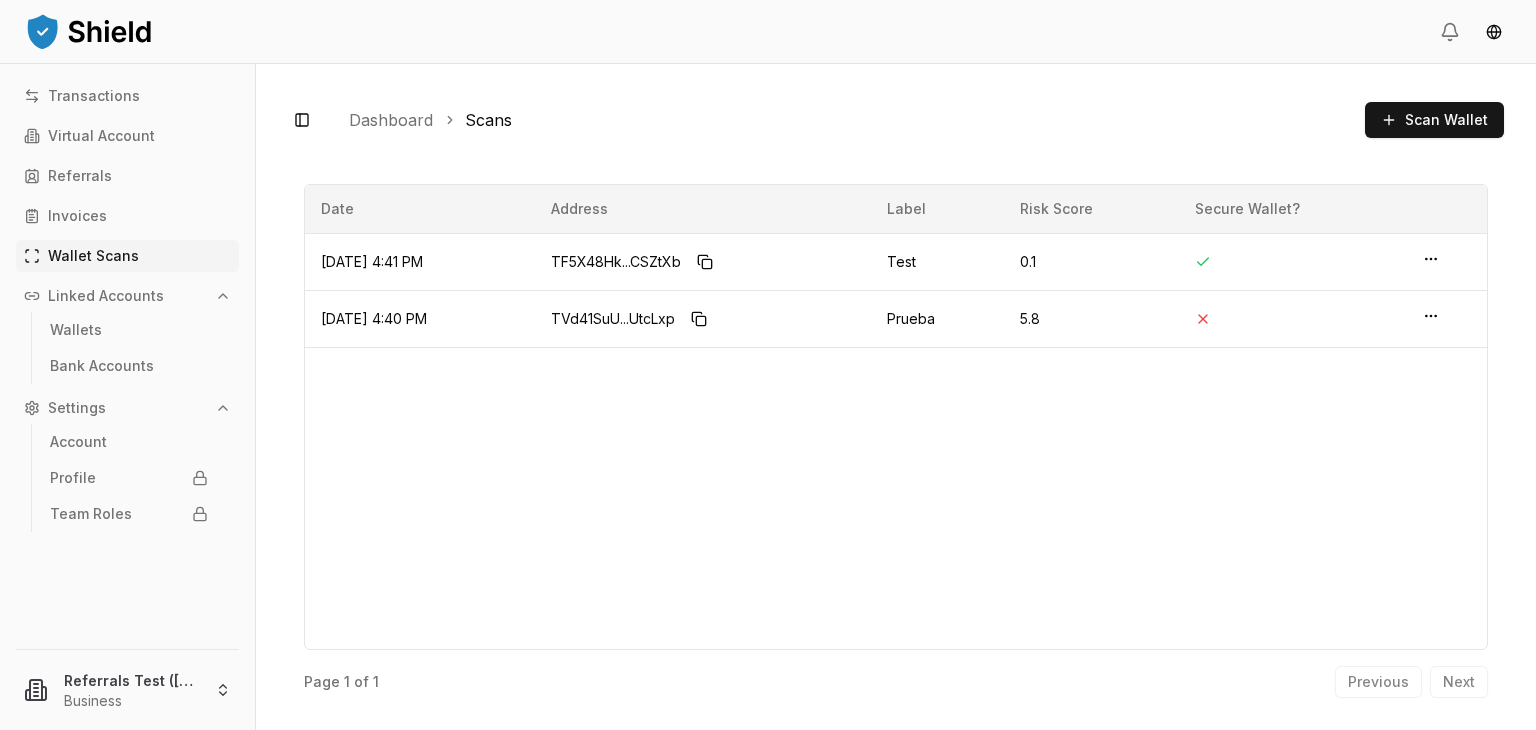 click on "Date Address Label Risk Score Secure Wallet?   [DATE] 4:41 PM   TF5X48Hk...CSZtXb   Test   0.1       [DATE] 4:40 PM   TVd41SuU...UtcLxp   Prueba   5.8" at bounding box center [896, 417] 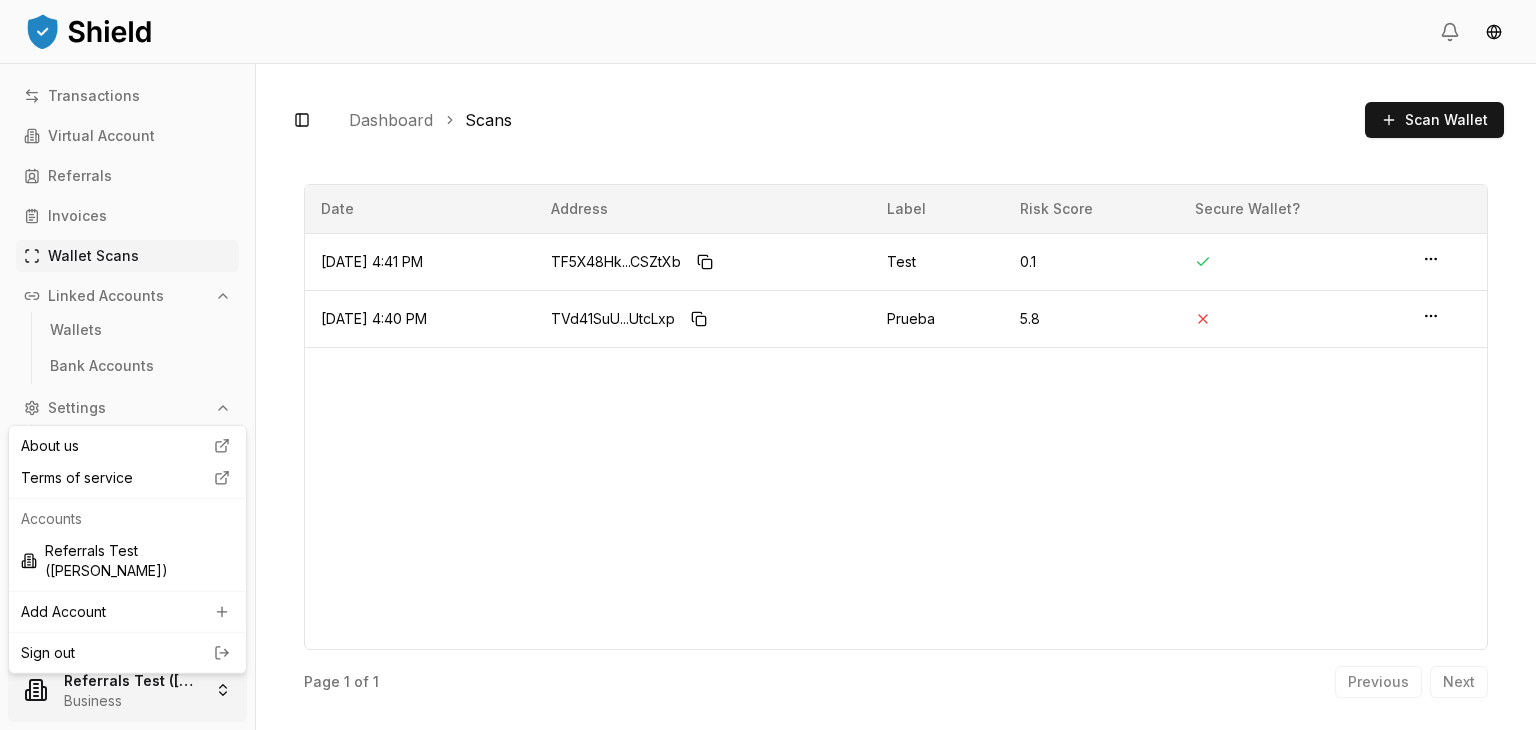 click on "Transactions Virtual Account Referrals Invoices Wallet Scans Linked Accounts Wallets Bank Accounts Settings Account Profile Team Roles Referrals Test ([PERSON_NAME]) Business Toggle Sidebar Dashboard Scans   Scan Wallet TF5X48Hk...CSZtXb TF5X48HkSE3HWBu1knquGJERKCy7CSZtXb Tag: Test Risk Score: 0.1 Secure Wallet?:   Created:  [DATE] 4:41 PM TVd41SuU...UtcLxp TVd41SuUE7z6njQ57s4E76ght1VCUtcLxp Tag: Prueba Risk Score: 5.8 Secure Wallet?:   Created:  [DATE] 4:40 PM Page 1 of 1   Previous Next Date Address Label Risk Score Secure Wallet?   [DATE] 4:41 PM   TF5X48Hk...CSZtXb   Test   0.1       [DATE] 4:40 PM   TVd41SuU...UtcLxp   Prueba   5.8     Page 1 of 1   Previous Next About us Terms of service Accounts Referrals Test ([PERSON_NAME]) Add Account Sign out" at bounding box center (768, 440) 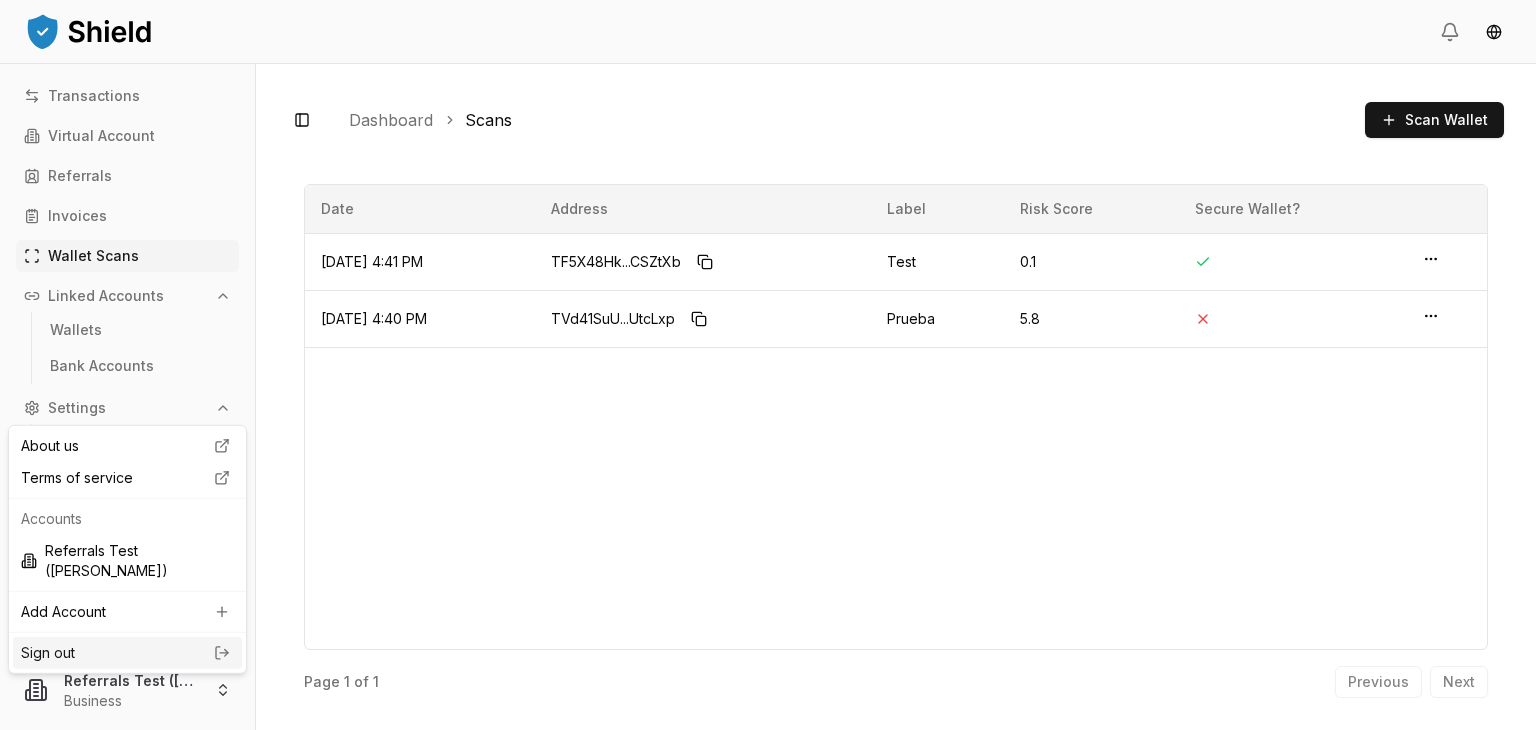 click on "Sign out" at bounding box center [127, 653] 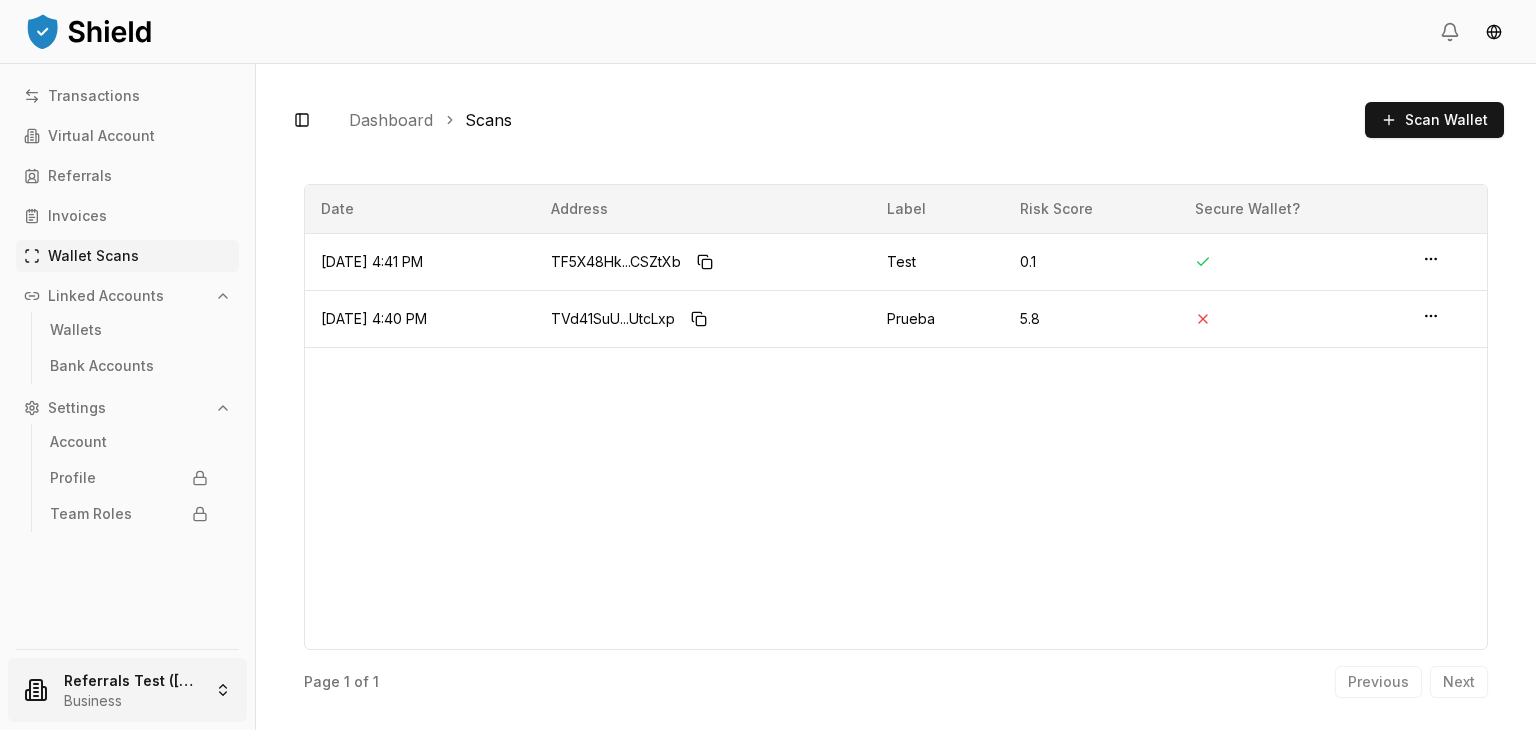 click on "Transactions Virtual Account Referrals Invoices Wallet Scans Linked Accounts Wallets Bank Accounts Settings Account Profile Team Roles Referrals Test ([PERSON_NAME]) Business Toggle Sidebar Dashboard Scans   Scan Wallet TF5X48Hk...CSZtXb TF5X48HkSE3HWBu1knquGJERKCy7CSZtXb Tag: Test Risk Score: 0.1 Secure Wallet?:   Created:  [DATE] 4:41 PM TVd41SuU...UtcLxp TVd41SuUE7z6njQ57s4E76ght1VCUtcLxp Tag: Prueba Risk Score: 5.8 Secure Wallet?:   Created:  [DATE] 4:40 PM Page 1 of 1   Previous Next Date Address Label Risk Score Secure Wallet?   [DATE] 4:41 PM   TF5X48Hk...CSZtXb   Test   0.1       [DATE] 4:40 PM   TVd41SuU...UtcLxp   Prueba   5.8     Page 1 of 1   Previous Next" at bounding box center [768, 440] 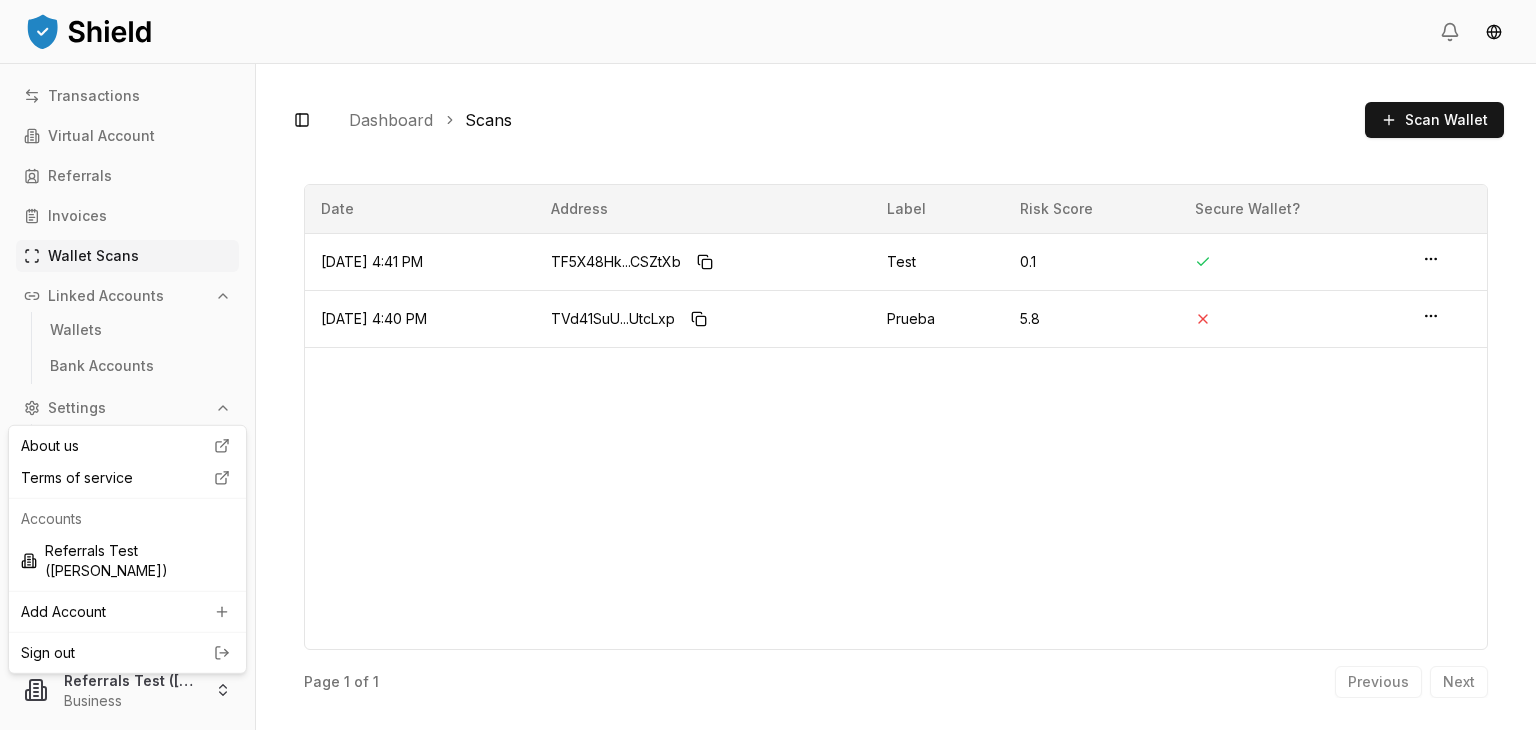 click on "Sign out" at bounding box center (127, 653) 